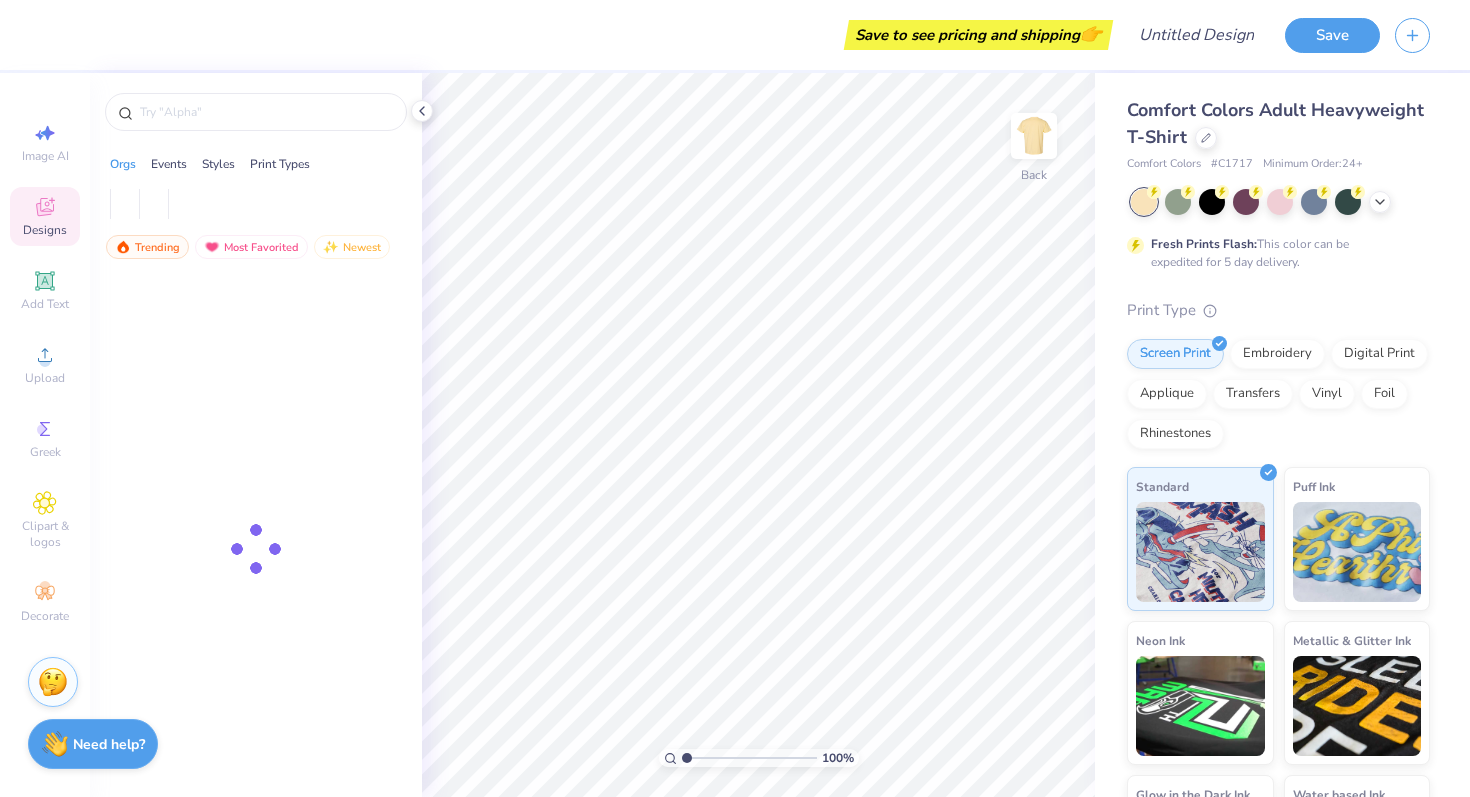 scroll, scrollTop: 0, scrollLeft: 0, axis: both 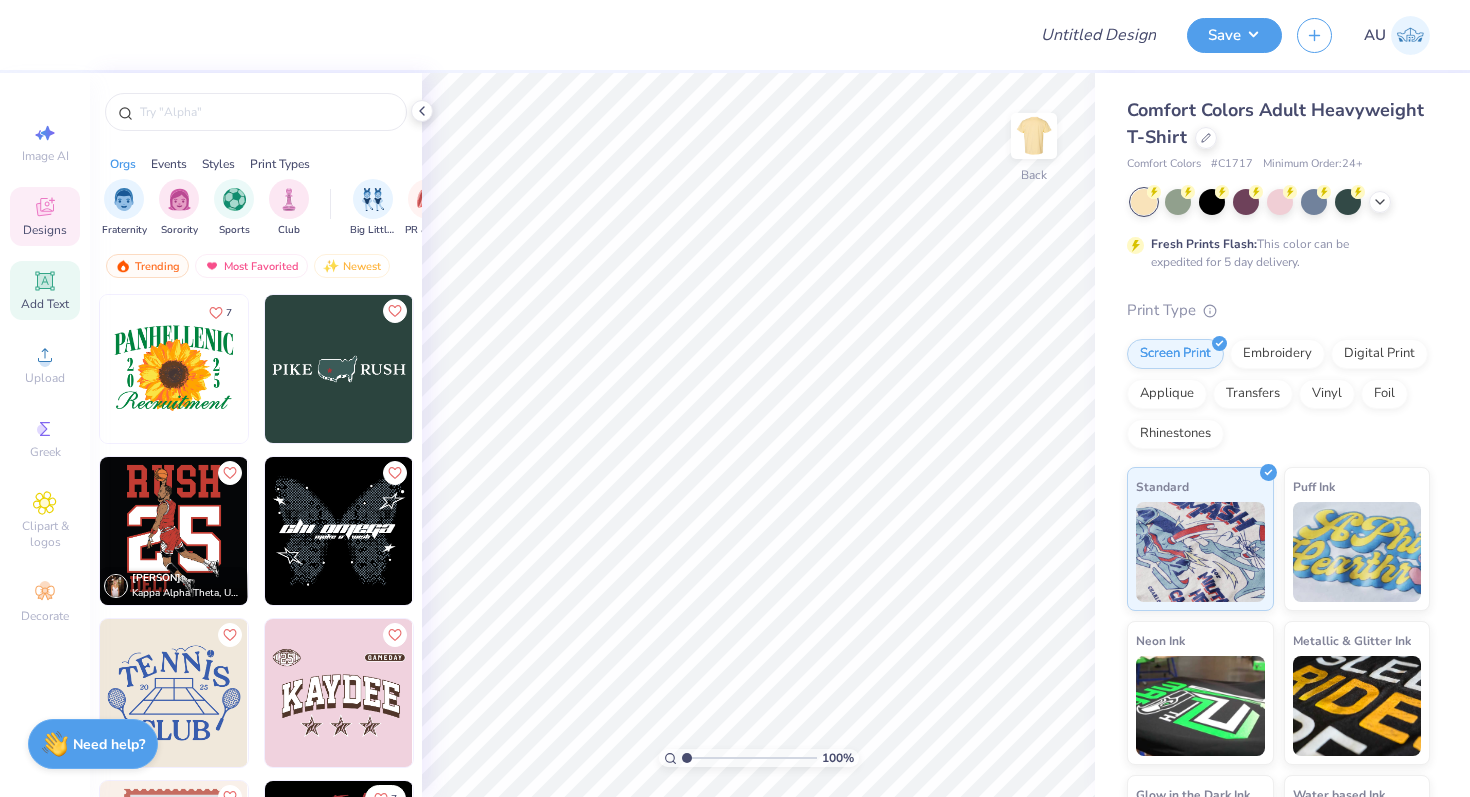 click on "Add Text" at bounding box center [45, 304] 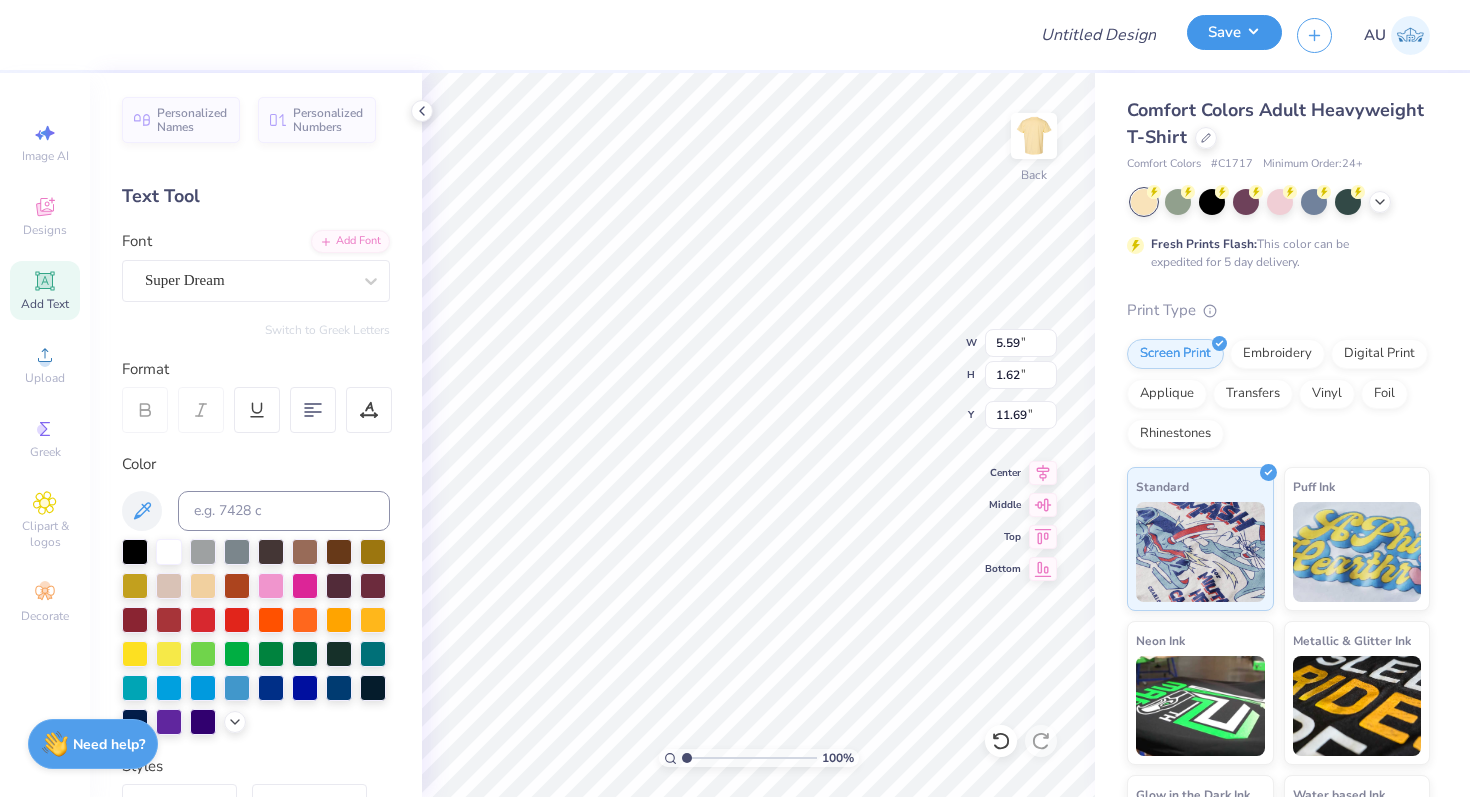 click on "Save" at bounding box center (1234, 32) 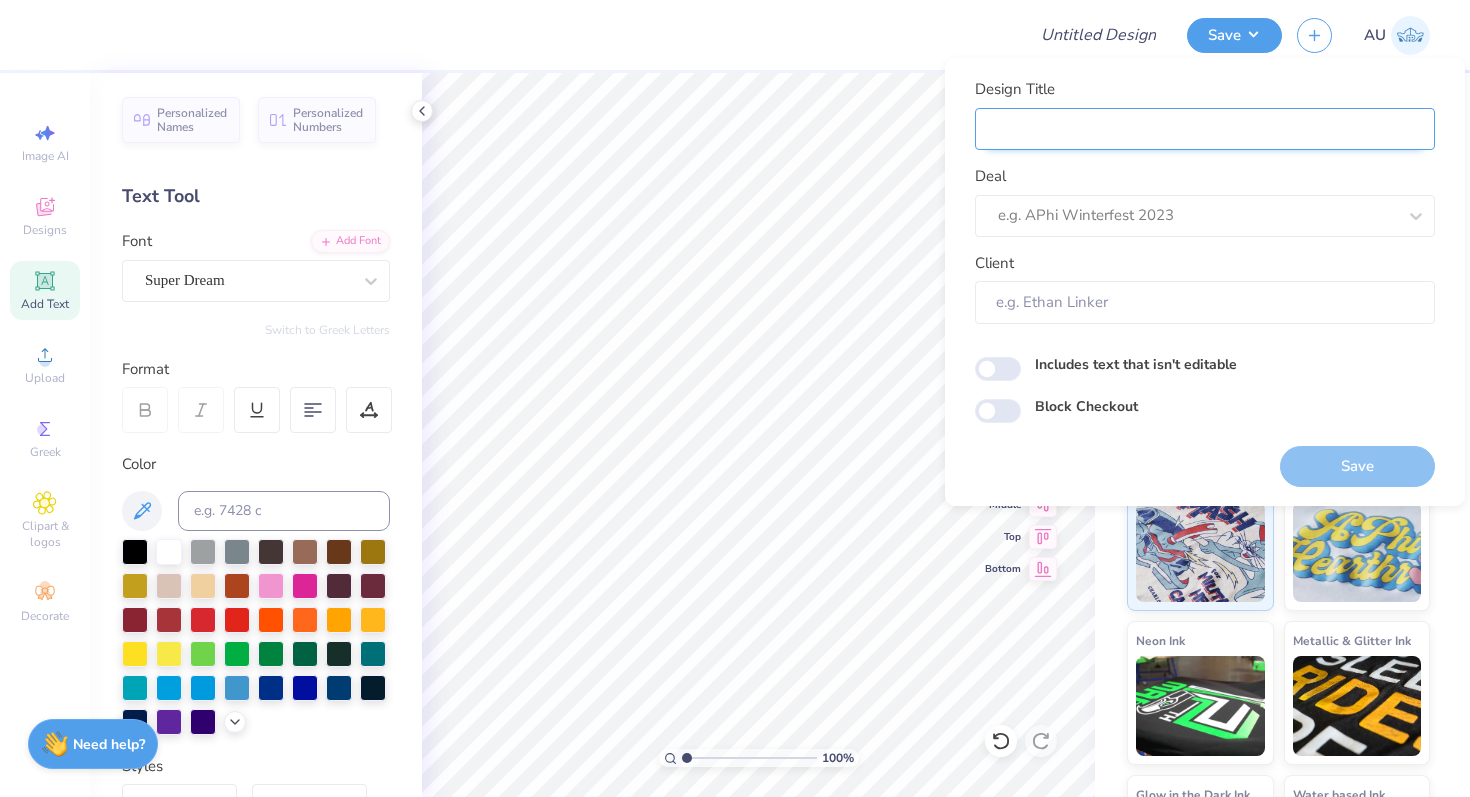 click on "Design Title" at bounding box center [1205, 129] 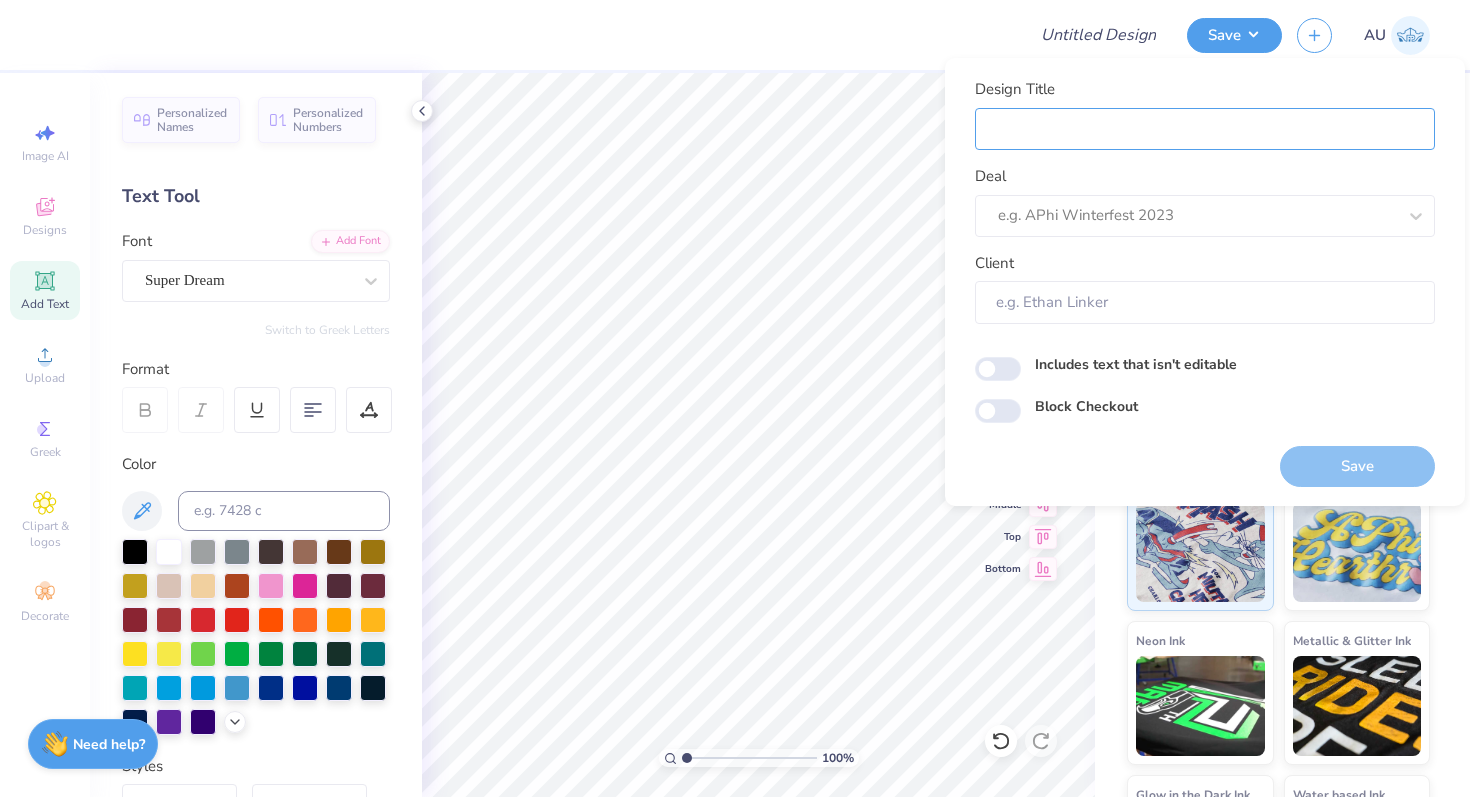 type on "test" 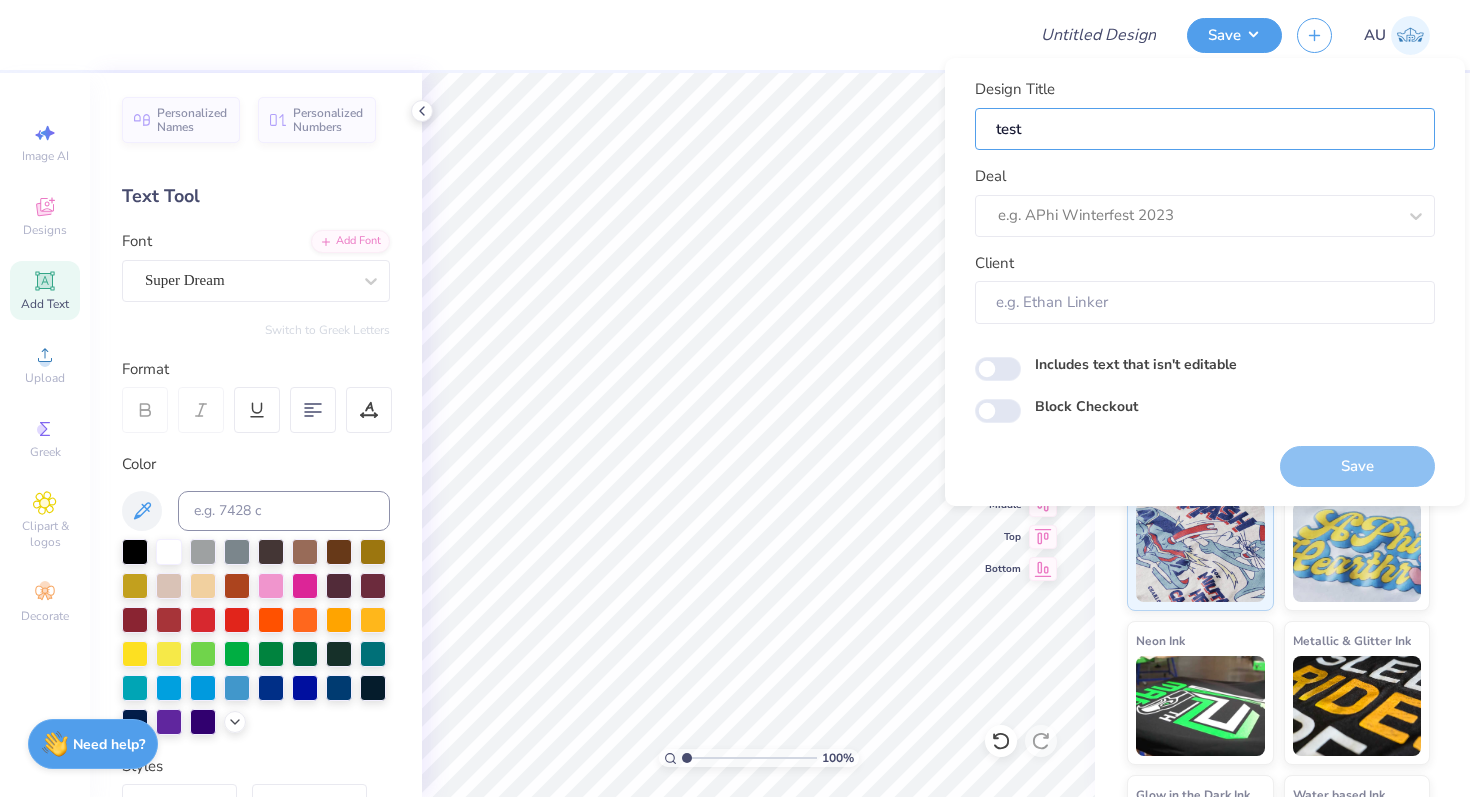 type on "test" 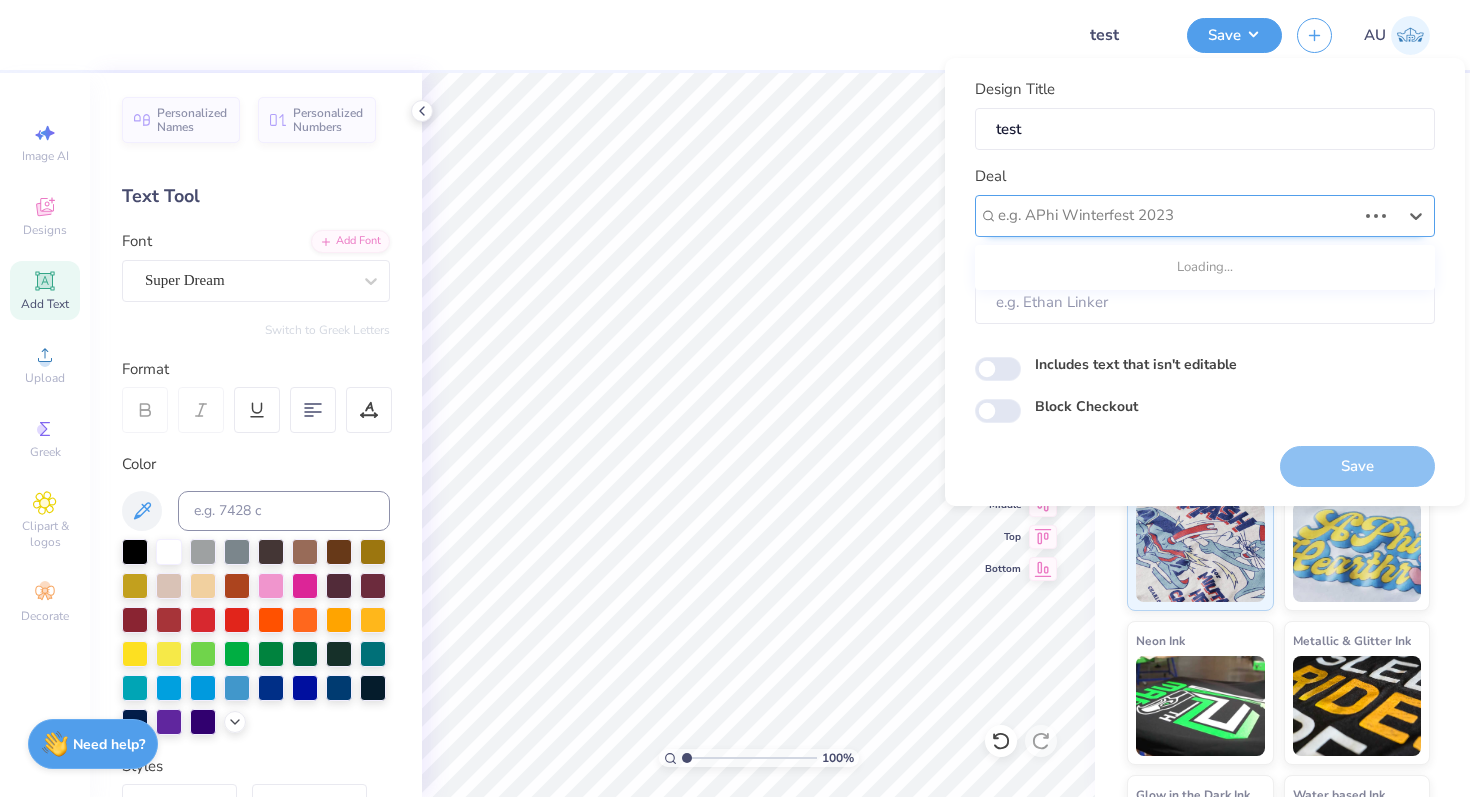 click at bounding box center [1177, 215] 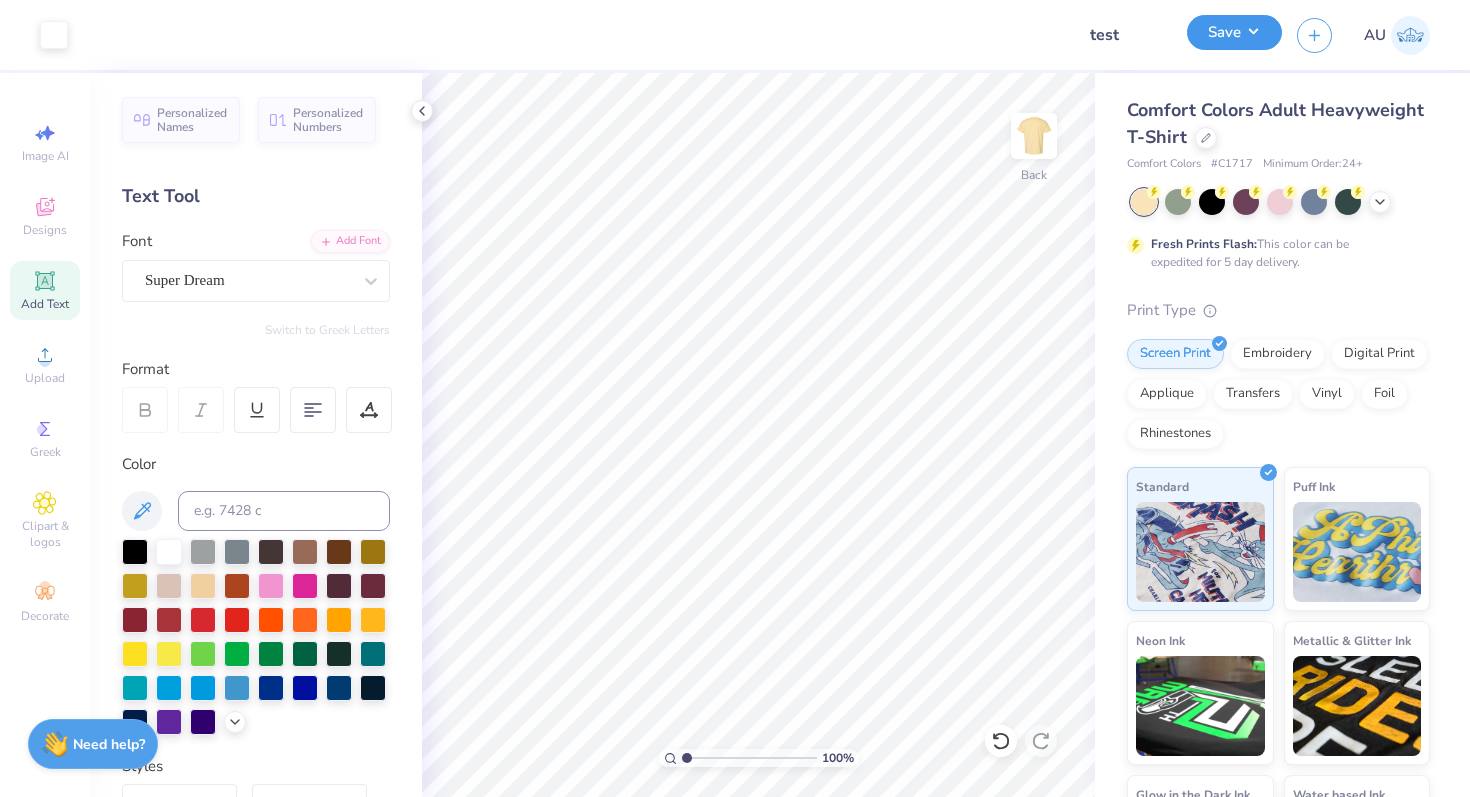 click on "Save" at bounding box center [1234, 32] 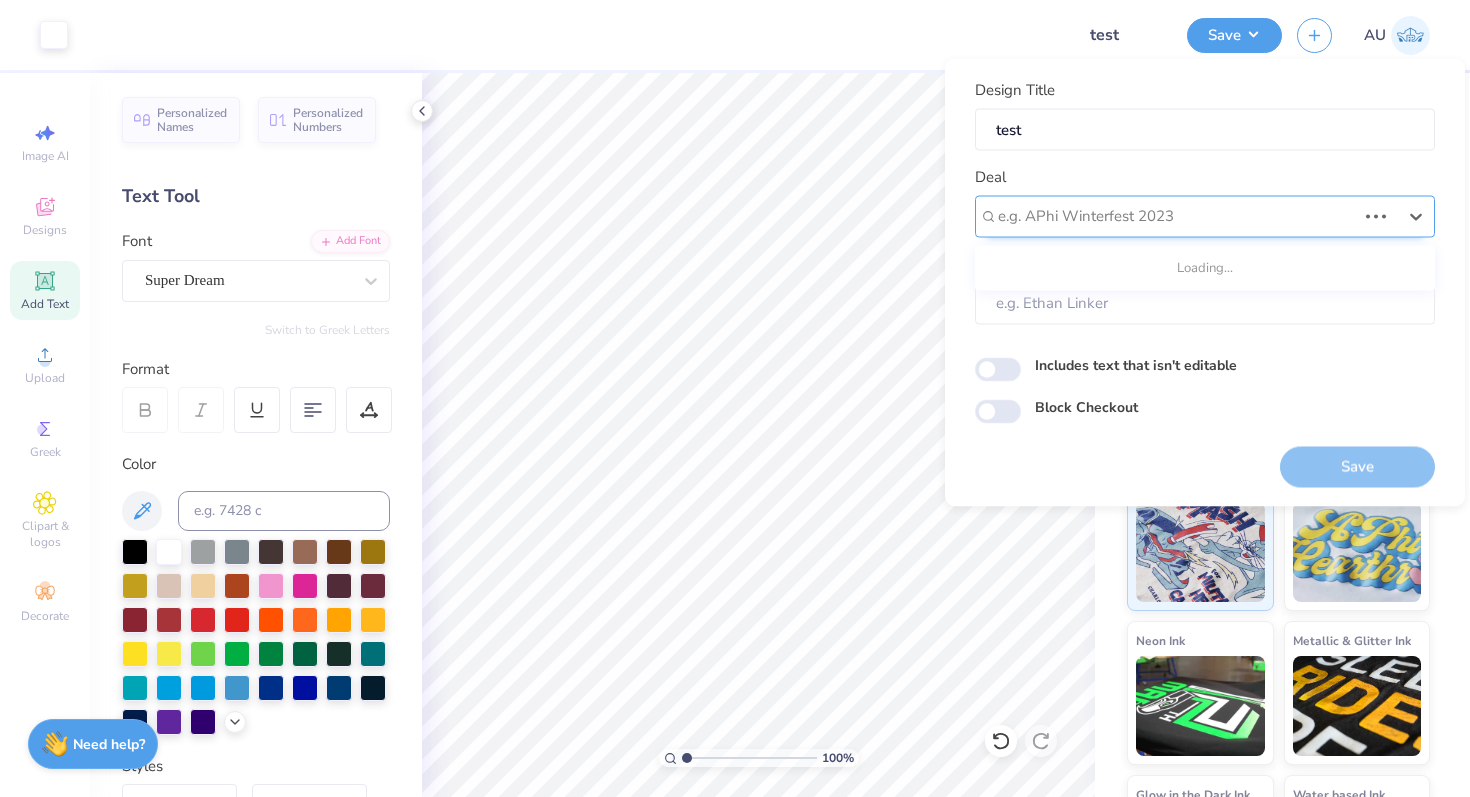 click at bounding box center [1177, 216] 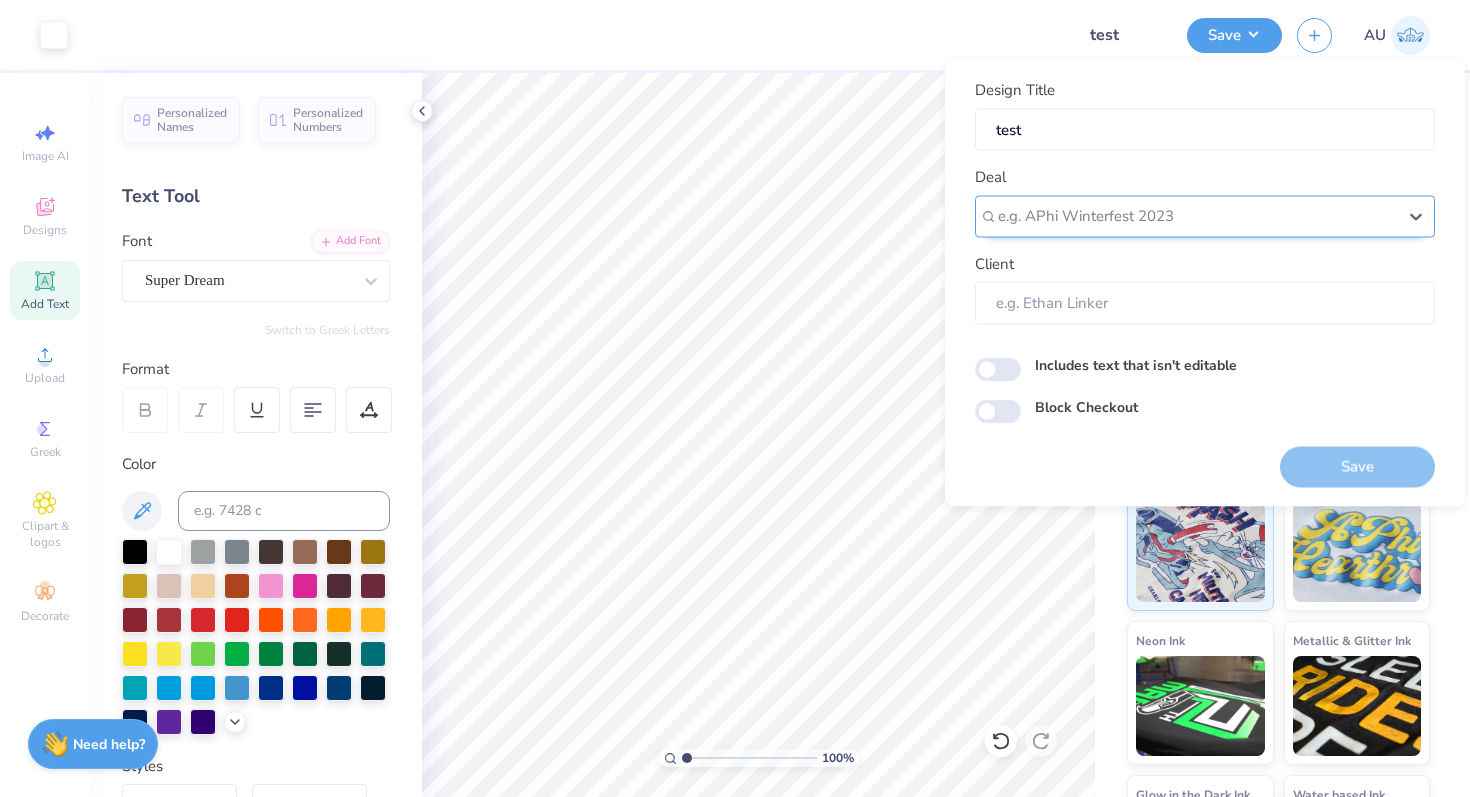 click at bounding box center [1197, 216] 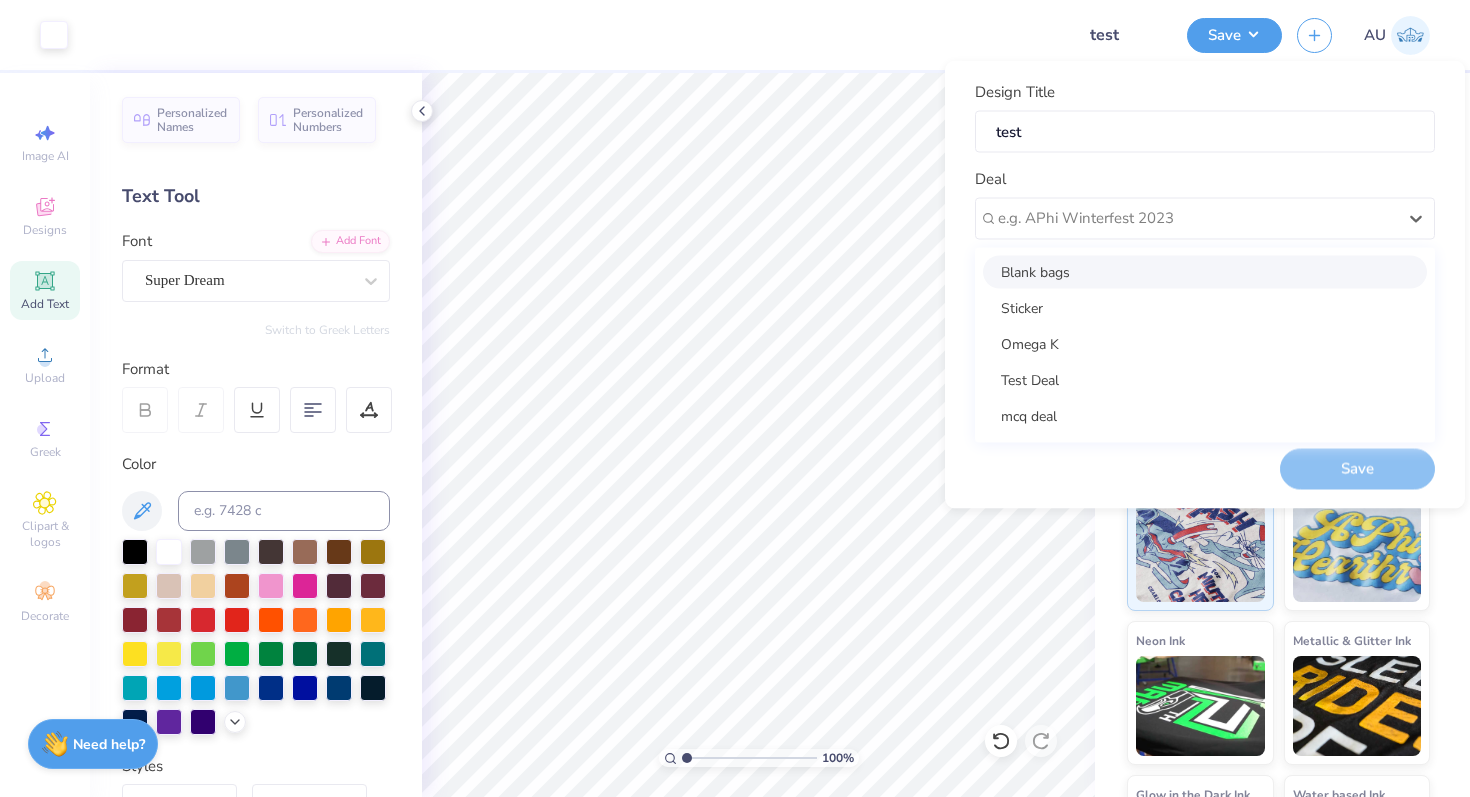 click on "Blank bags" at bounding box center [1205, 271] 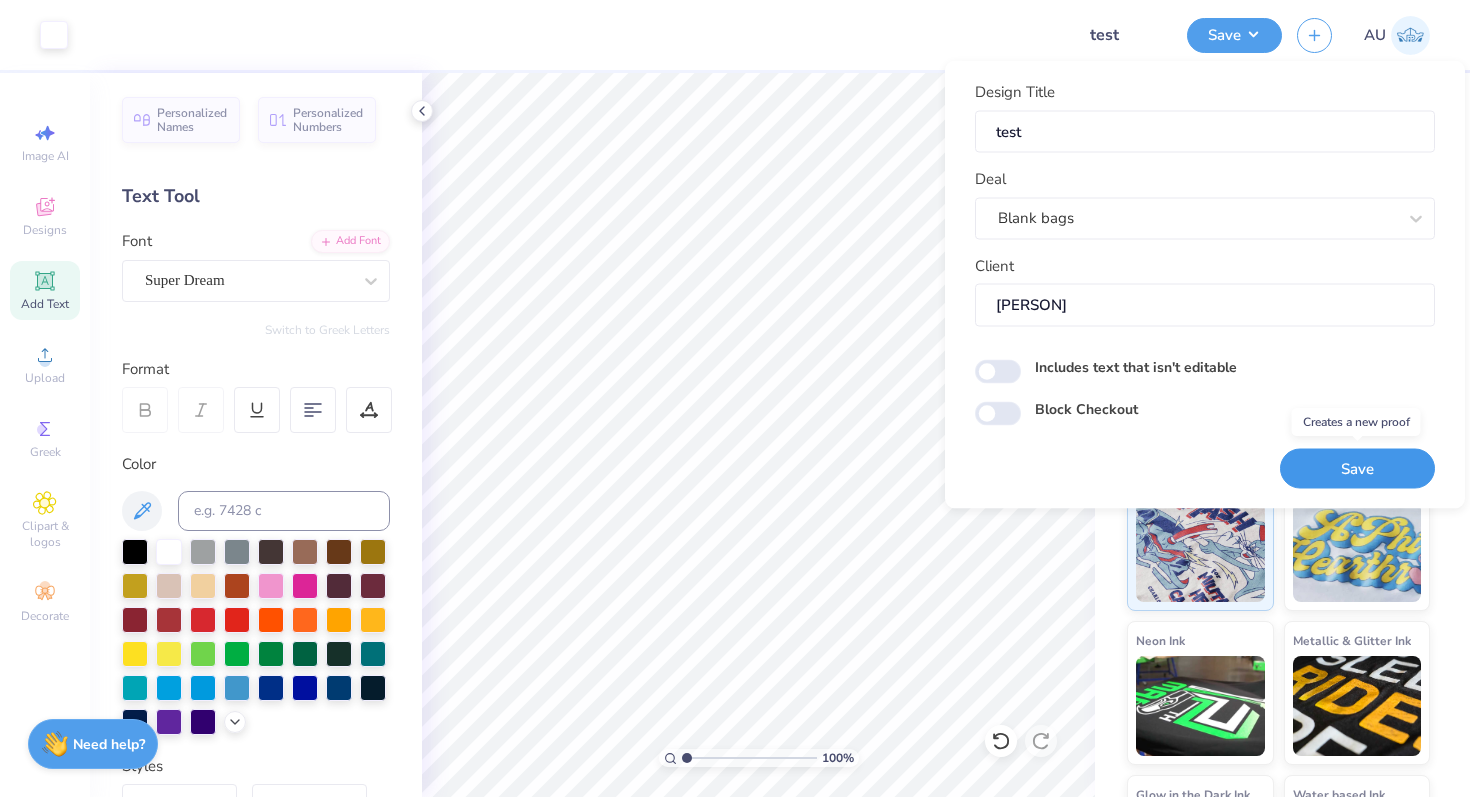 click on "Save" at bounding box center [1357, 468] 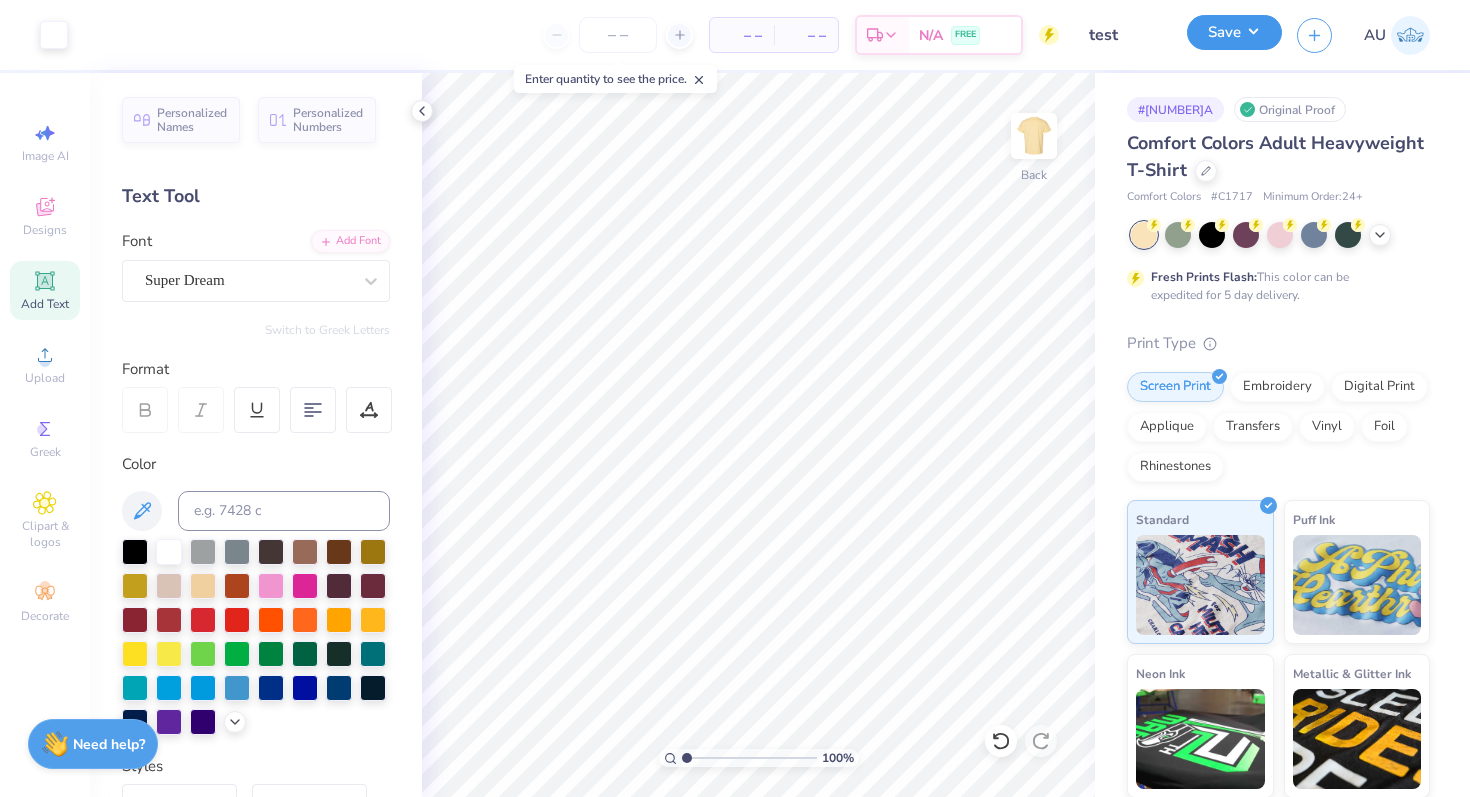 click on "Save" at bounding box center (1234, 32) 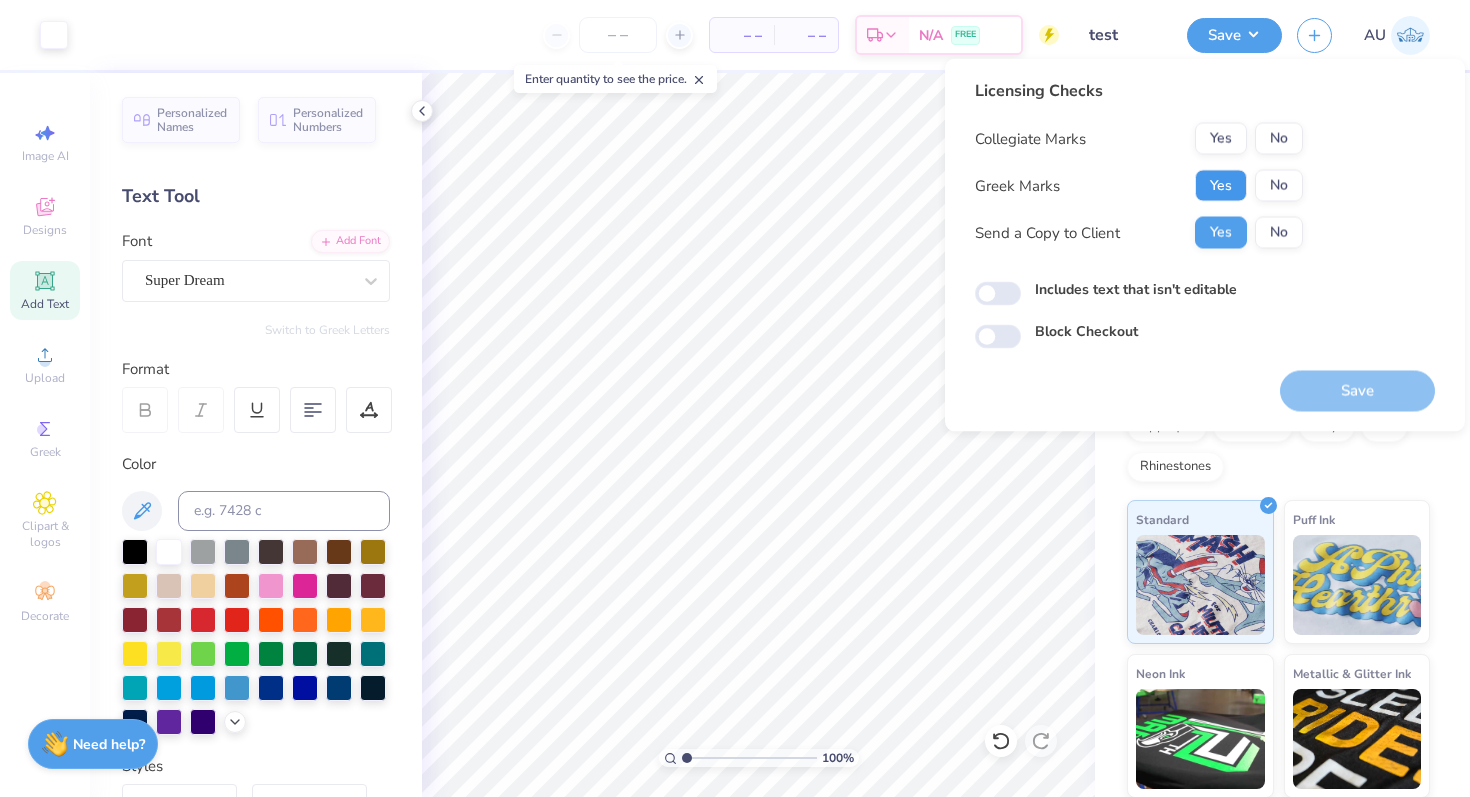 click on "Yes" at bounding box center [1221, 186] 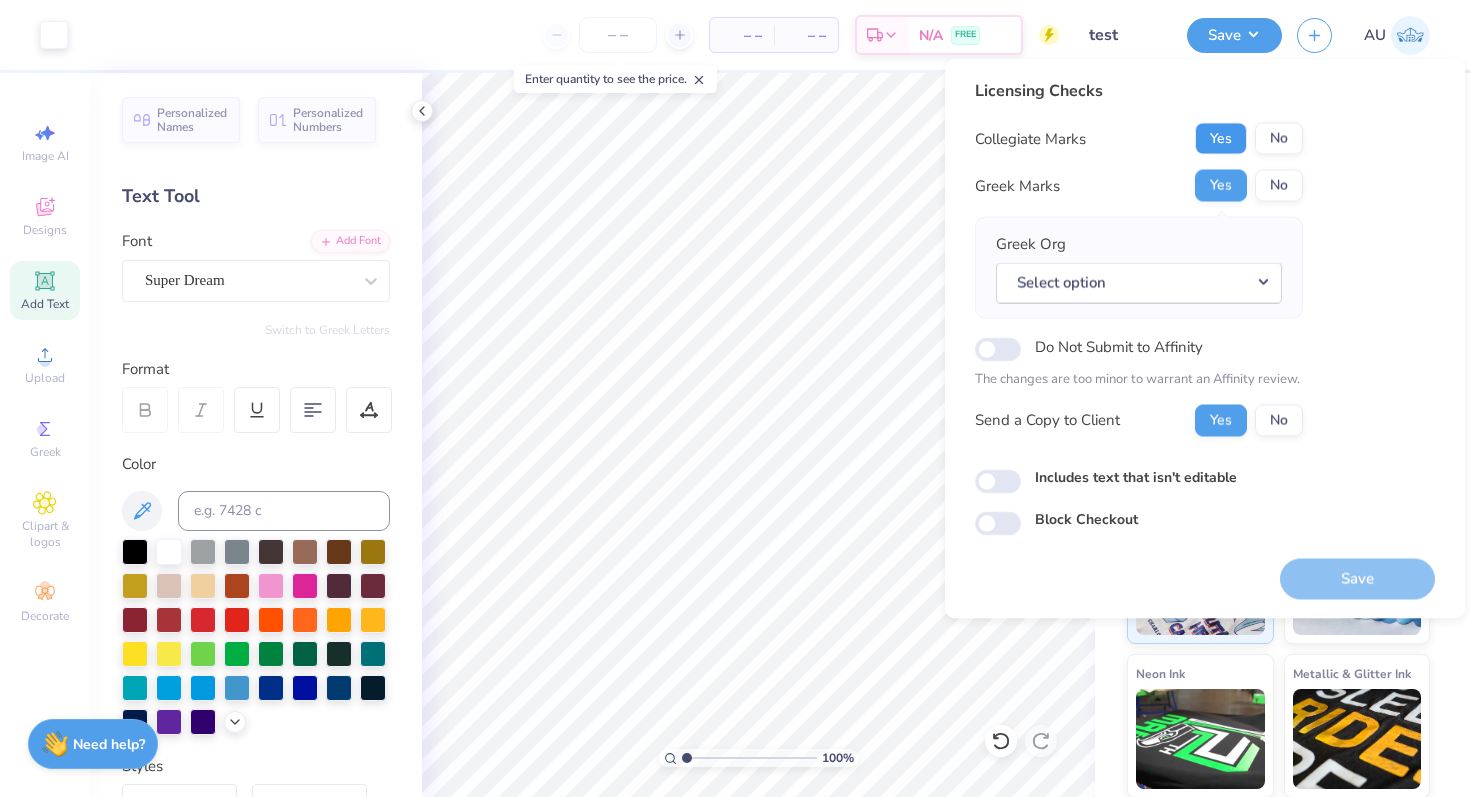 click on "Yes" at bounding box center [1221, 139] 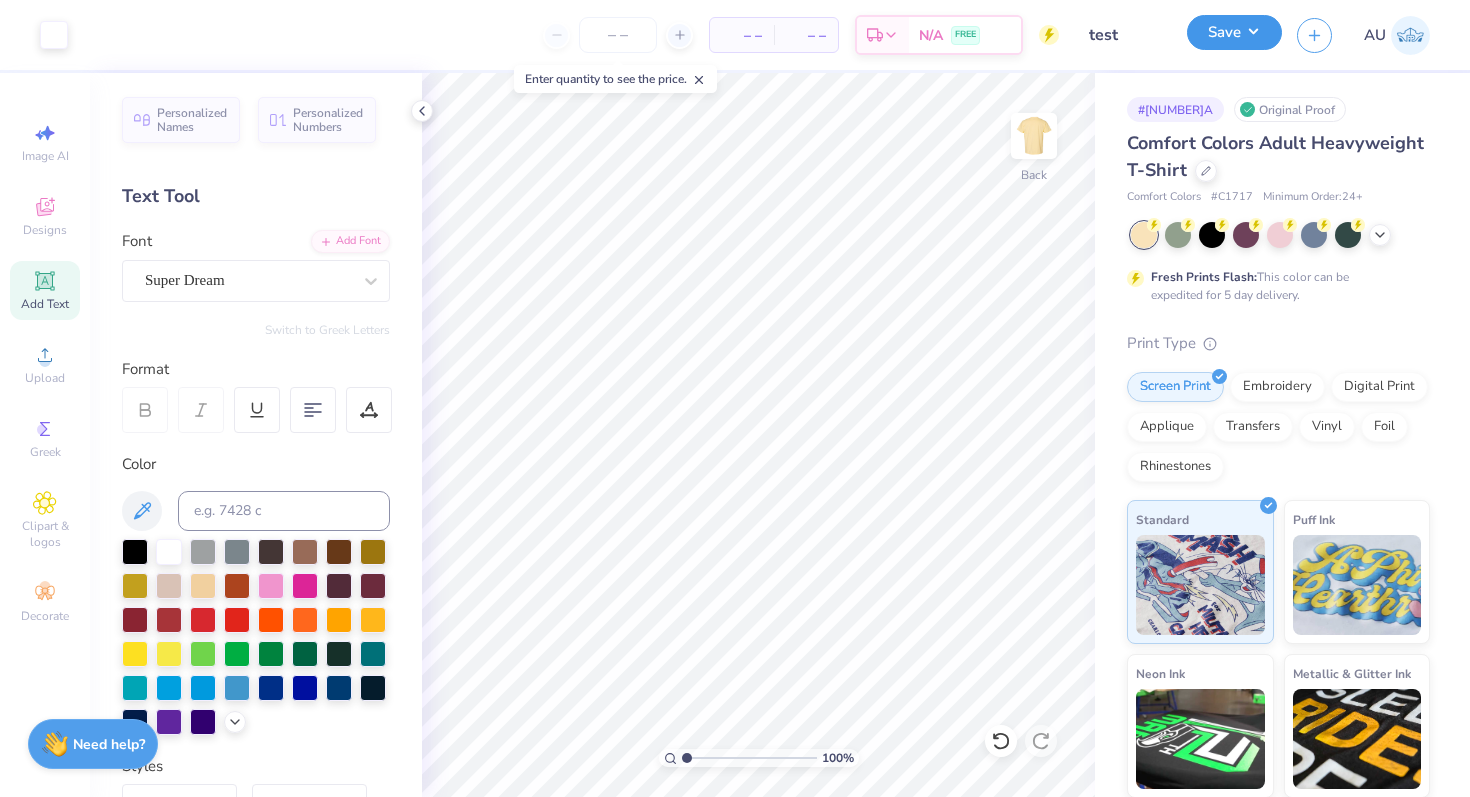 click on "Save" at bounding box center (1234, 32) 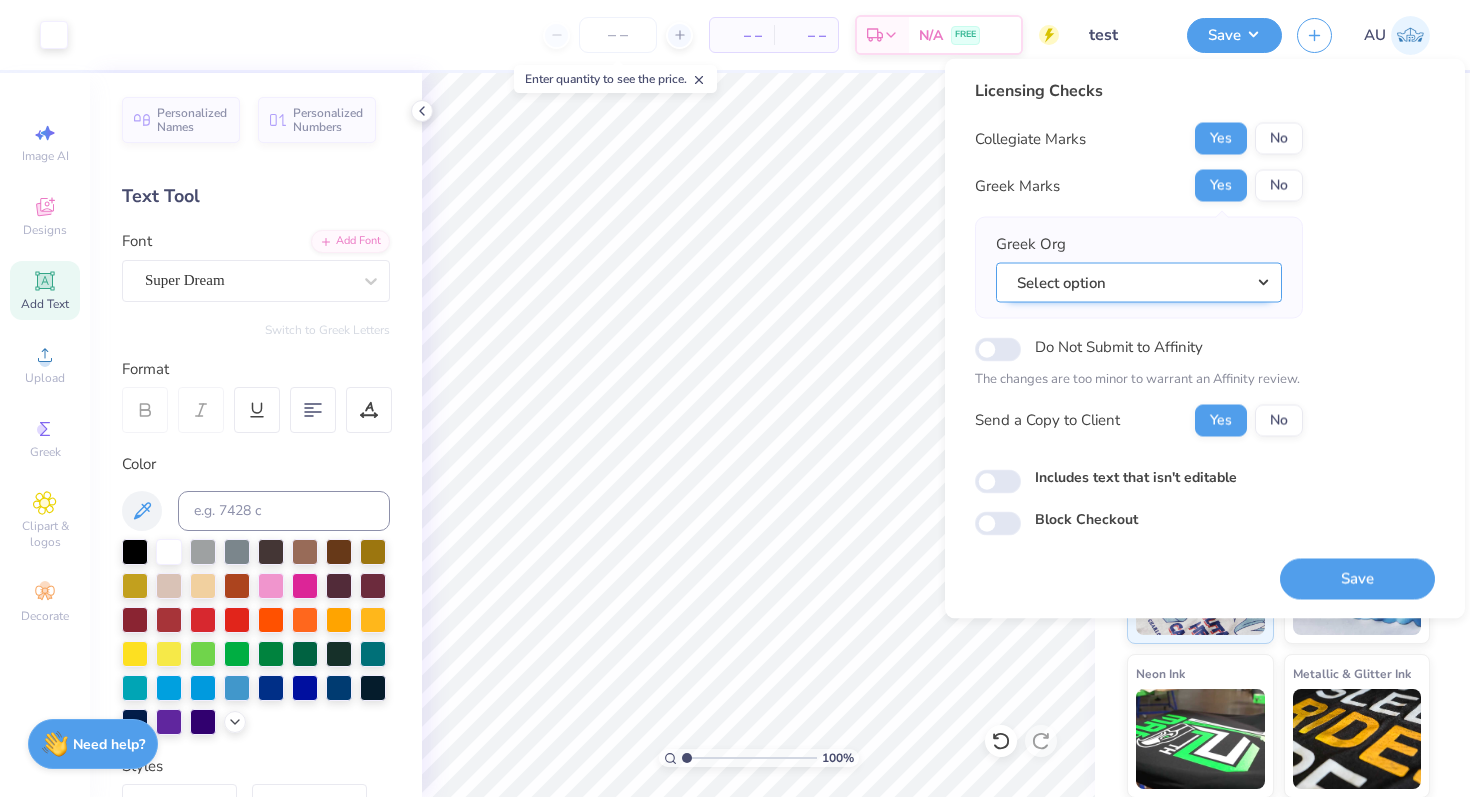 click on "Select option" at bounding box center (1139, 282) 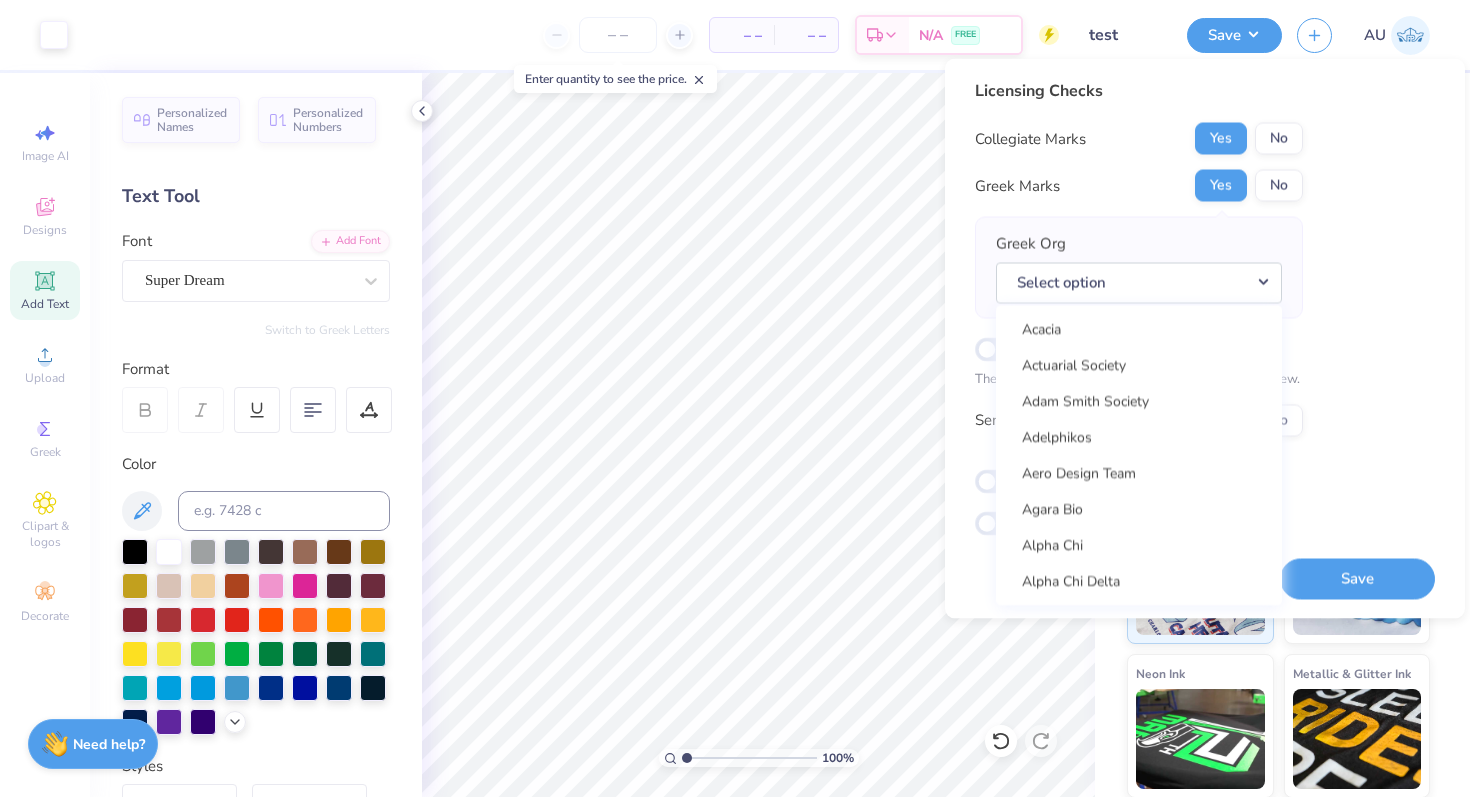 click on "Acacia Actuarial Society Adam Smith Society Adelphikos Aero Design Team Agara Bio Alpha Chi Alpha Chi Delta Alpha Chi Omega Alpha Chi Rho Alpha Chi Sigma Alpha Club Alpha Delta Gamma Alpha Delta Phi Alpha Delta Pi Alpha Delta Theta Alpha Epsilon Delta Alpha Epsilon Phi Alpha Epsilon Pi Alpha Eta Mu Beta Alpha Eta Rho Alpha Gamma Delta Alpha Gamma Rho Alpha Kappa Alpha Kappa Alpha Alpha Kappa Delta alpha Kappa Delta Phi Alpha Kappa Lambda Alpha Kappa Psi Alpha Lambda Delta Alpha Lambda Delta Honor Society Alpha Nu Omega Alpha Omega Epsilon Alpha Omega Phi Fraternity & Sorority Alpha Omicron Pi Alpha Phi Alpha Phi Alpha Alpha Phi Delta alpha phi gamma Alpha Phi Omega Alpha Phi Sigma Alpha Phi Sorority Alpha Pi Alpha Pi Omega Alpha Psi Lambda Alpha Psi Omega Alpha Rho Chi Alpha Sigma Alpha Alpha Sigma Kappa Alpha Sigma Phi Alpha Sigma Tau Alpha Sigma Upsilon Alpha Tau Omega Alpha Tau Pi Alpha Xi Delta Alpha Zeta Cook American Academy of Environmental Engineers American Association of Blacks in Energy BrainSTEM" at bounding box center (1139, 455) 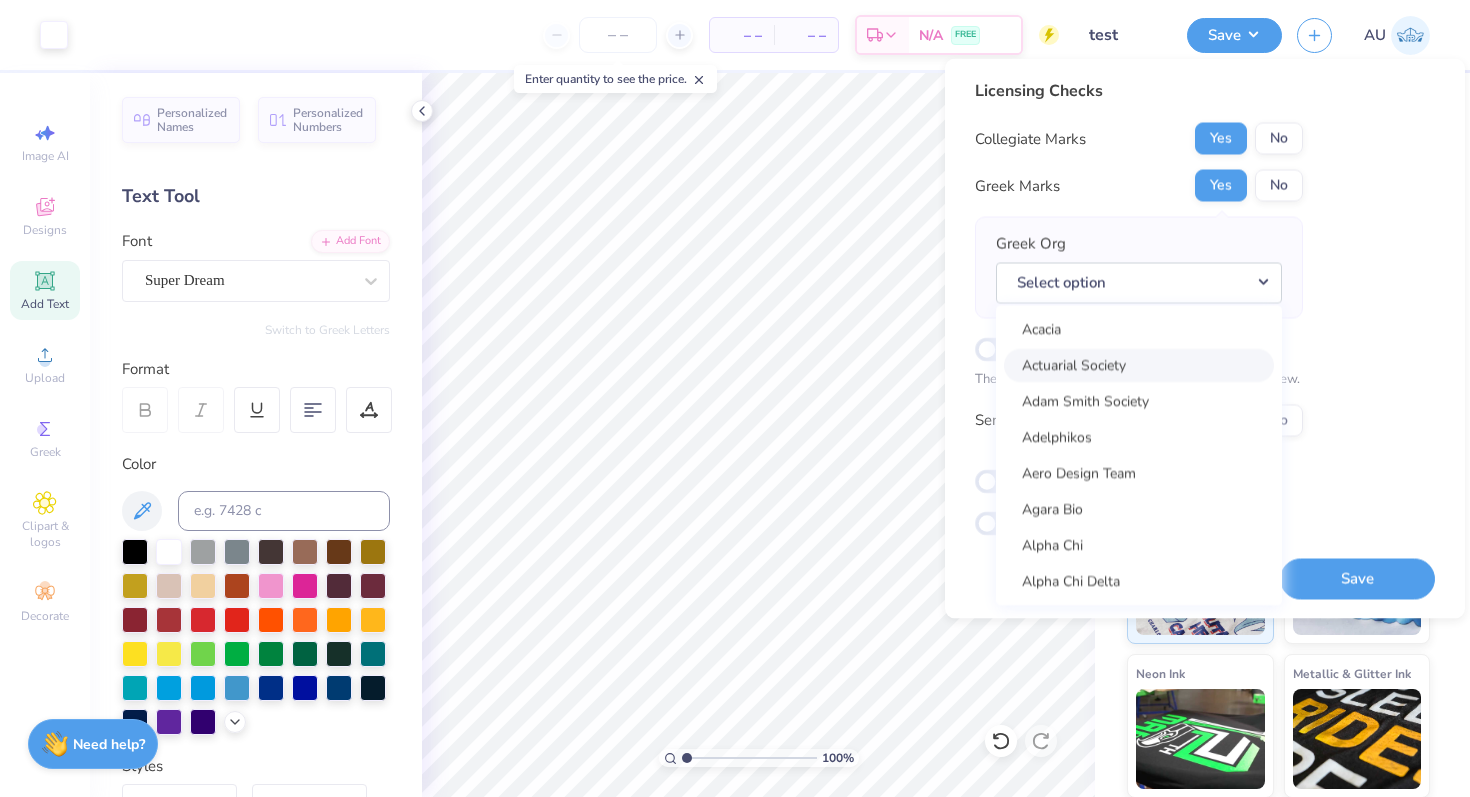 click on "Actuarial Society" at bounding box center (1139, 365) 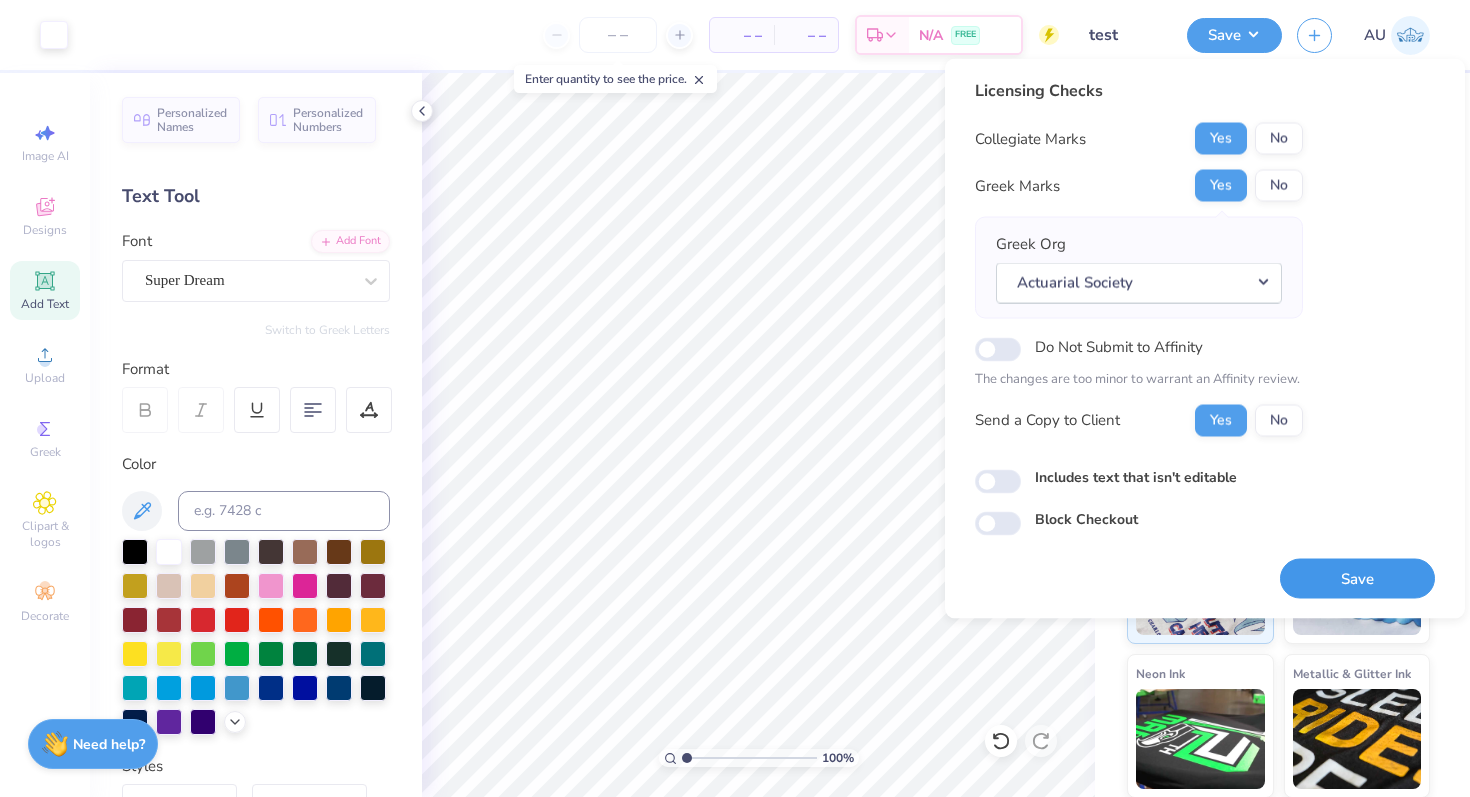 click on "Save" at bounding box center (1357, 578) 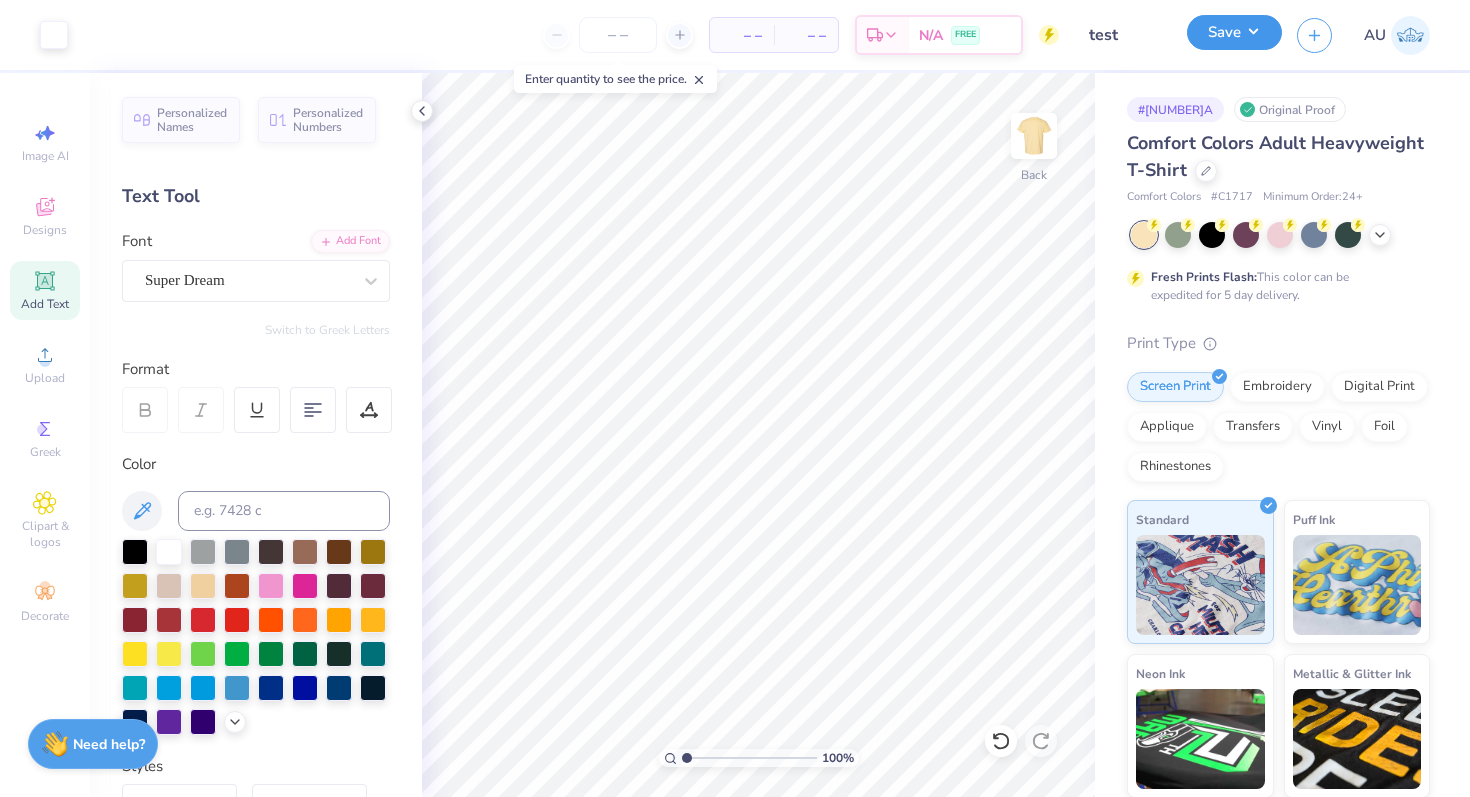 click on "Save" at bounding box center [1234, 32] 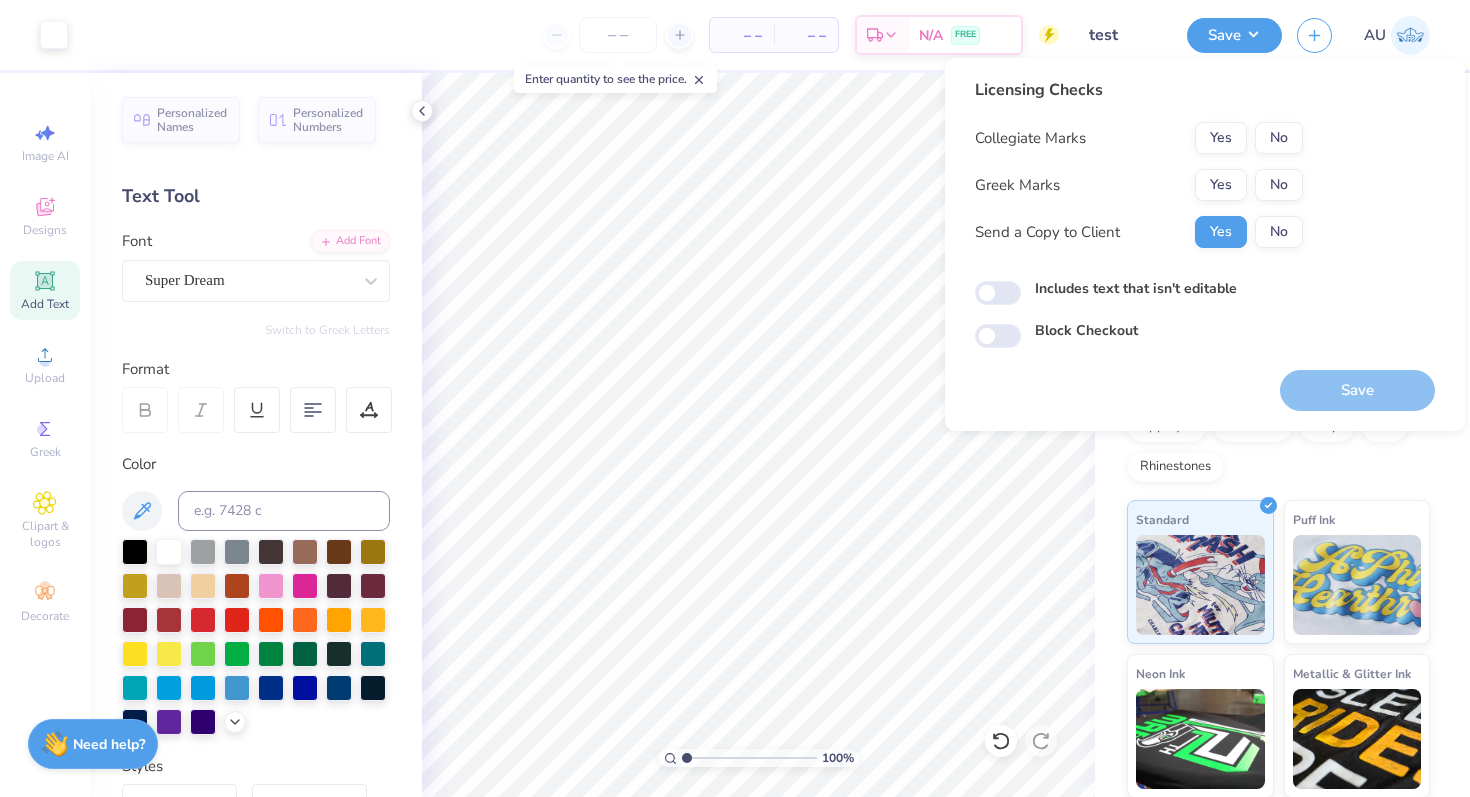 click on "test" at bounding box center [1123, 35] 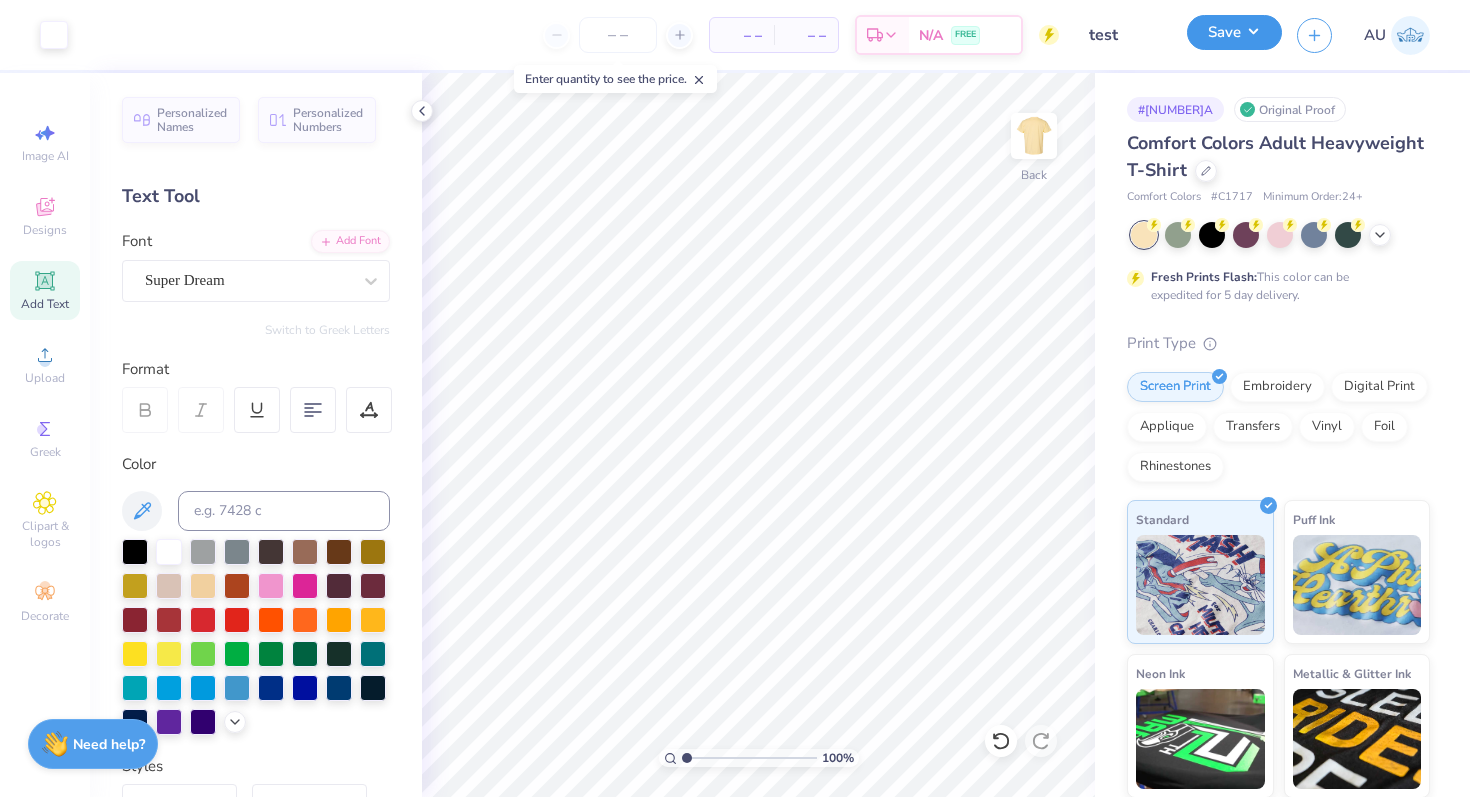 click on "Save" at bounding box center (1234, 32) 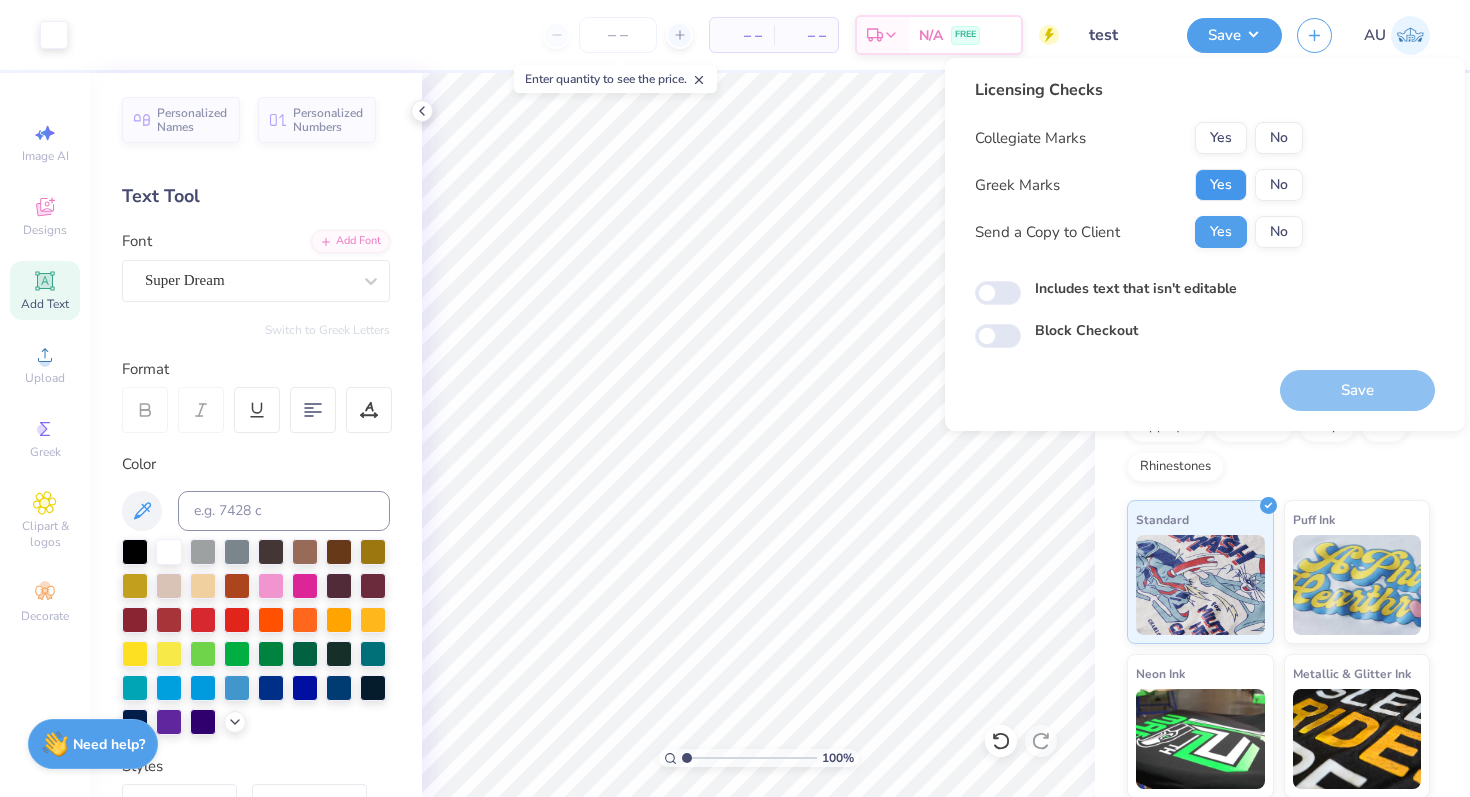 click on "Yes" at bounding box center [1221, 185] 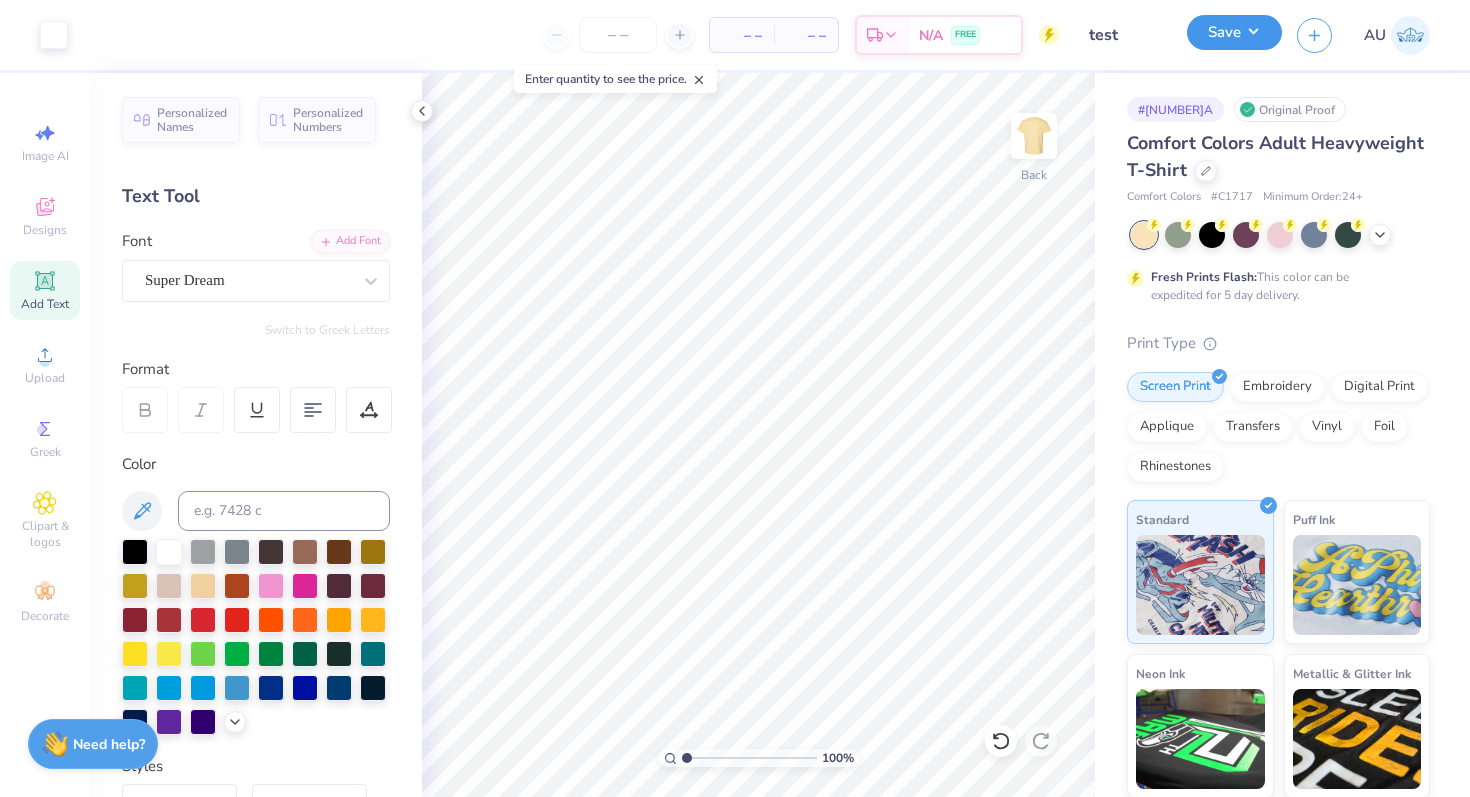 click on "Save" at bounding box center (1234, 32) 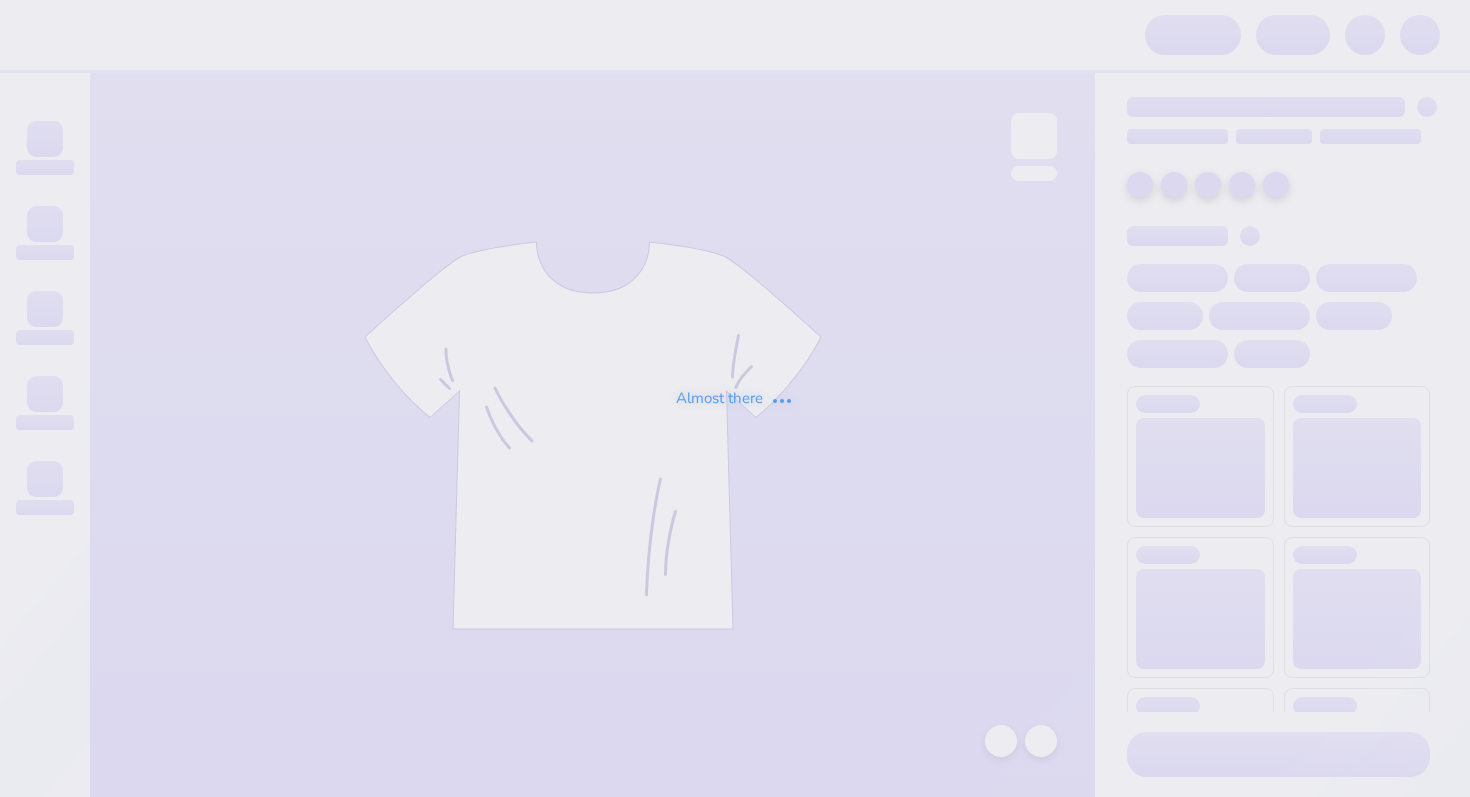 scroll, scrollTop: 0, scrollLeft: 0, axis: both 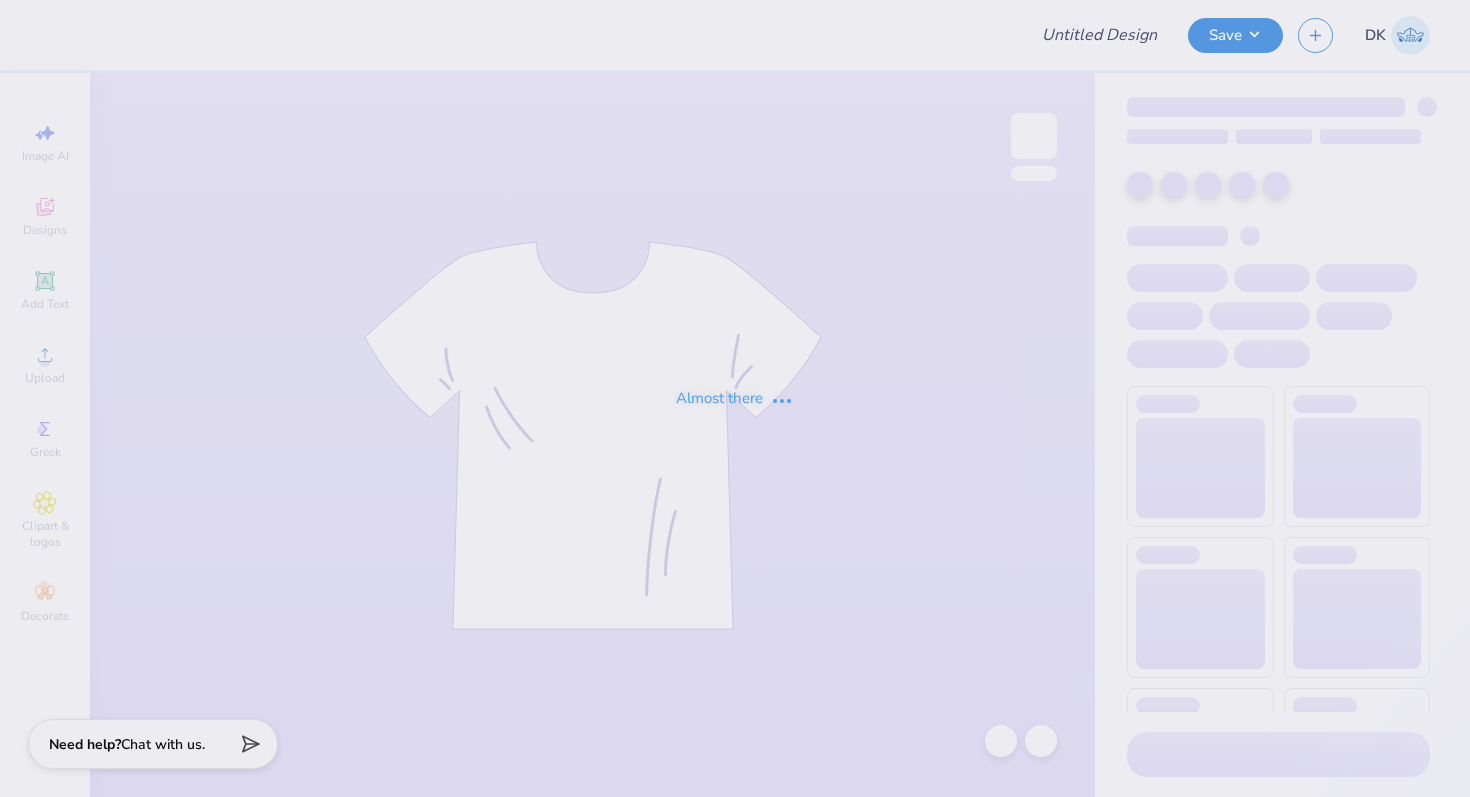 type on "test" 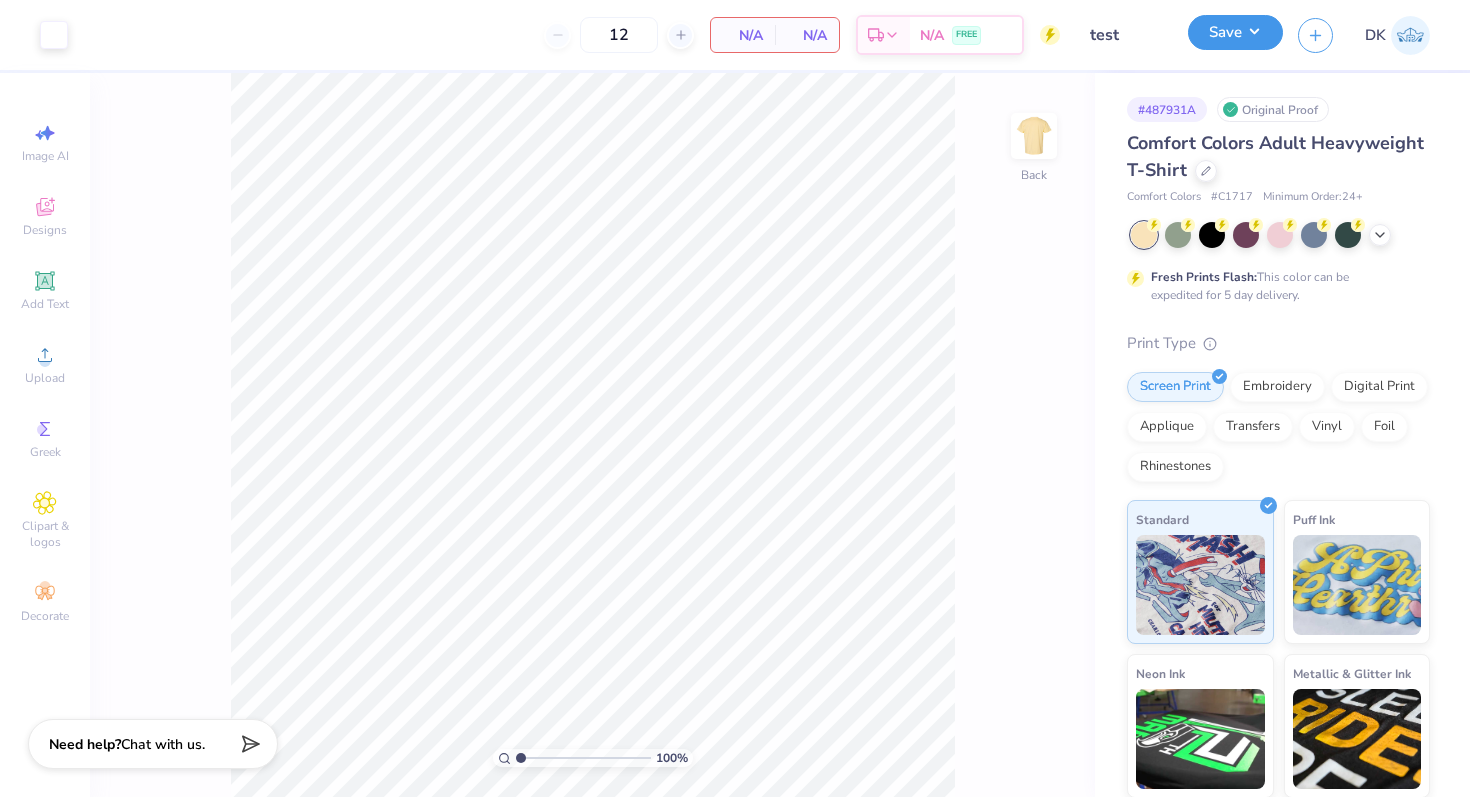 click on "Save" at bounding box center (1235, 32) 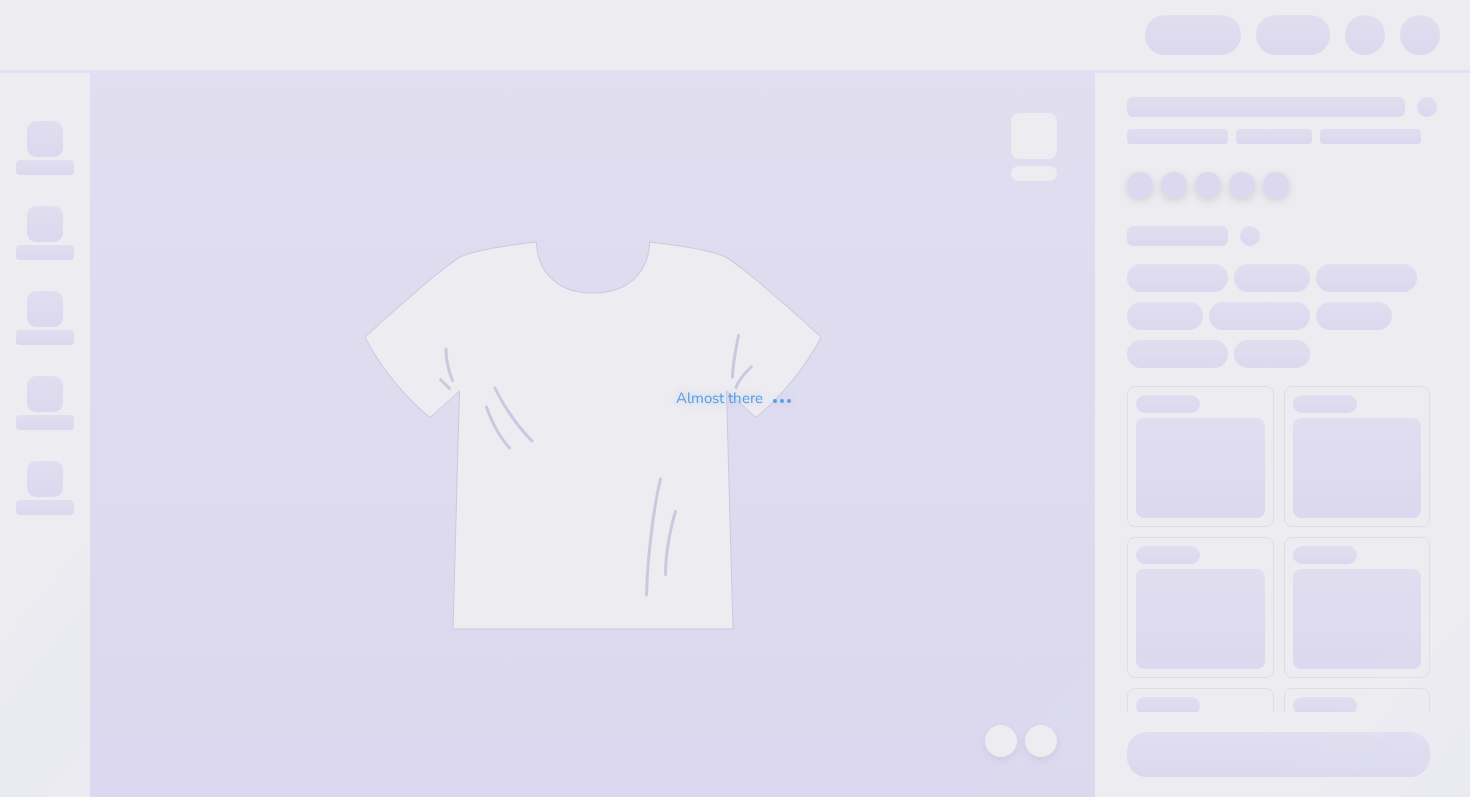 scroll, scrollTop: 0, scrollLeft: 0, axis: both 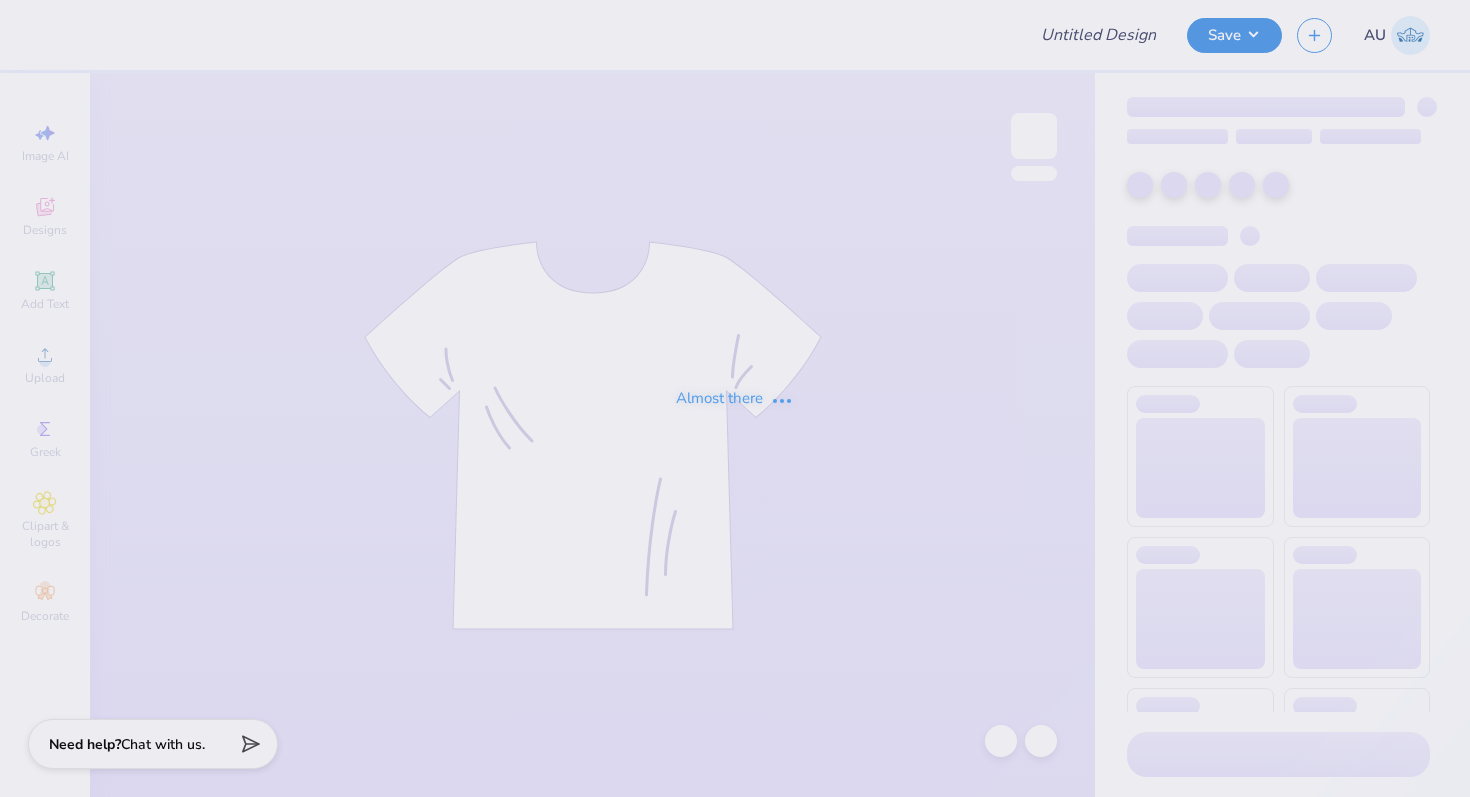 type on "test" 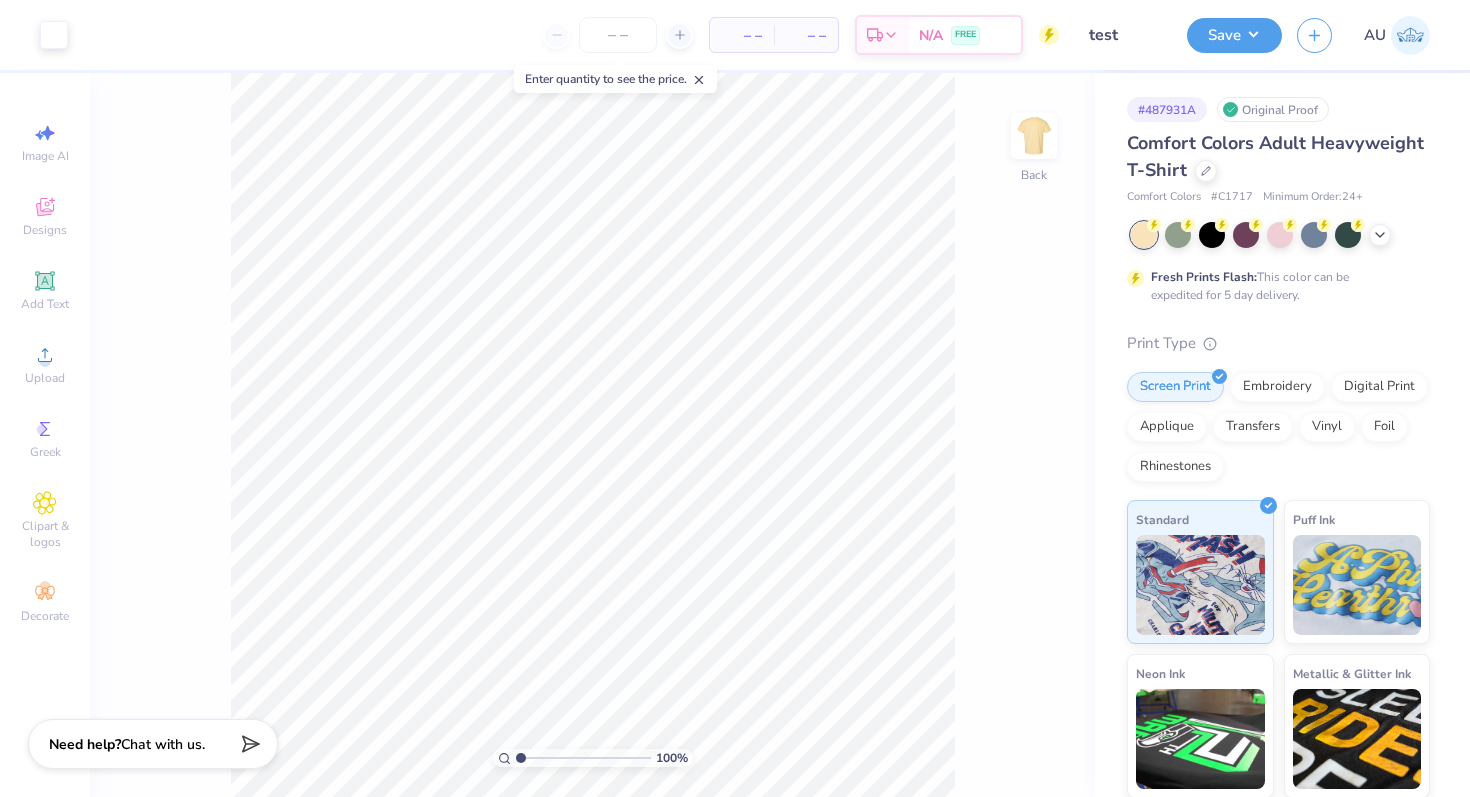 click on "Save" at bounding box center [1234, 35] 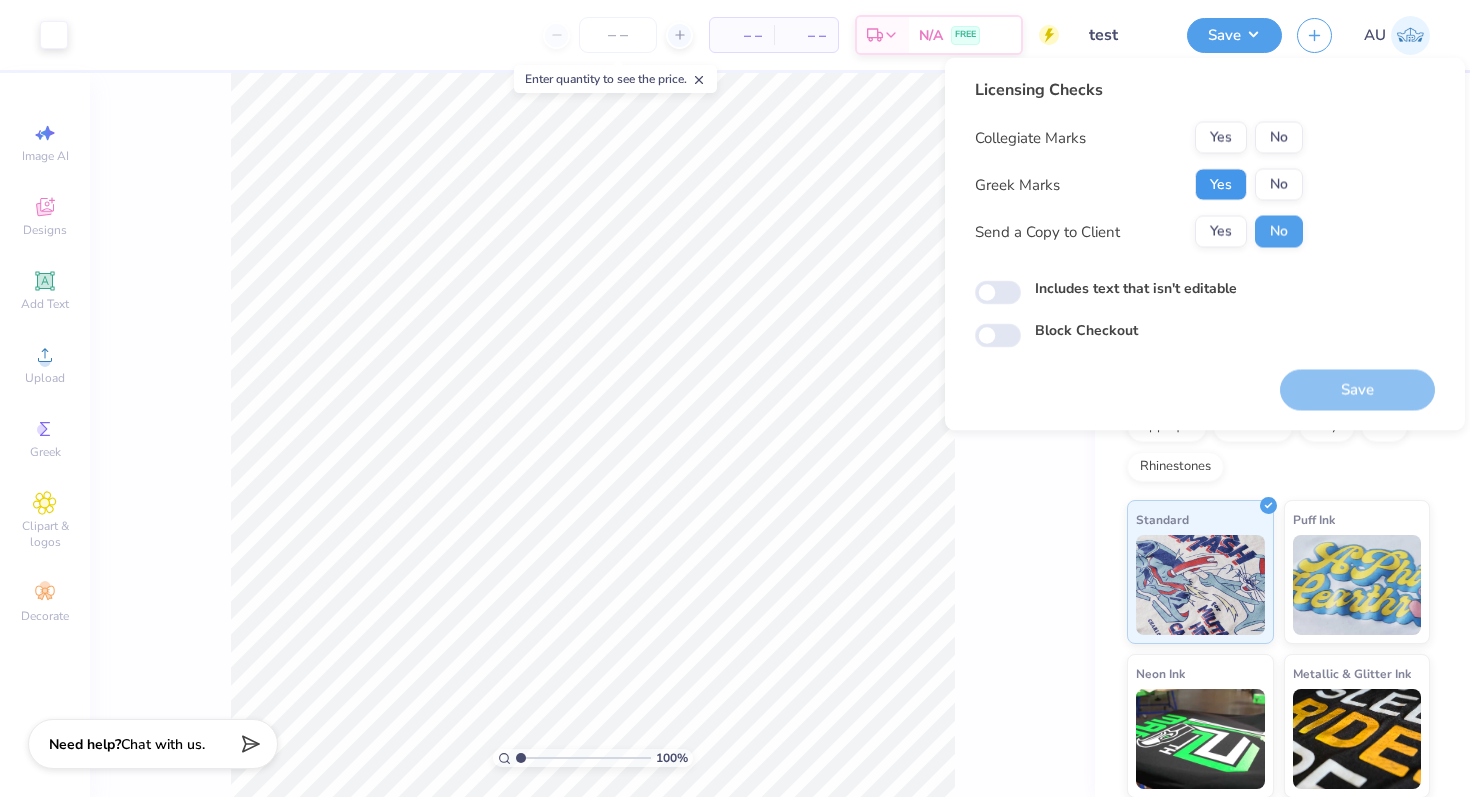 click on "Yes" at bounding box center [1221, 185] 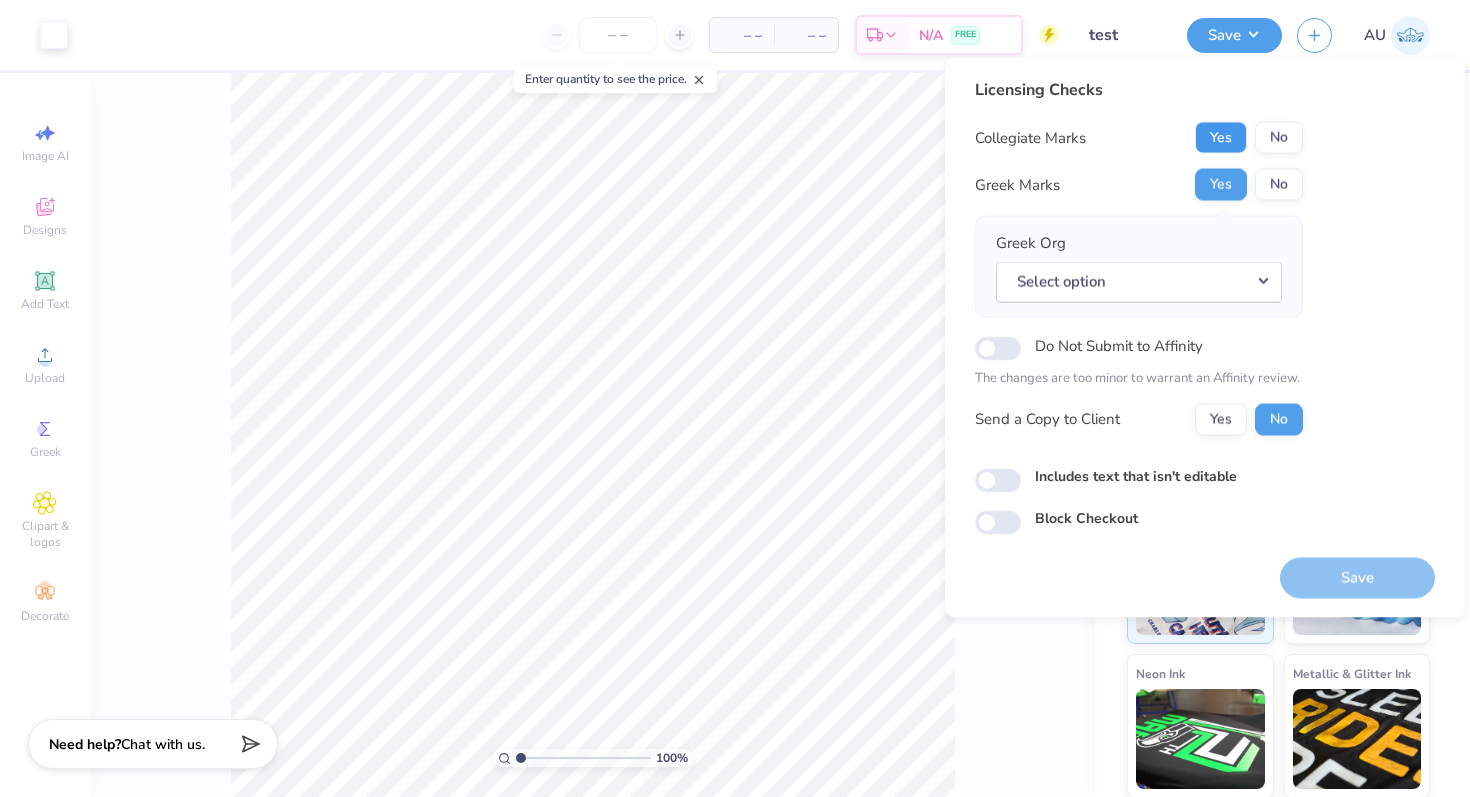 click on "Yes" at bounding box center [1221, 138] 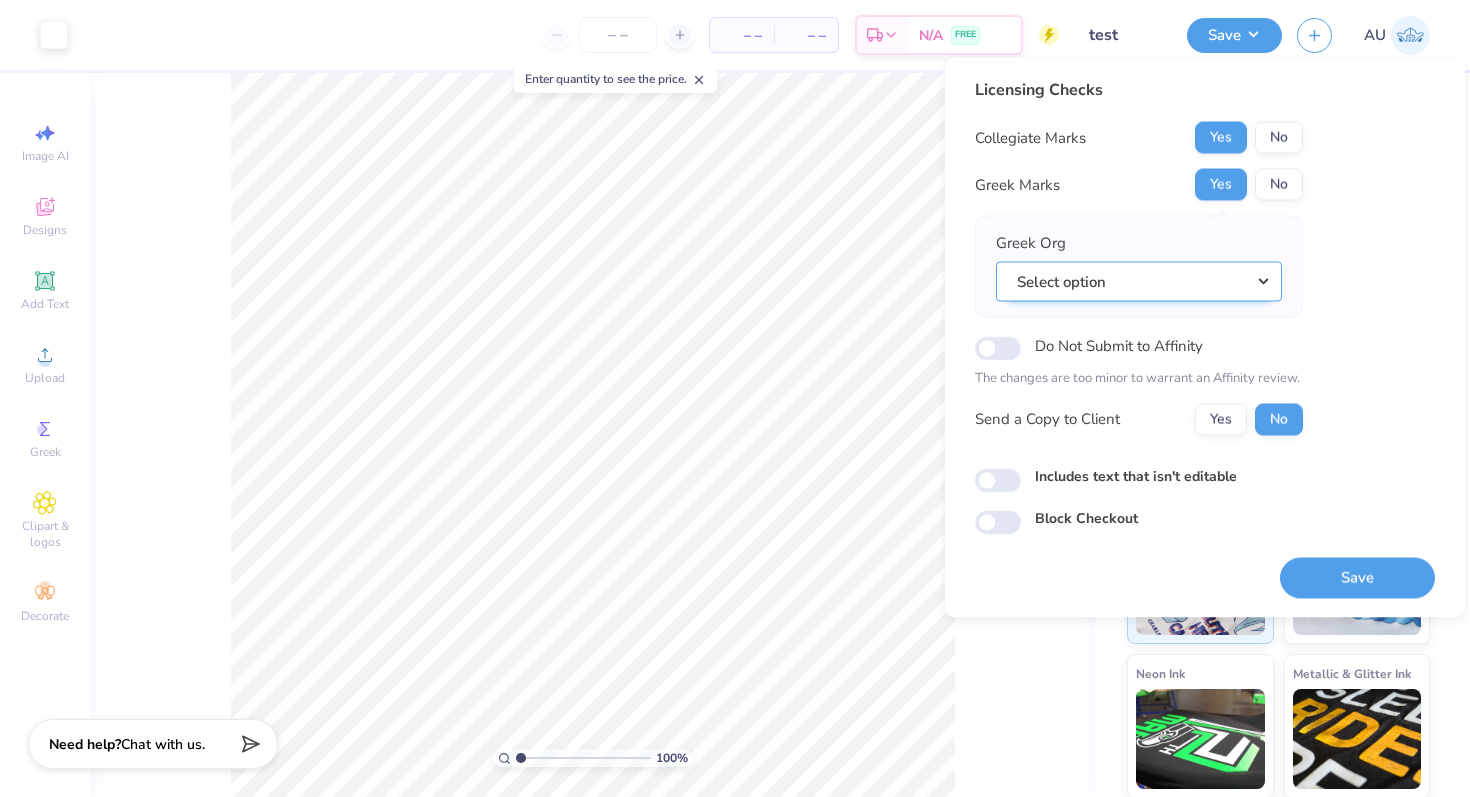 click on "Select option" at bounding box center (1139, 281) 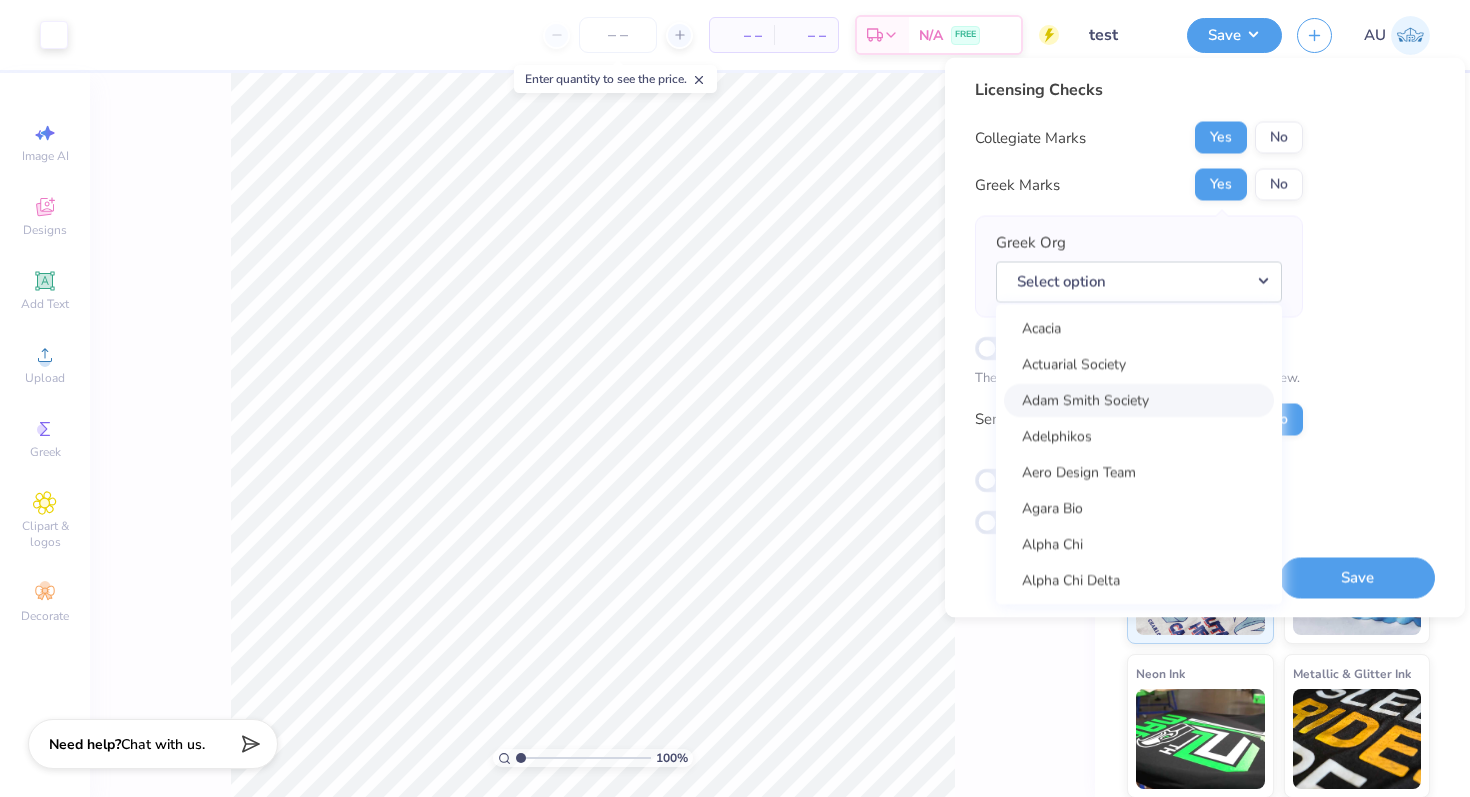 click on "Adam Smith Society" at bounding box center [1139, 400] 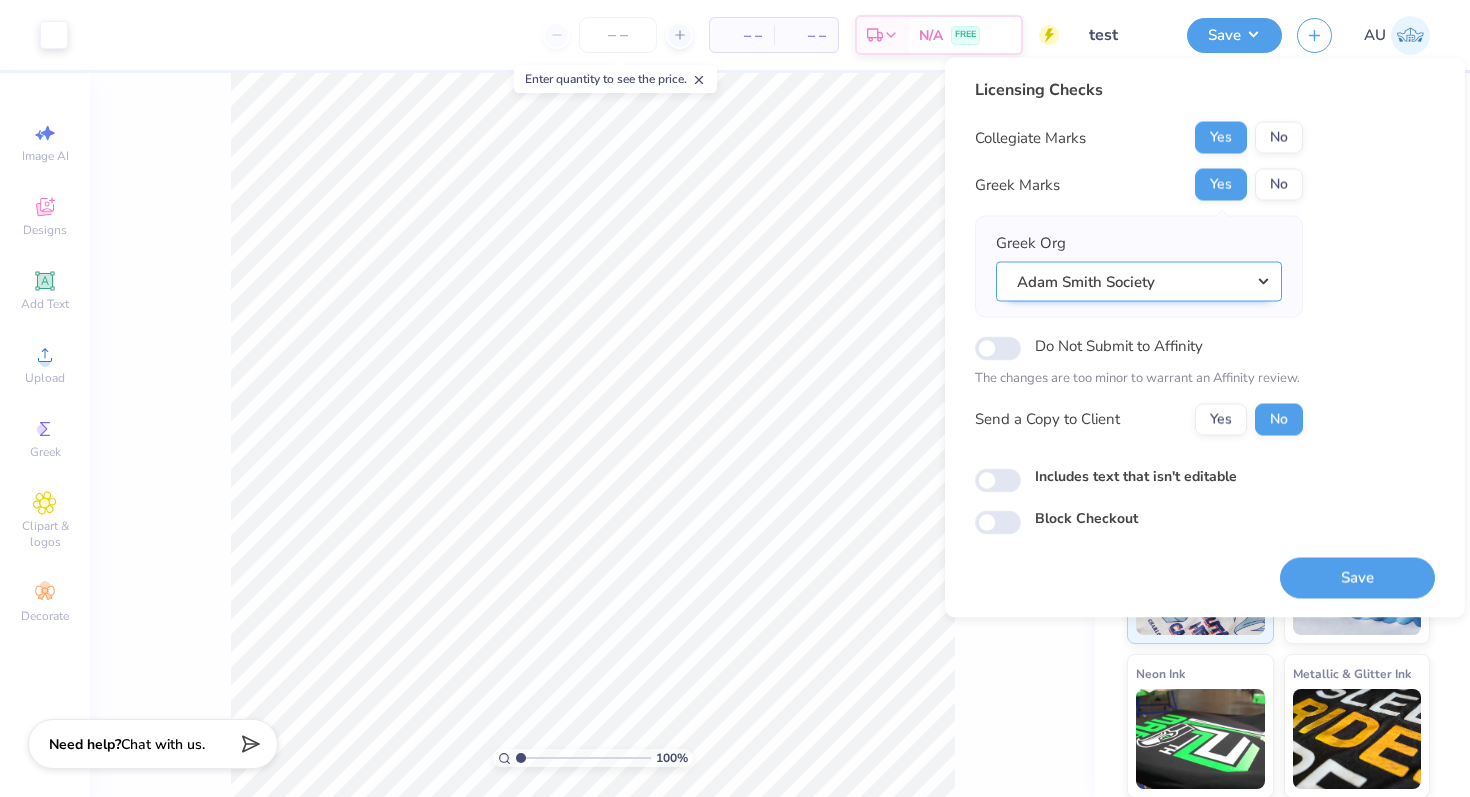 click on "Adam Smith Society" at bounding box center [1139, 281] 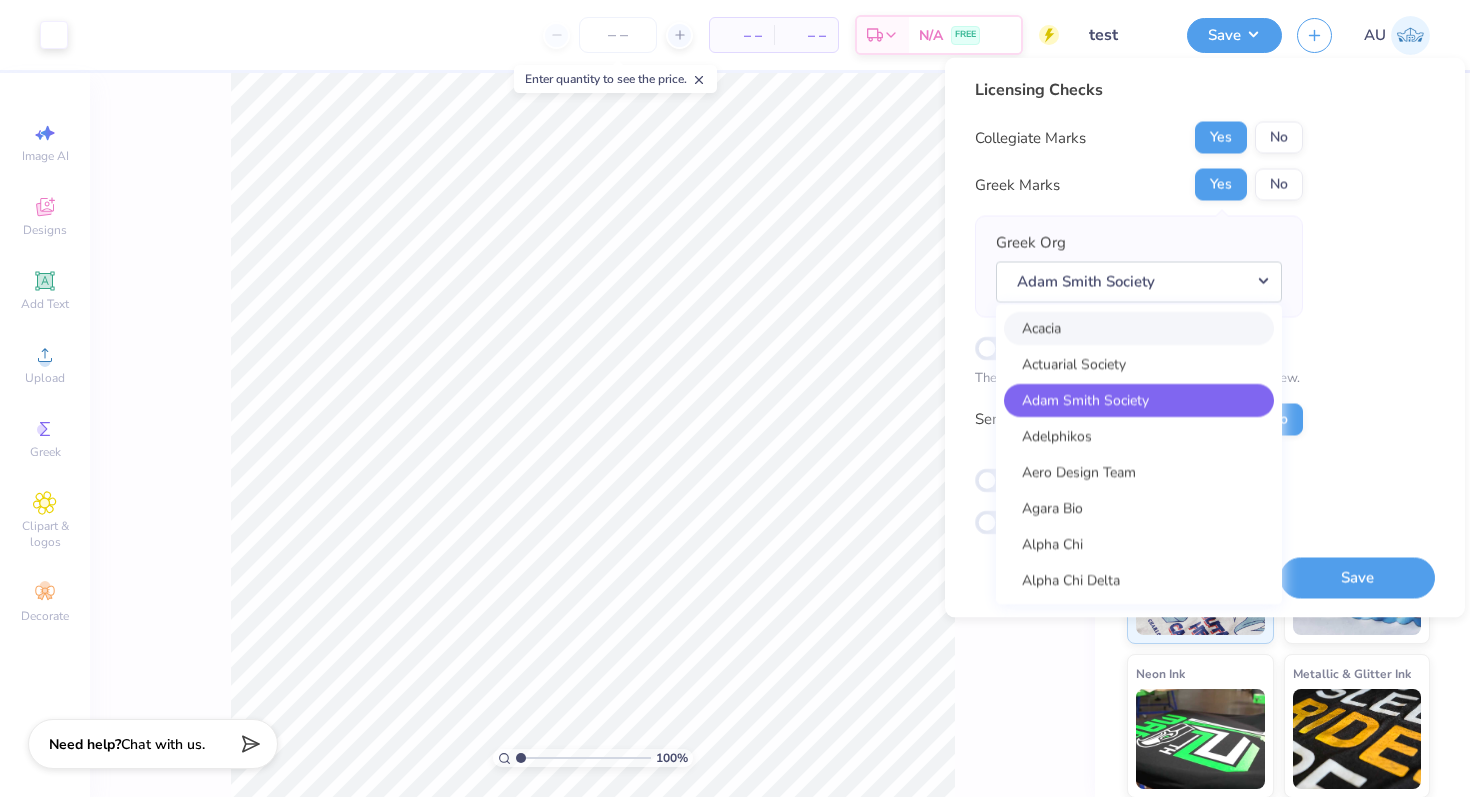 click on "Acacia" at bounding box center [1139, 328] 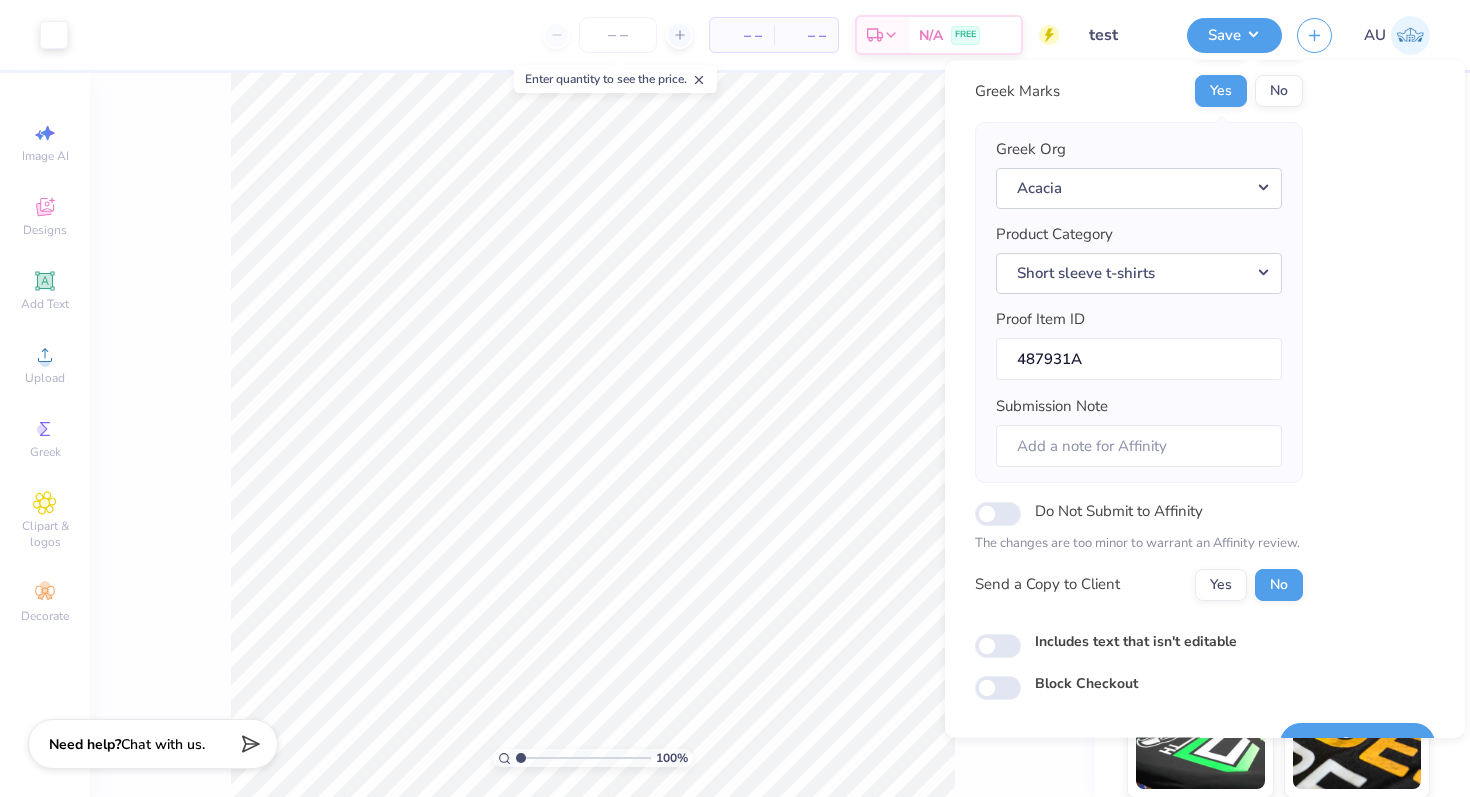 scroll, scrollTop: 141, scrollLeft: 0, axis: vertical 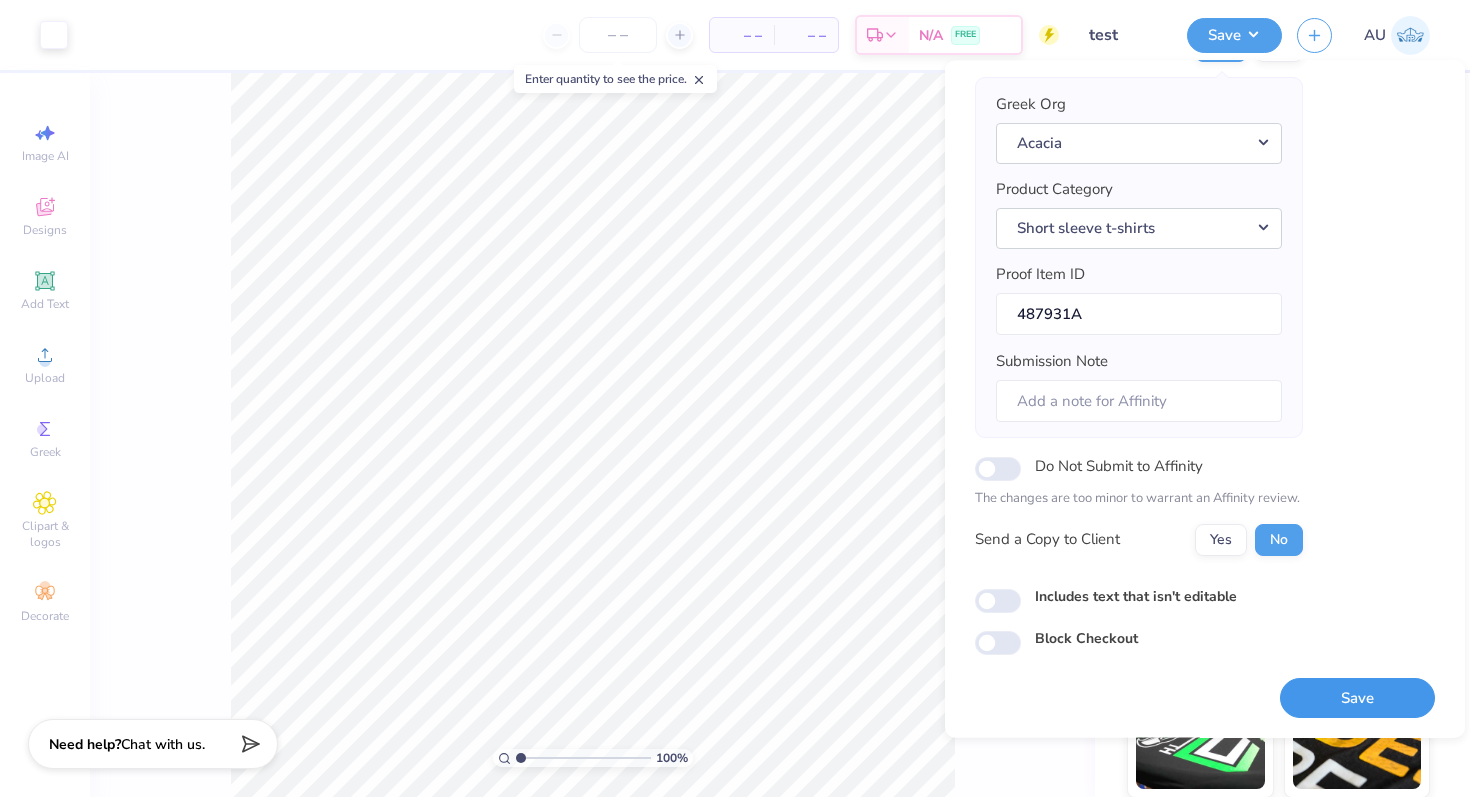 click on "Save" at bounding box center [1357, 698] 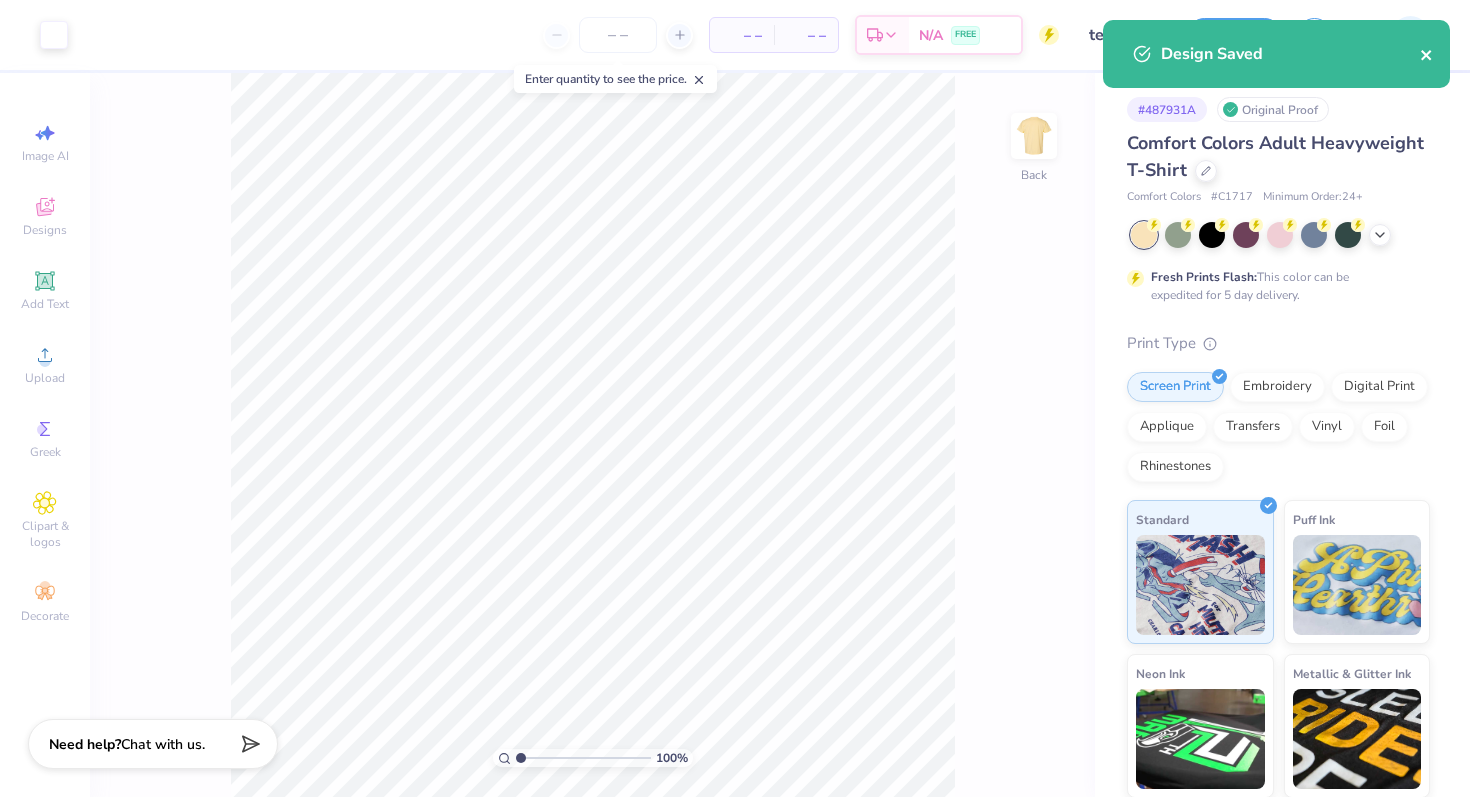 click 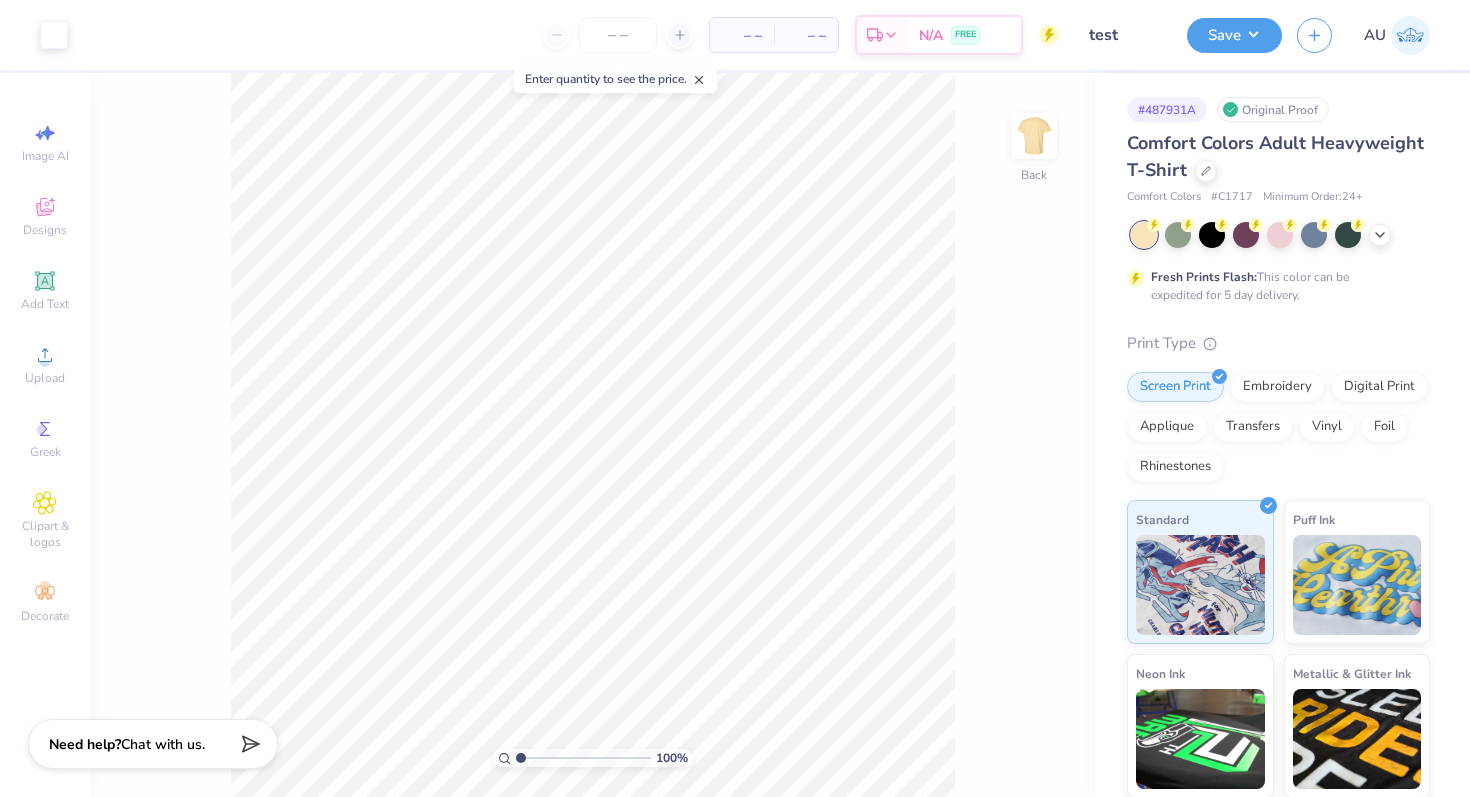 click on "Save" at bounding box center [1234, 35] 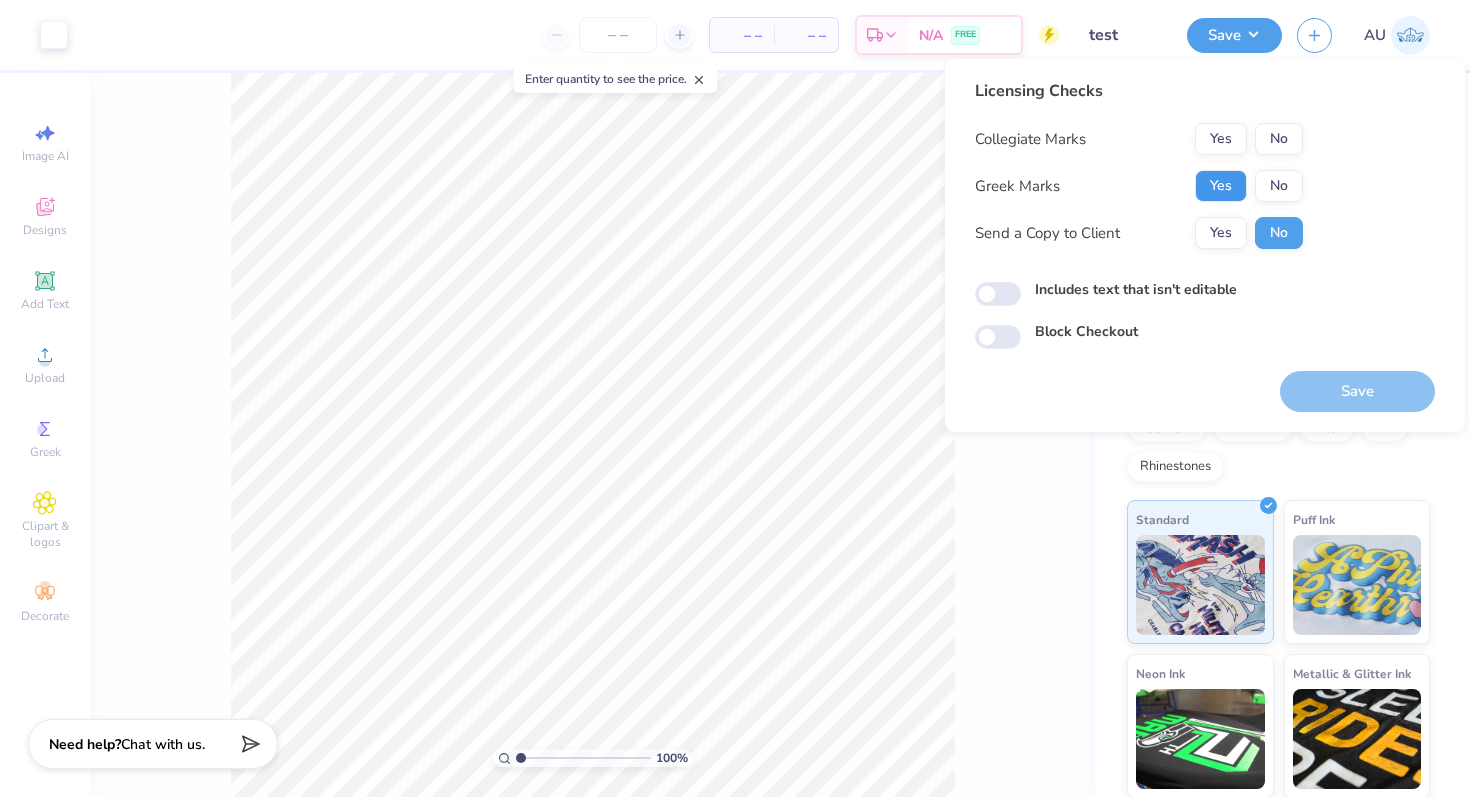 click on "Yes" at bounding box center (1221, 186) 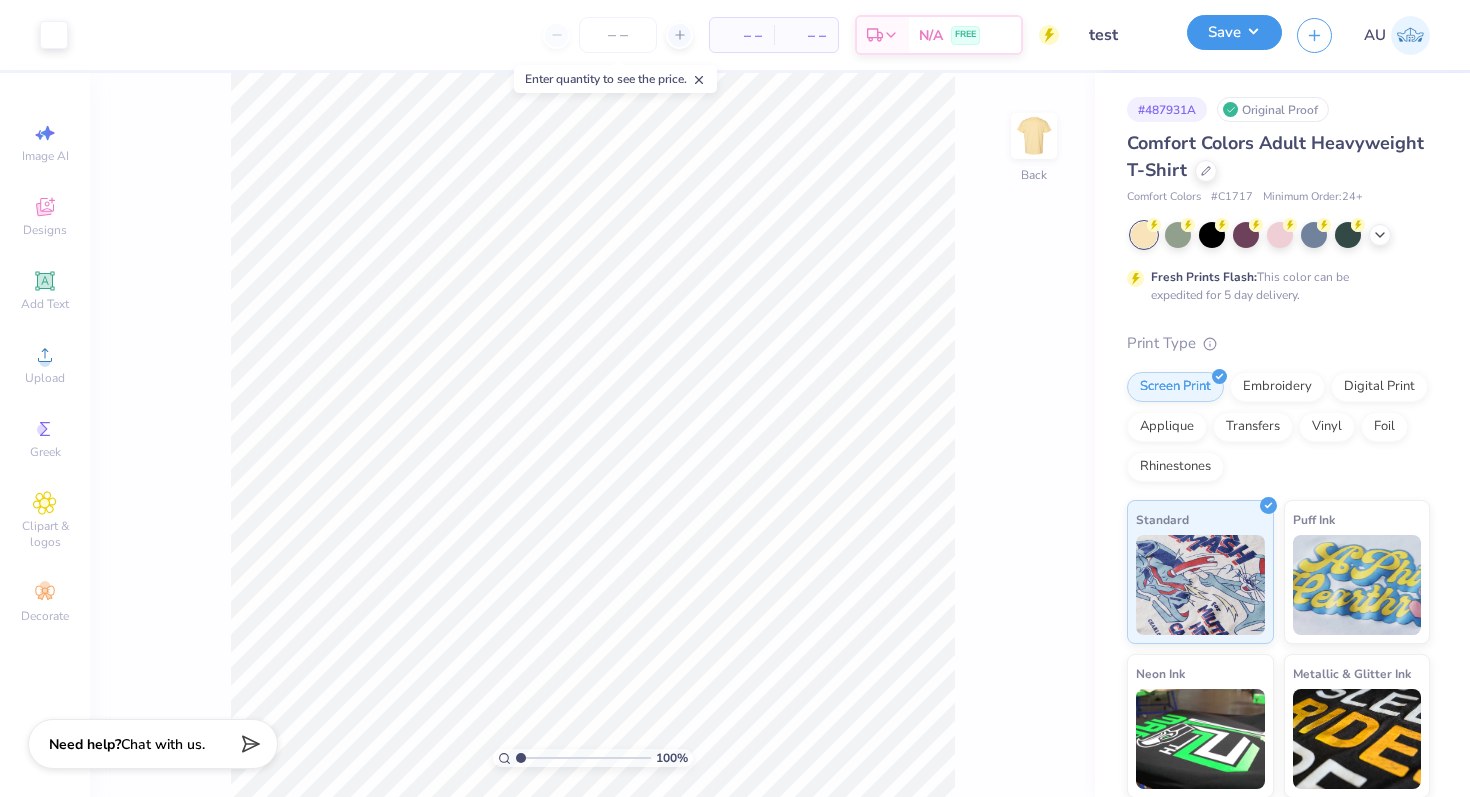 click on "Save" at bounding box center [1234, 32] 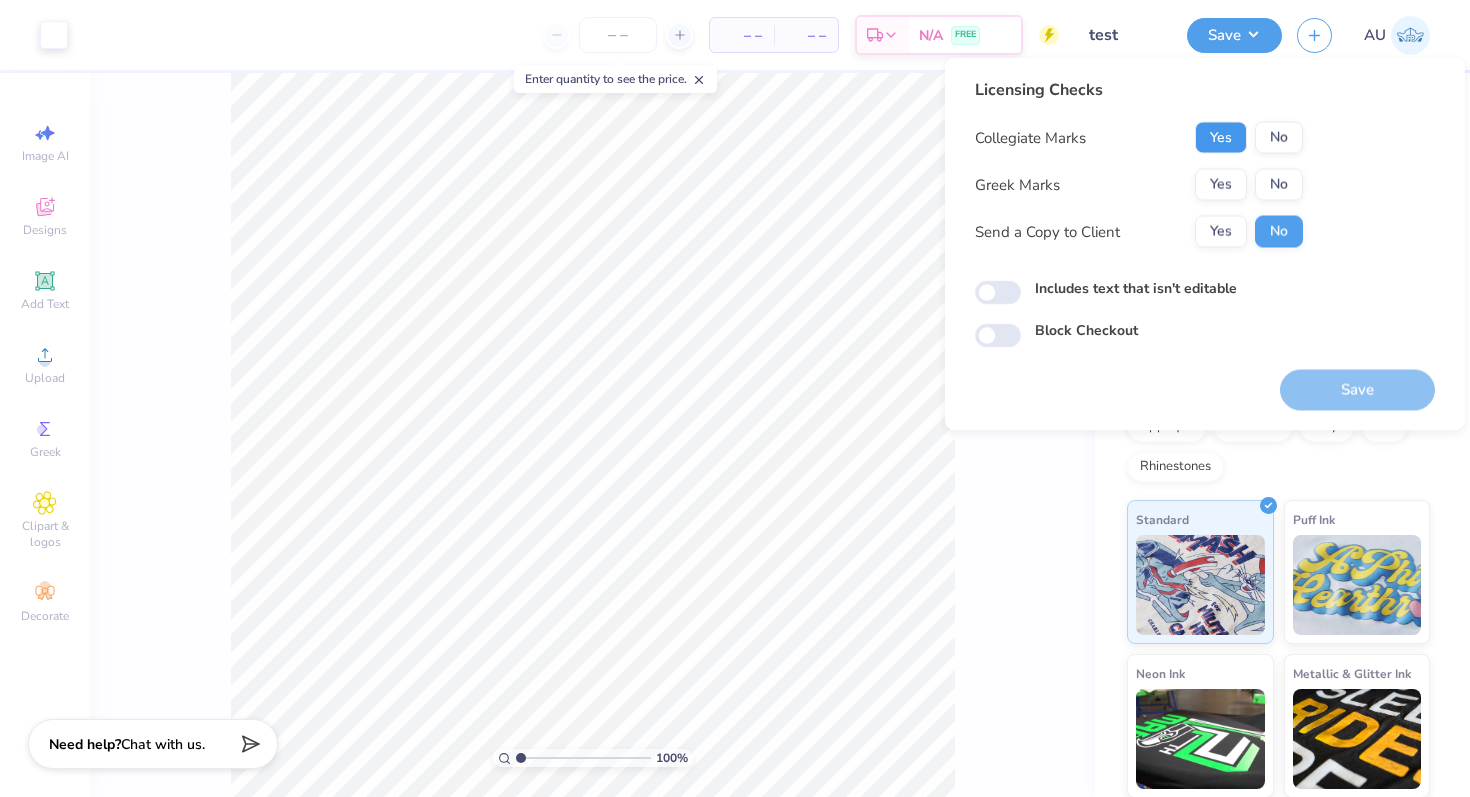 click on "Yes" at bounding box center (1221, 138) 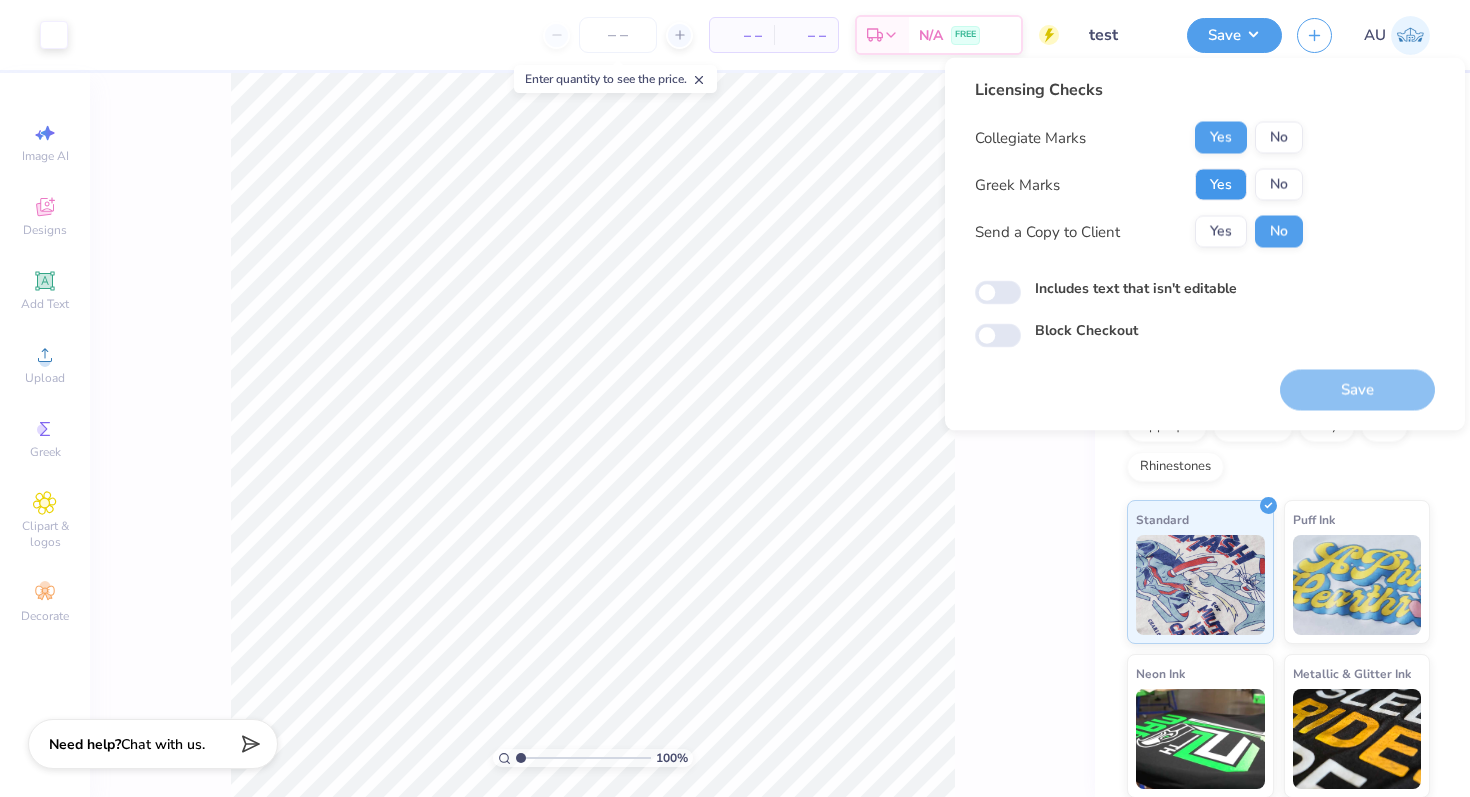 click on "Yes" at bounding box center [1221, 185] 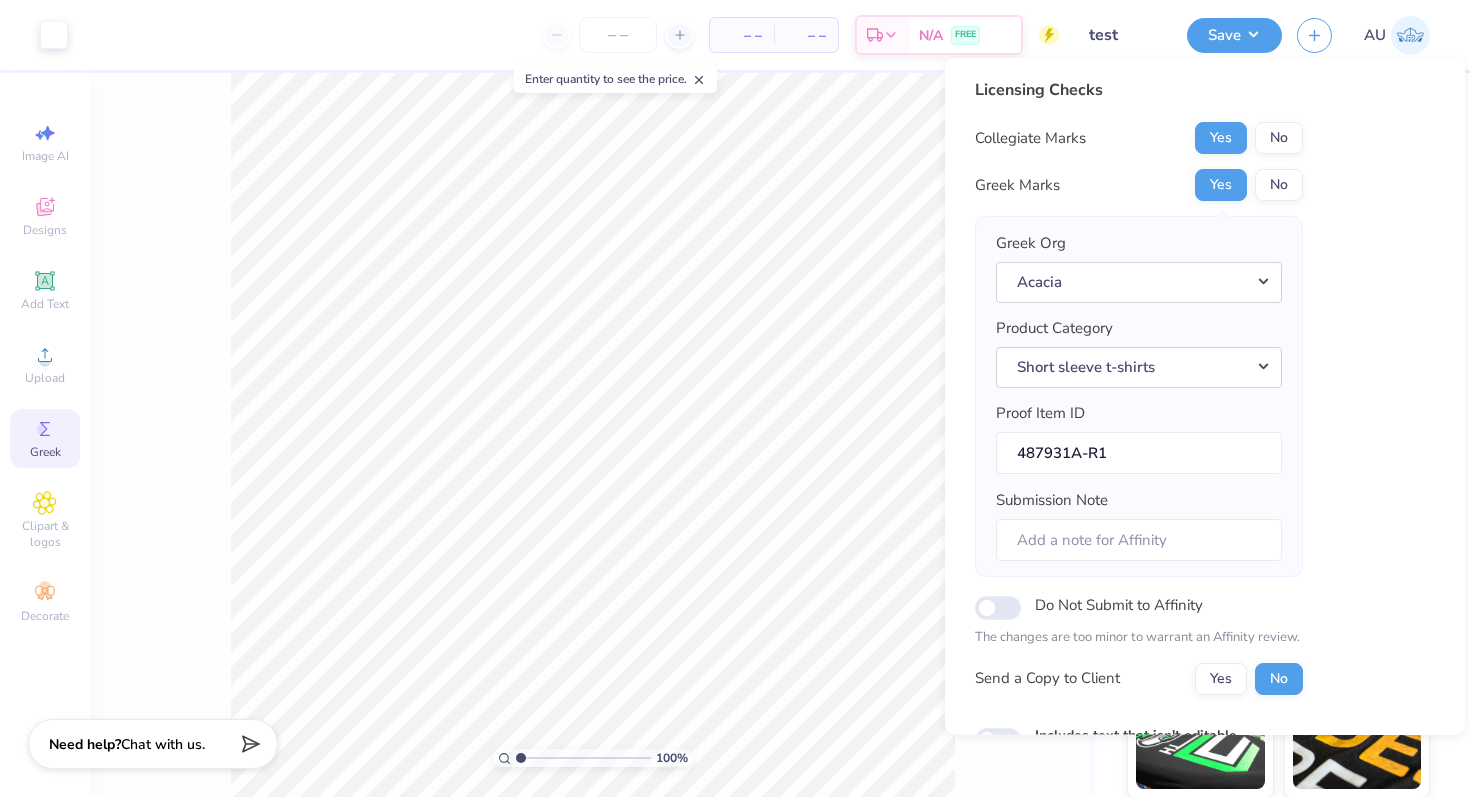 click on "Greek" at bounding box center [45, 452] 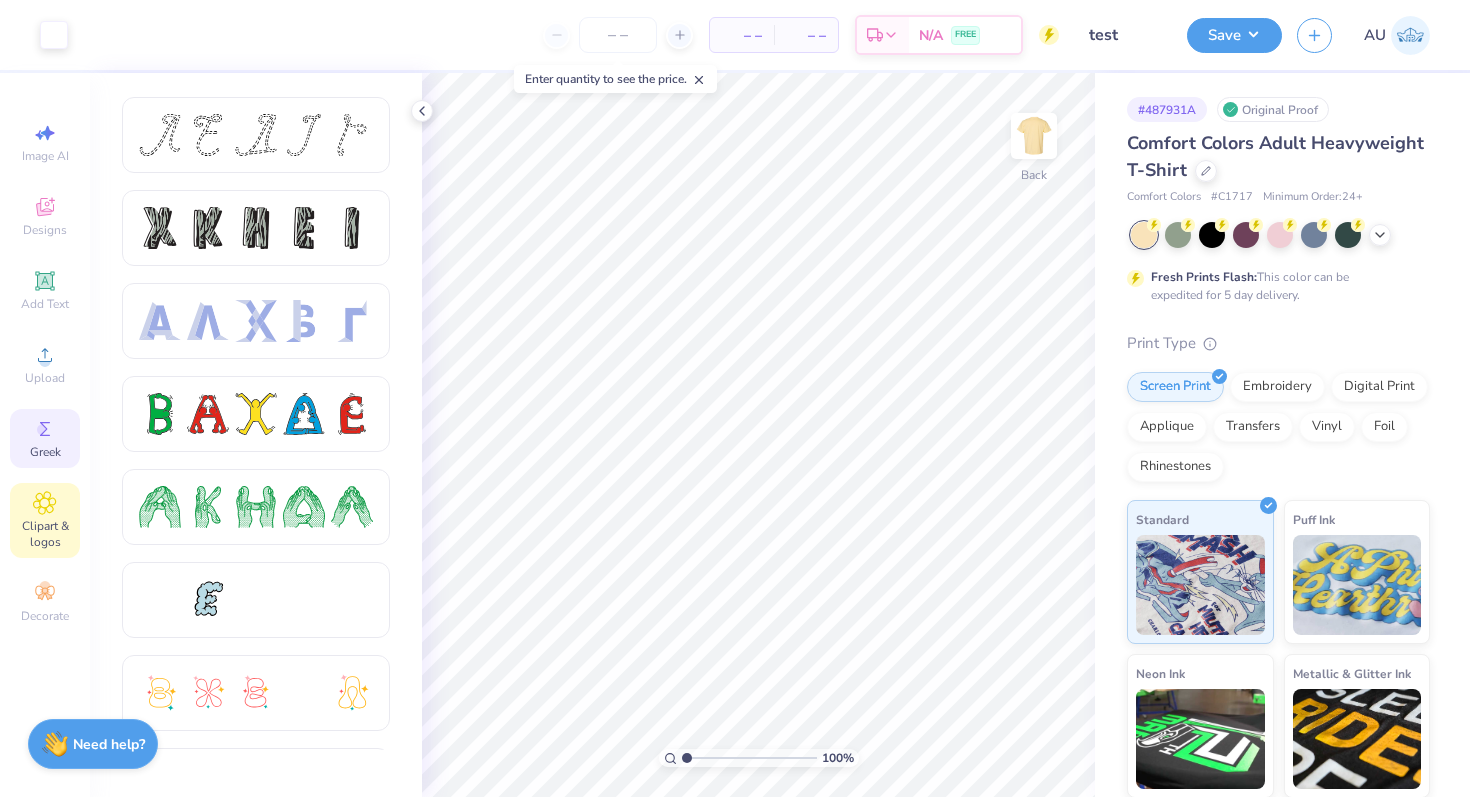 click on "Clipart & logos" at bounding box center [45, 534] 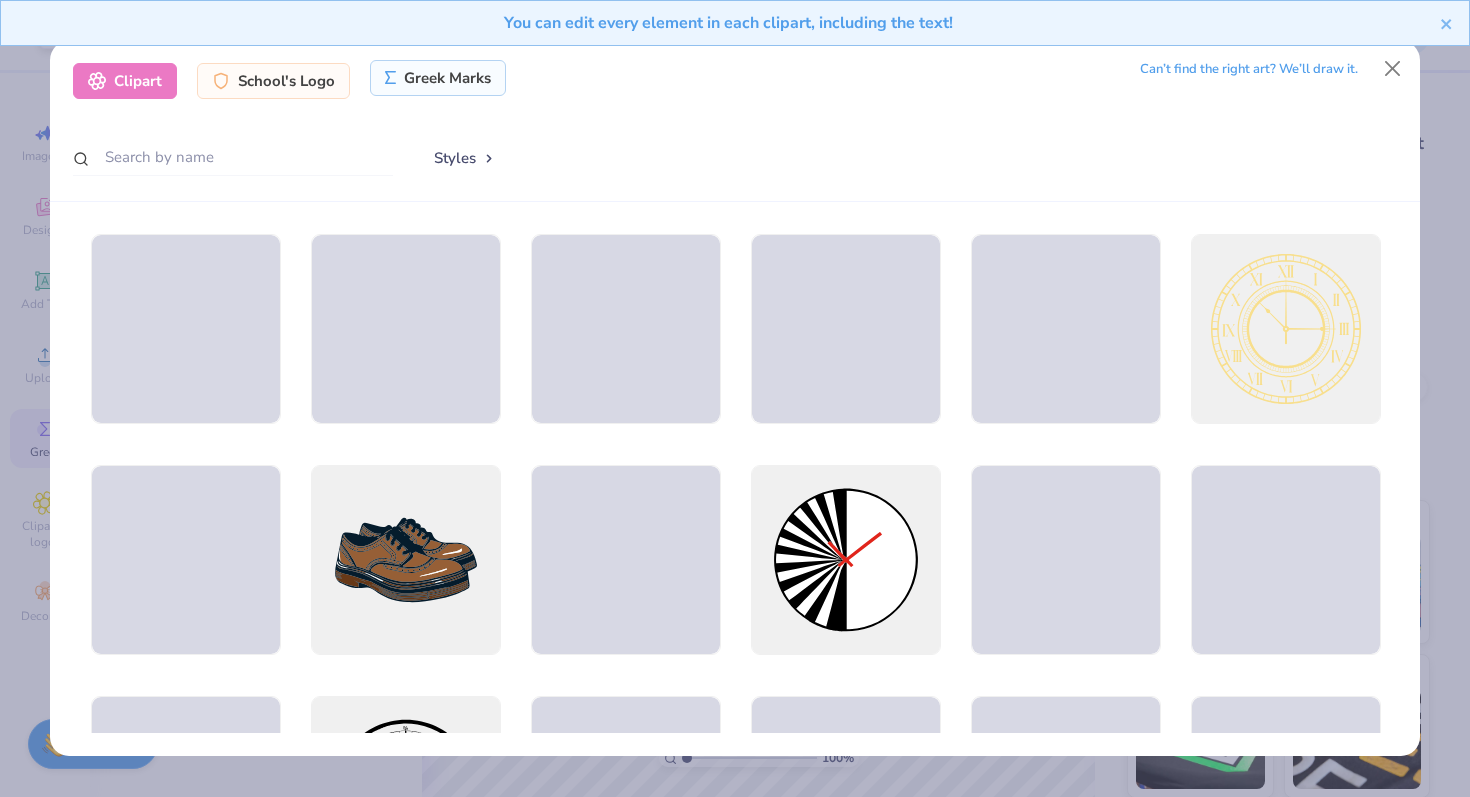 click on "Greek Marks" at bounding box center (438, 78) 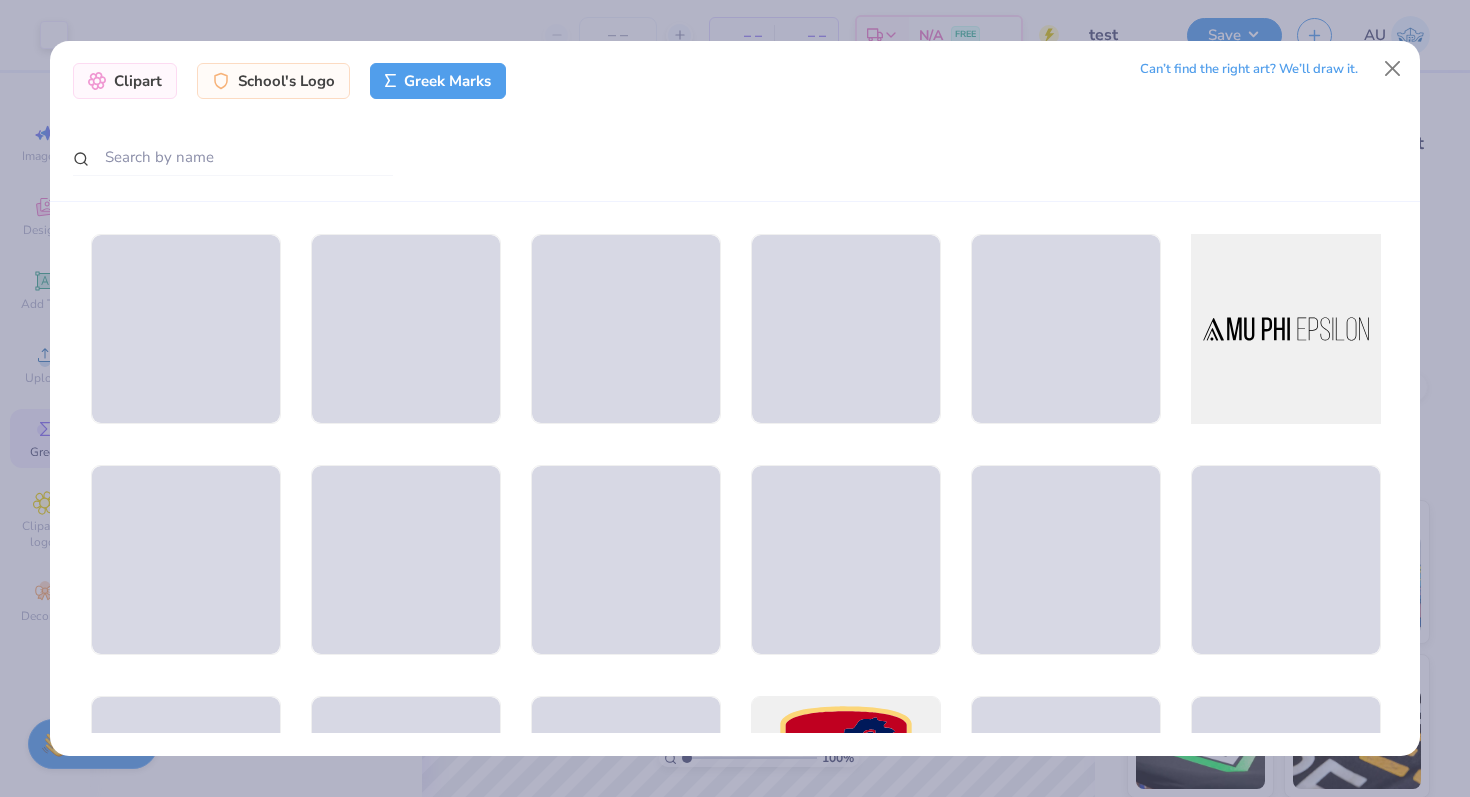 click at bounding box center [1285, 329] 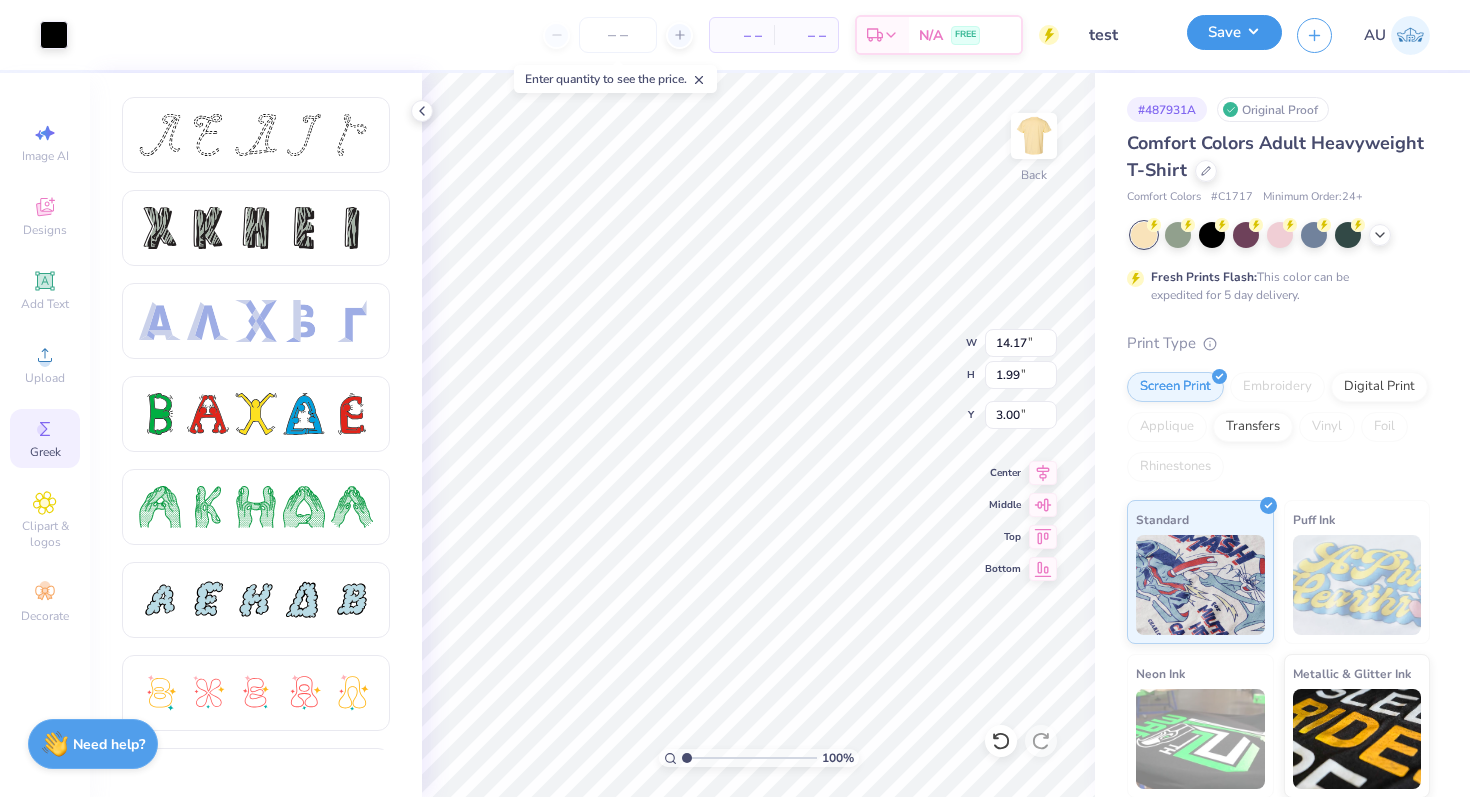 click on "Save" at bounding box center [1234, 32] 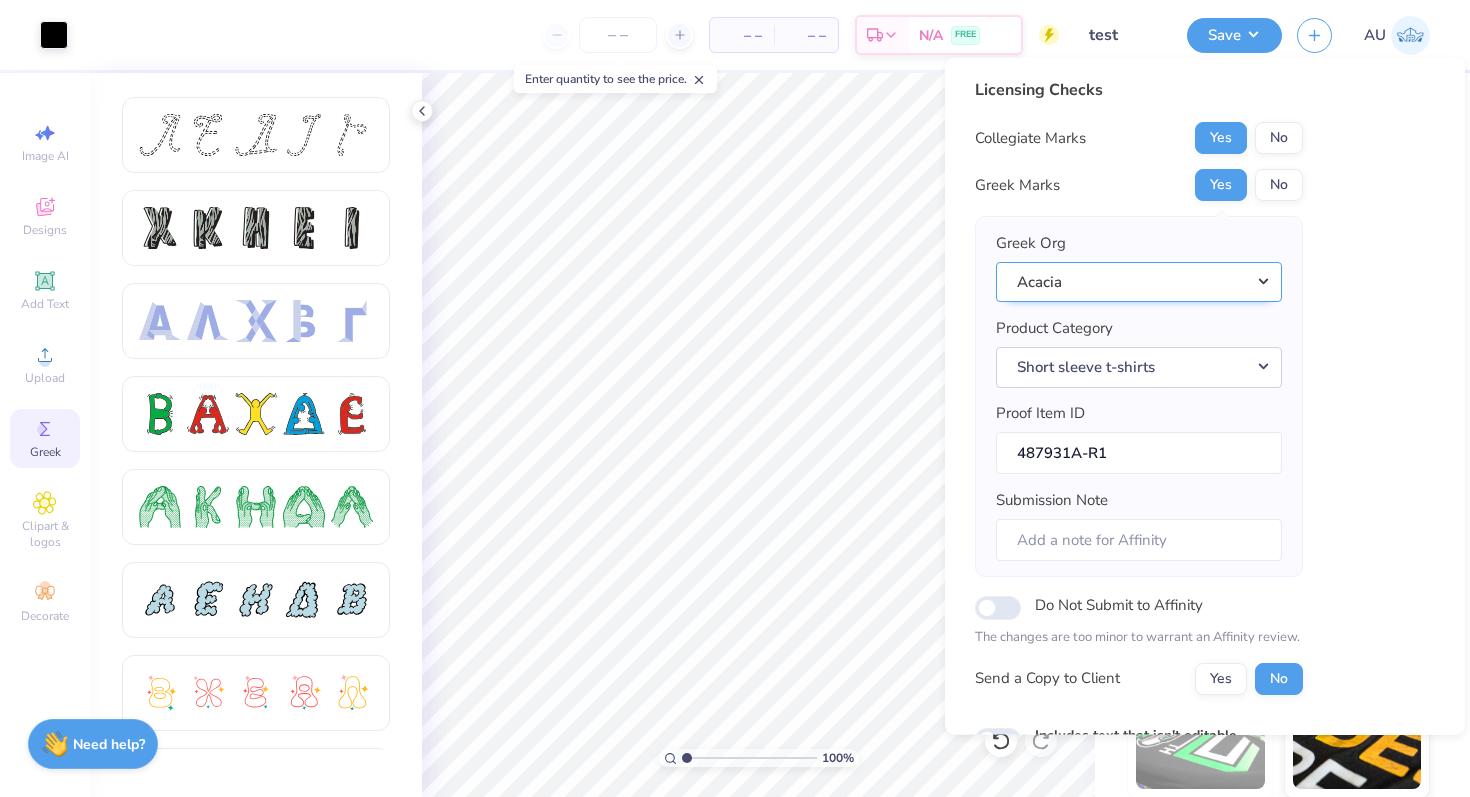 click on "Acacia" at bounding box center [1139, 281] 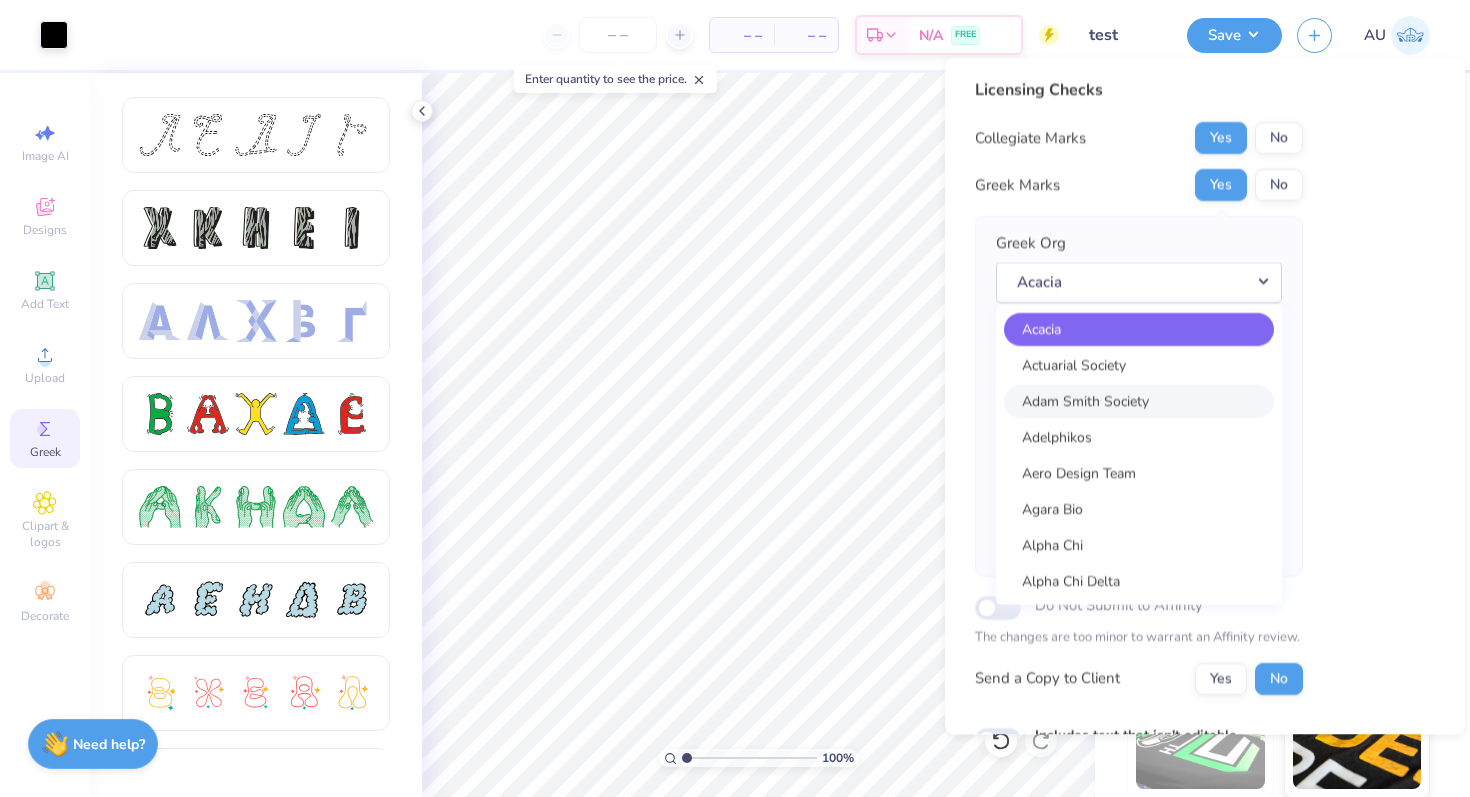 click on "Adam Smith Society" at bounding box center [1139, 400] 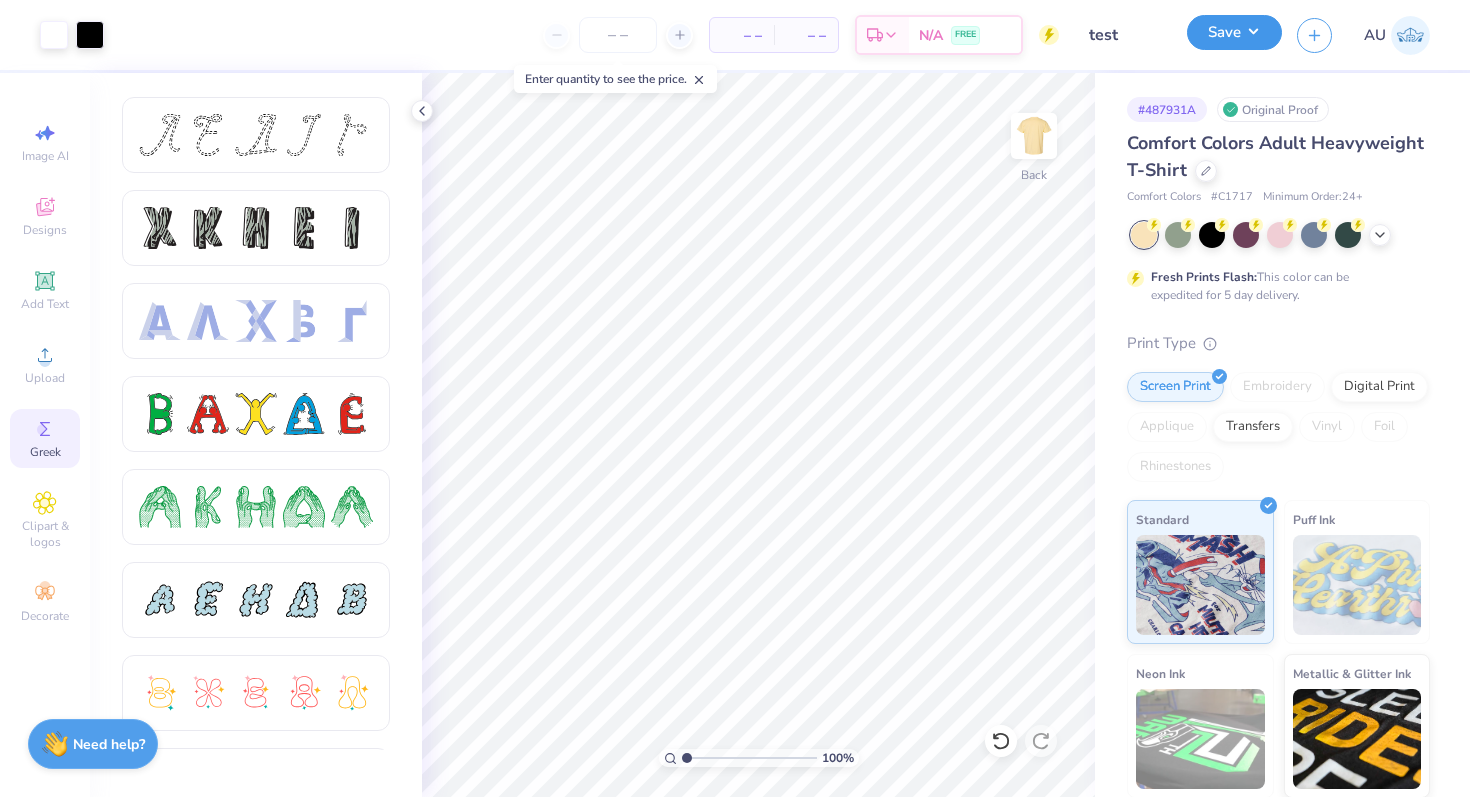 click on "Save" at bounding box center (1234, 32) 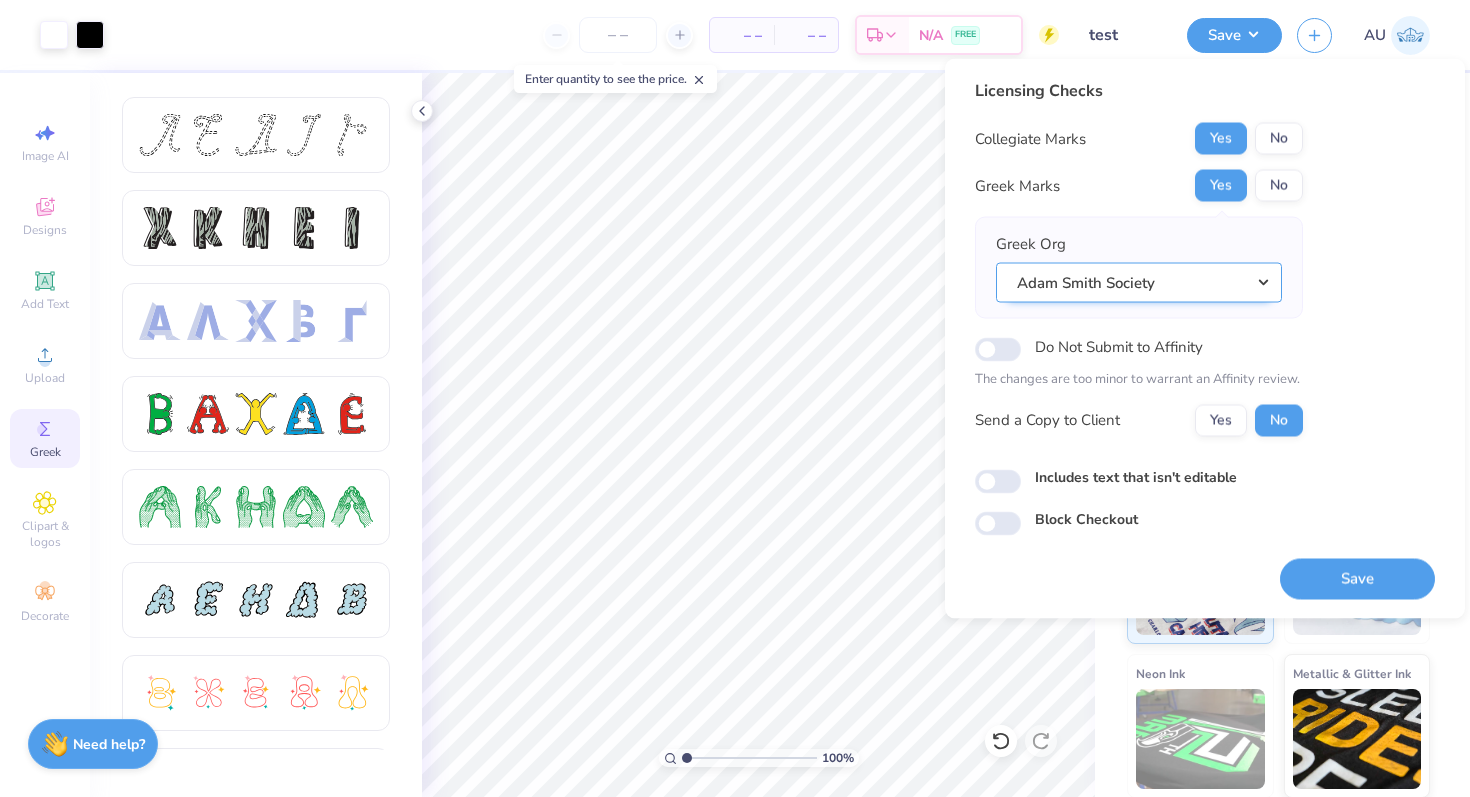 click on "Adam Smith Society" at bounding box center (1139, 282) 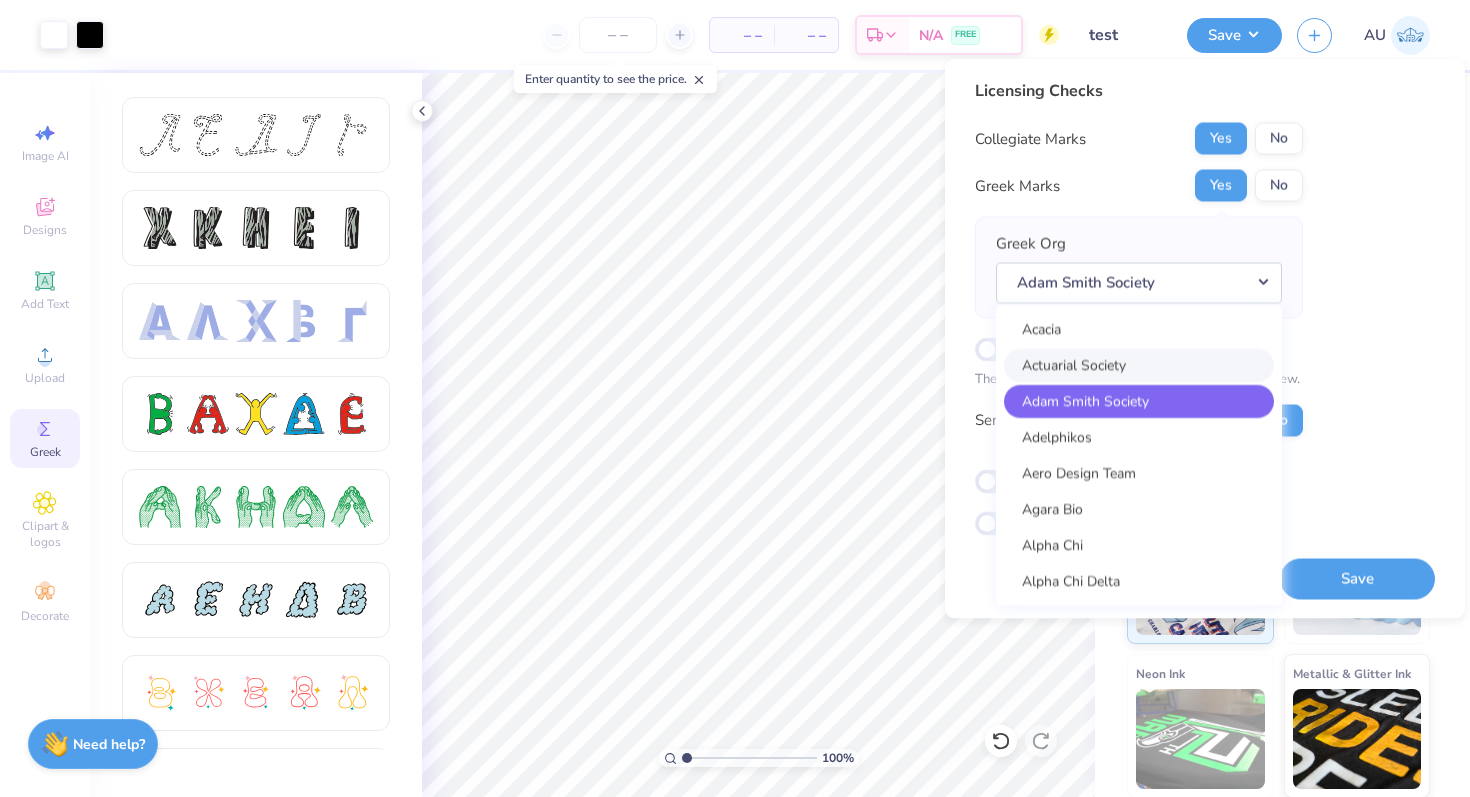 click on "Actuarial Society" at bounding box center [1139, 365] 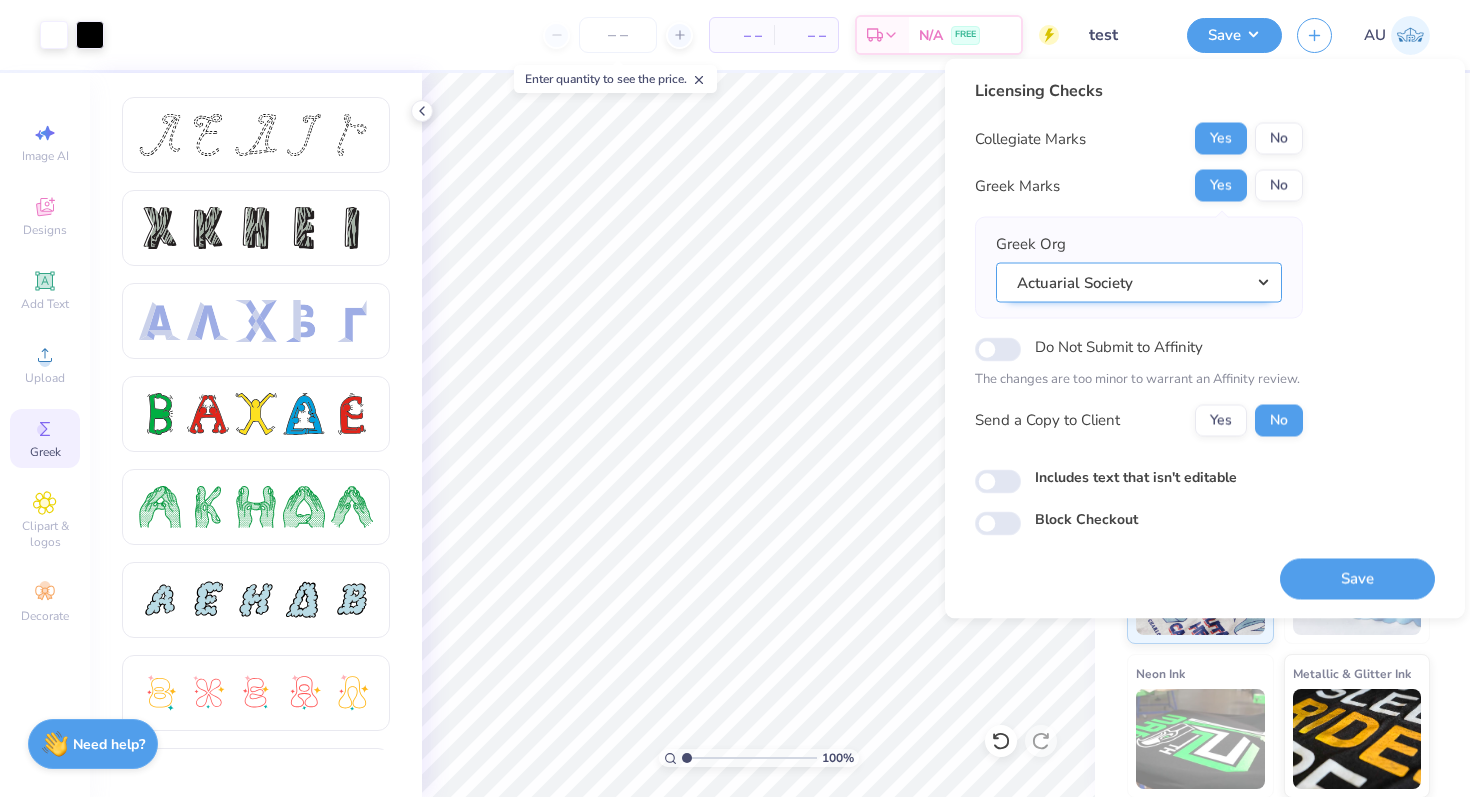 click on "Actuarial Society" at bounding box center (1139, 282) 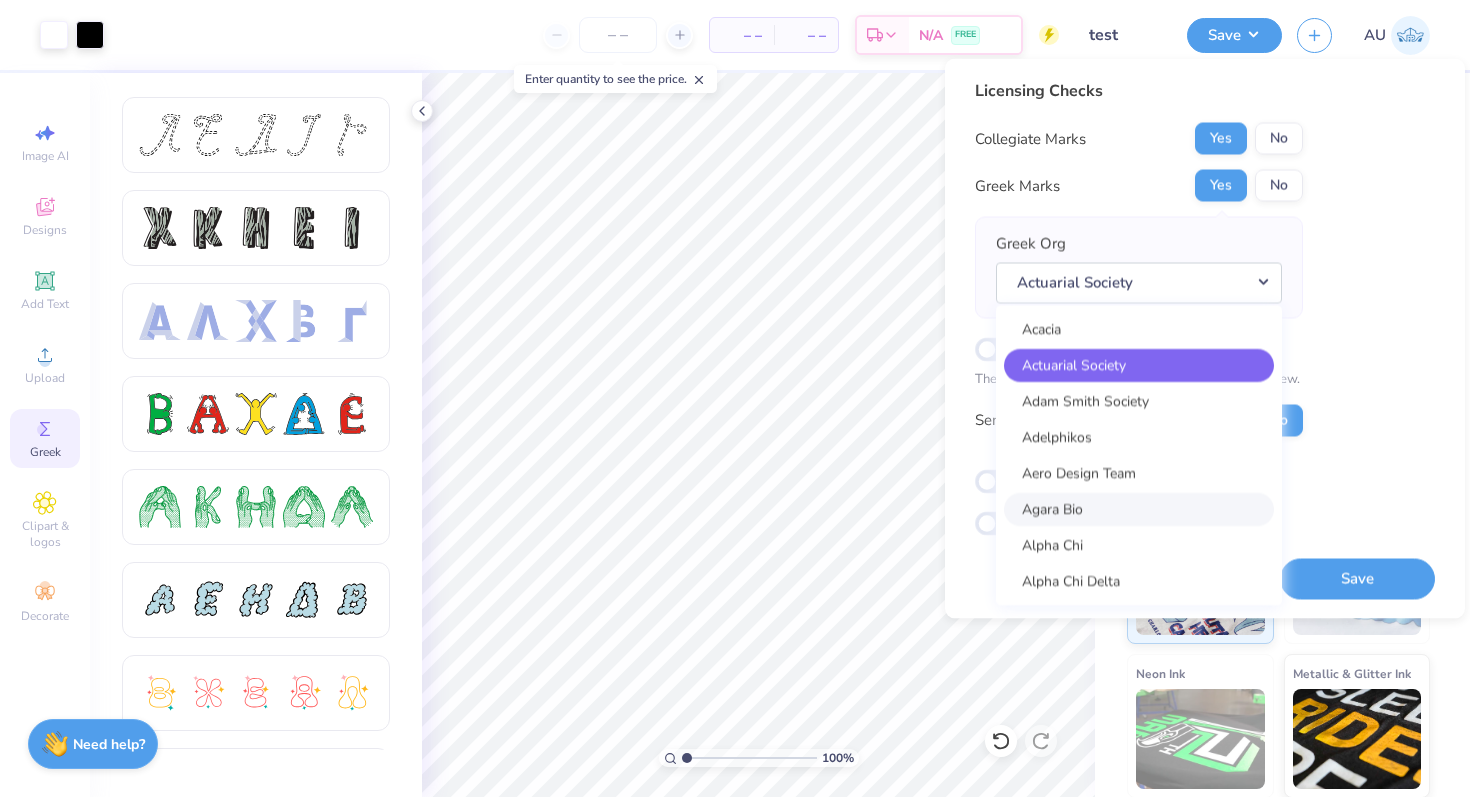 click on "Agara Bio" at bounding box center [1139, 509] 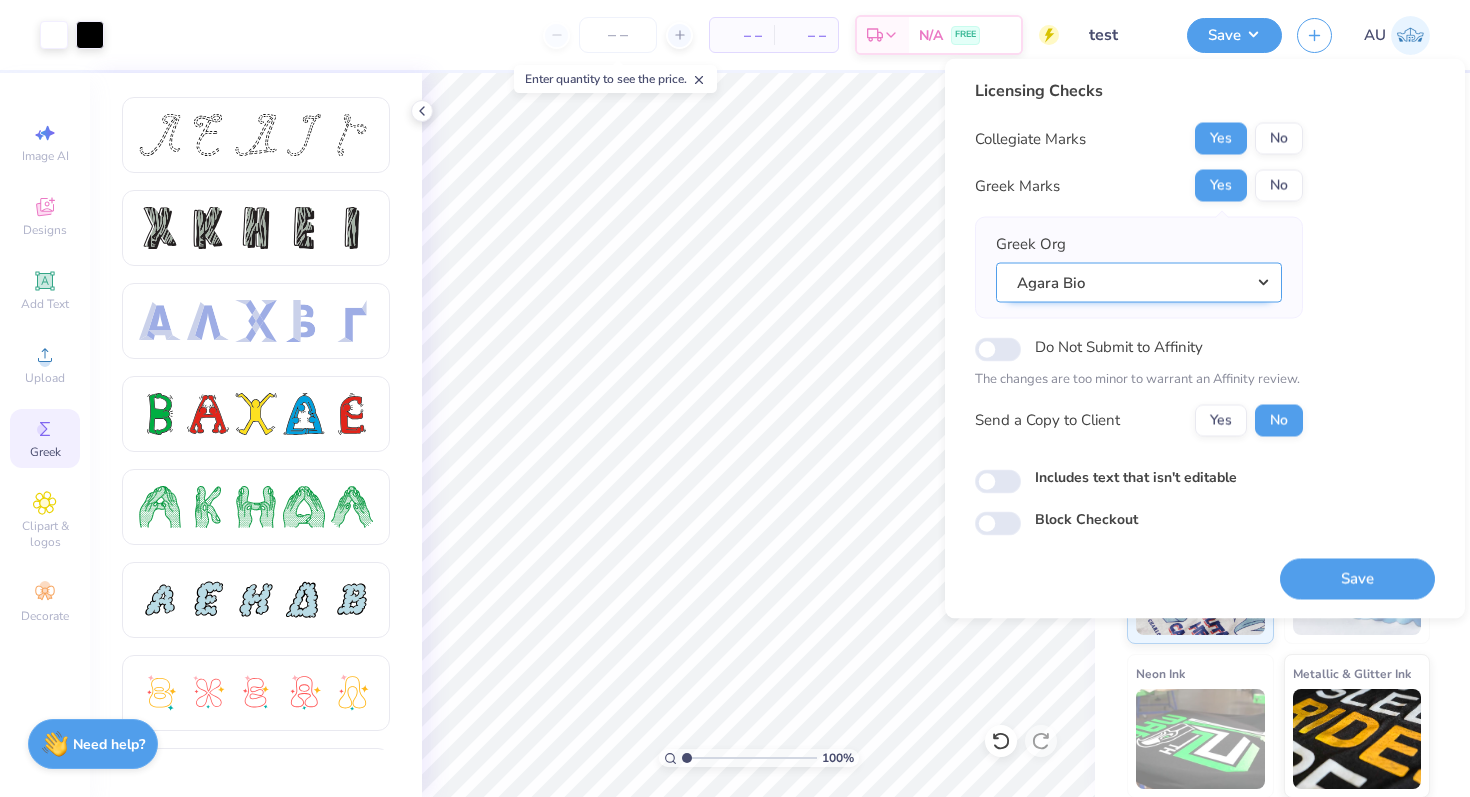 click on "Agara Bio" at bounding box center [1139, 282] 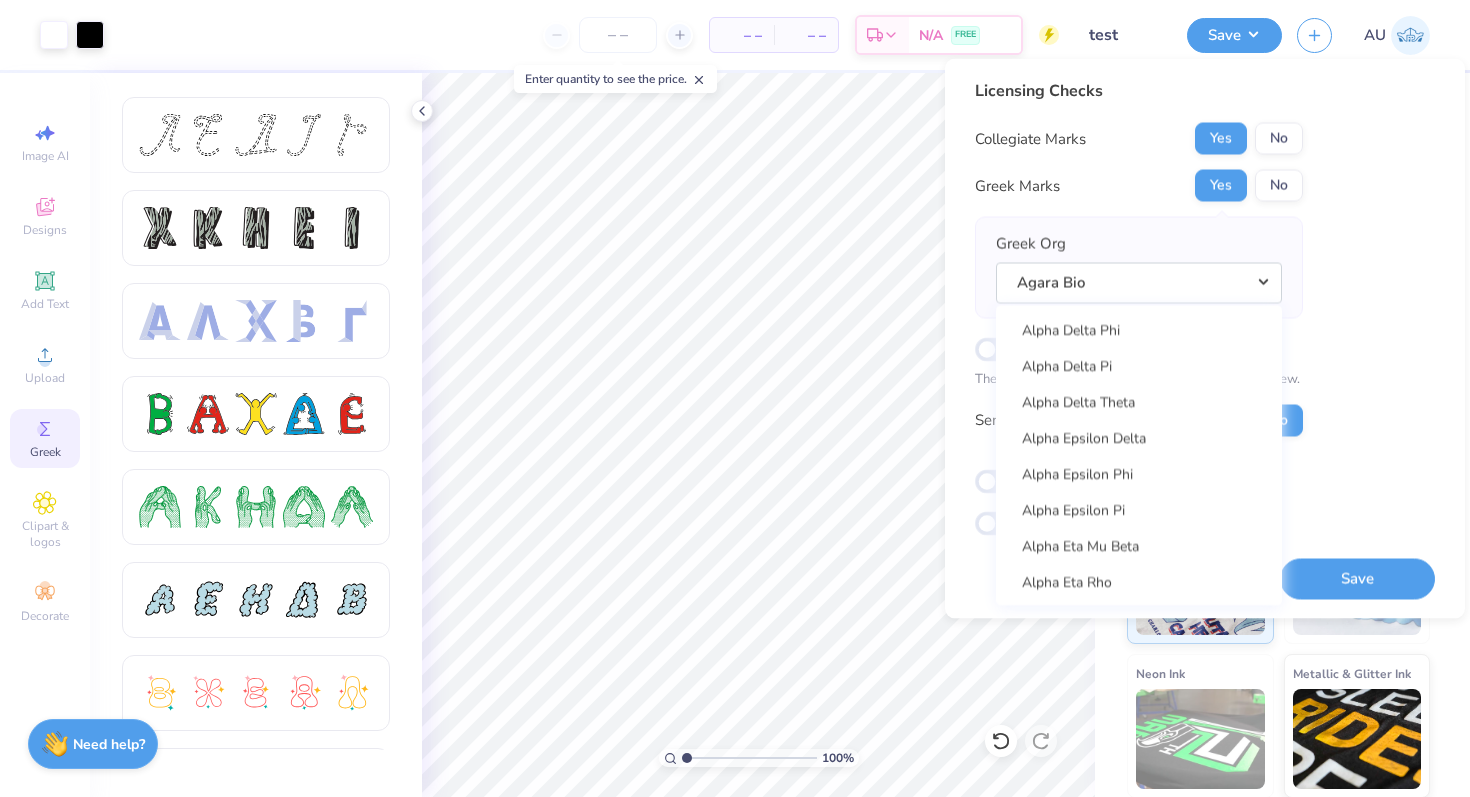 scroll, scrollTop: 1187, scrollLeft: 0, axis: vertical 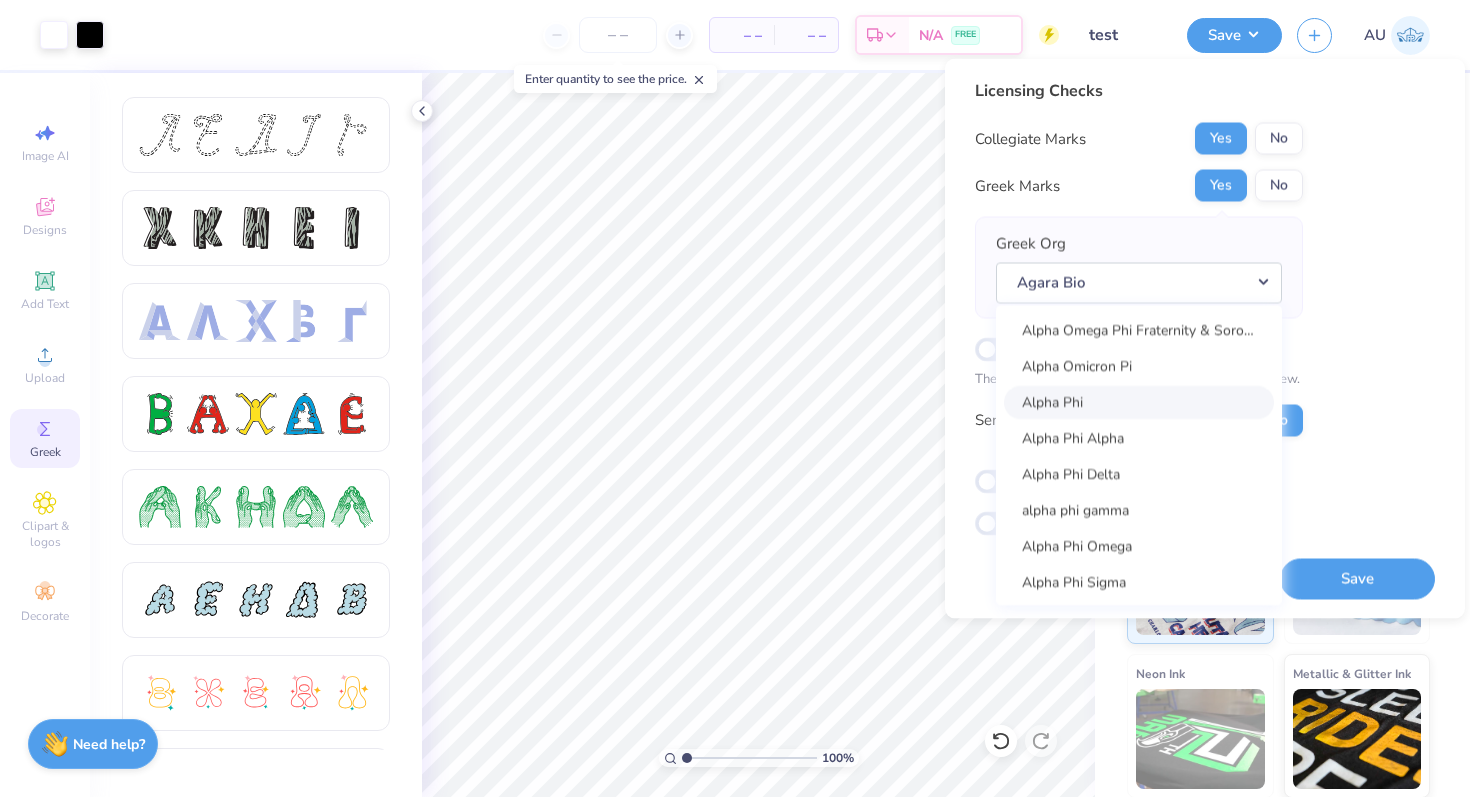 click on "Alpha Phi" at bounding box center [1139, 402] 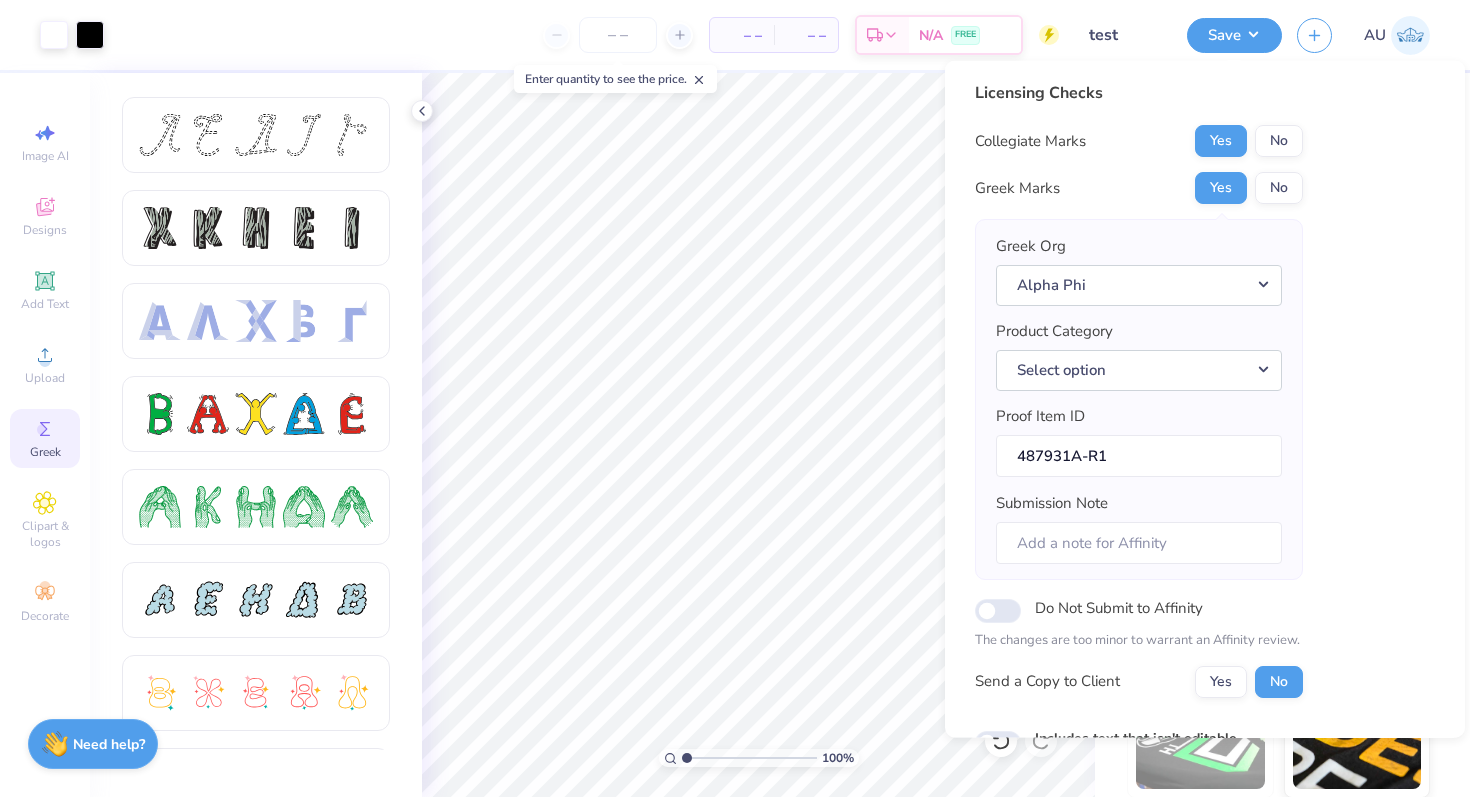 scroll, scrollTop: 141, scrollLeft: 0, axis: vertical 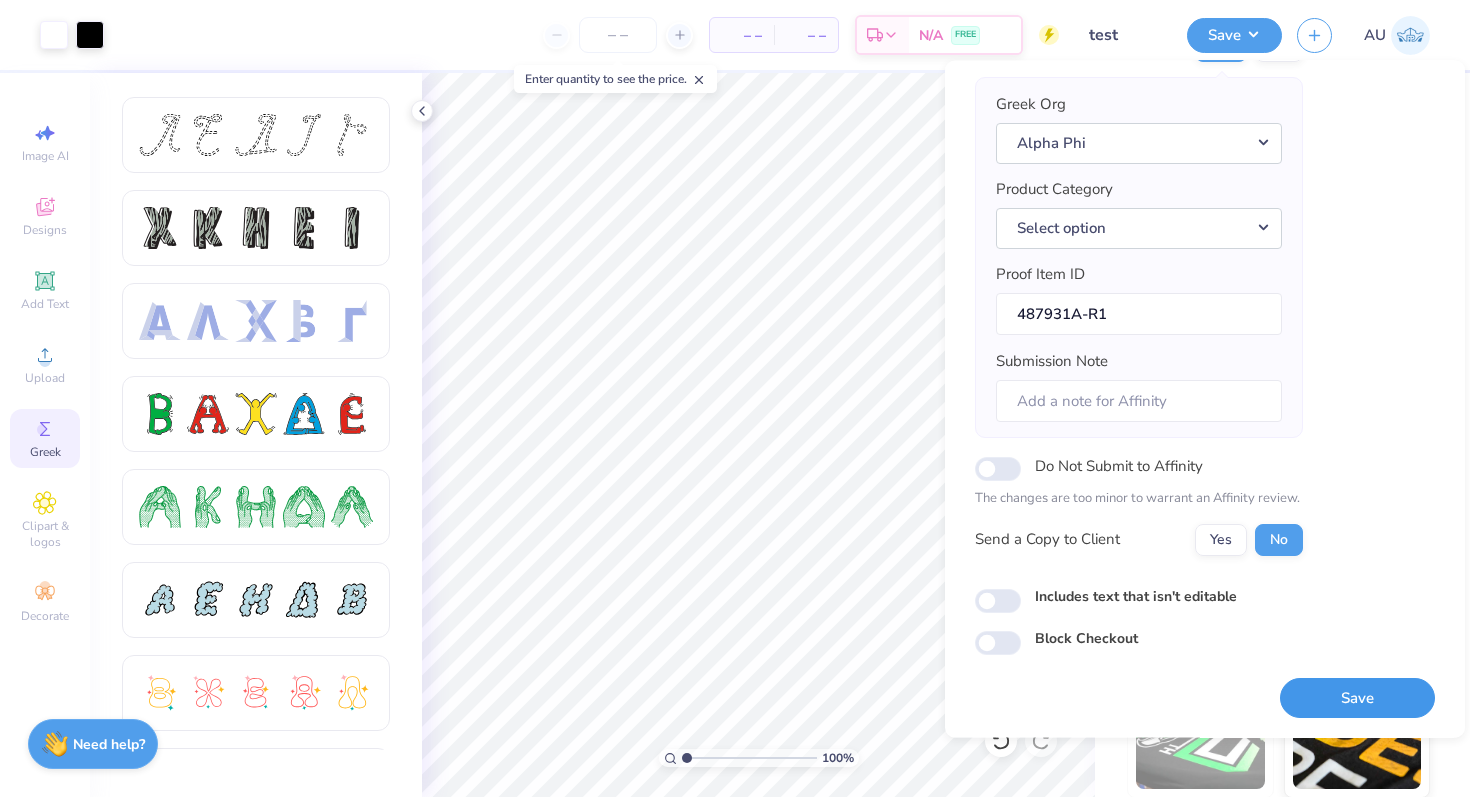 click on "Save" at bounding box center (1357, 698) 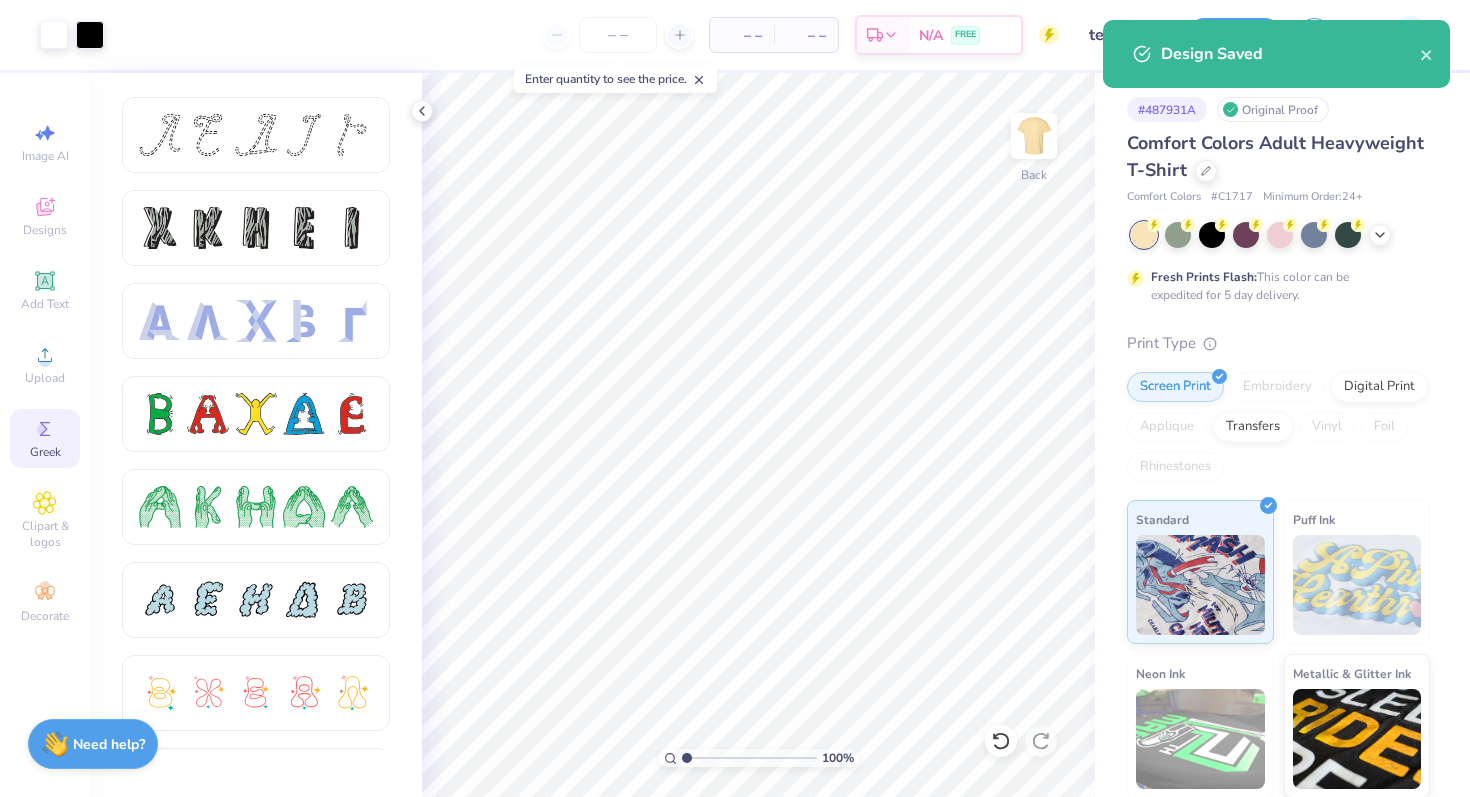 click on "Design Saved" at bounding box center [1276, 54] 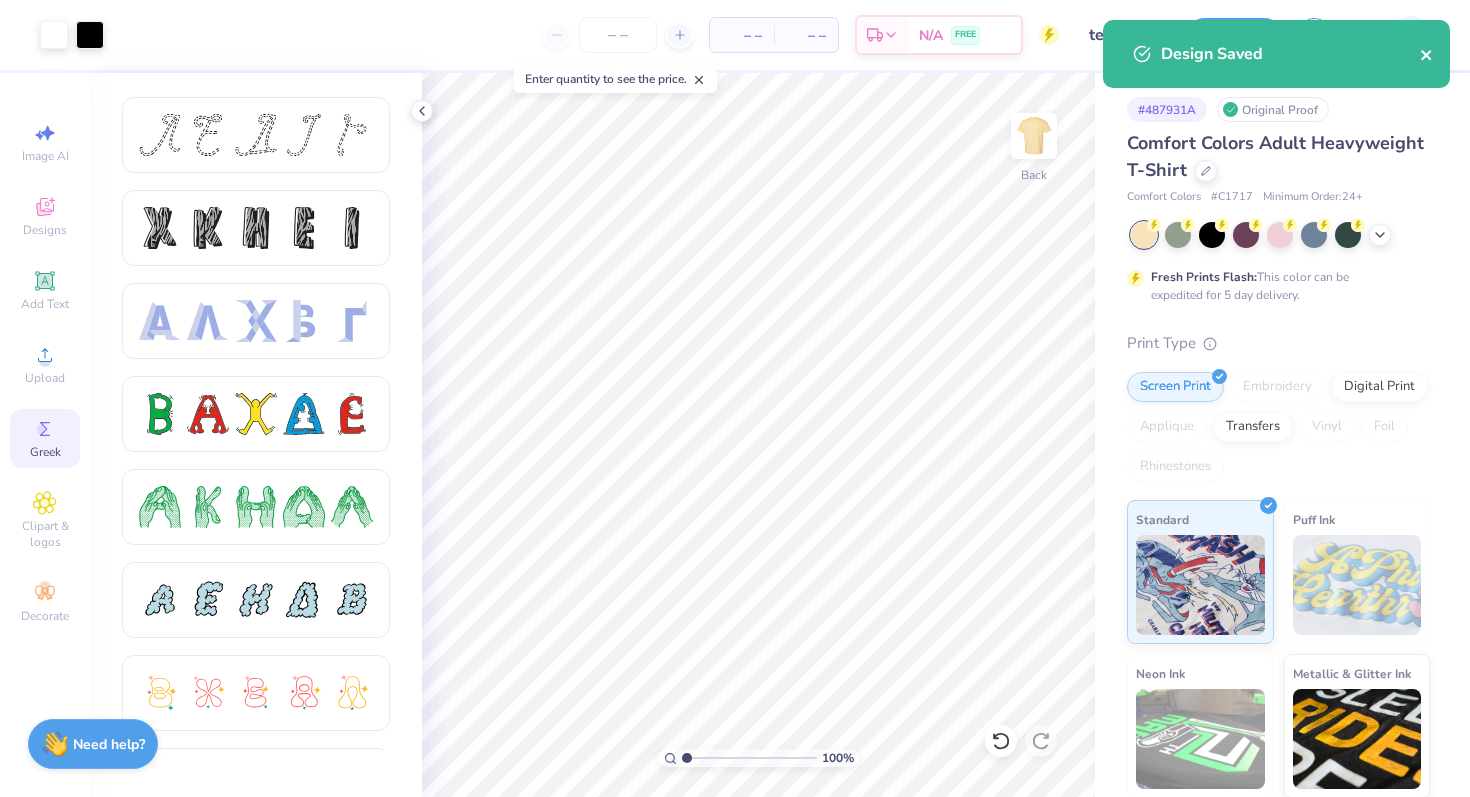 click 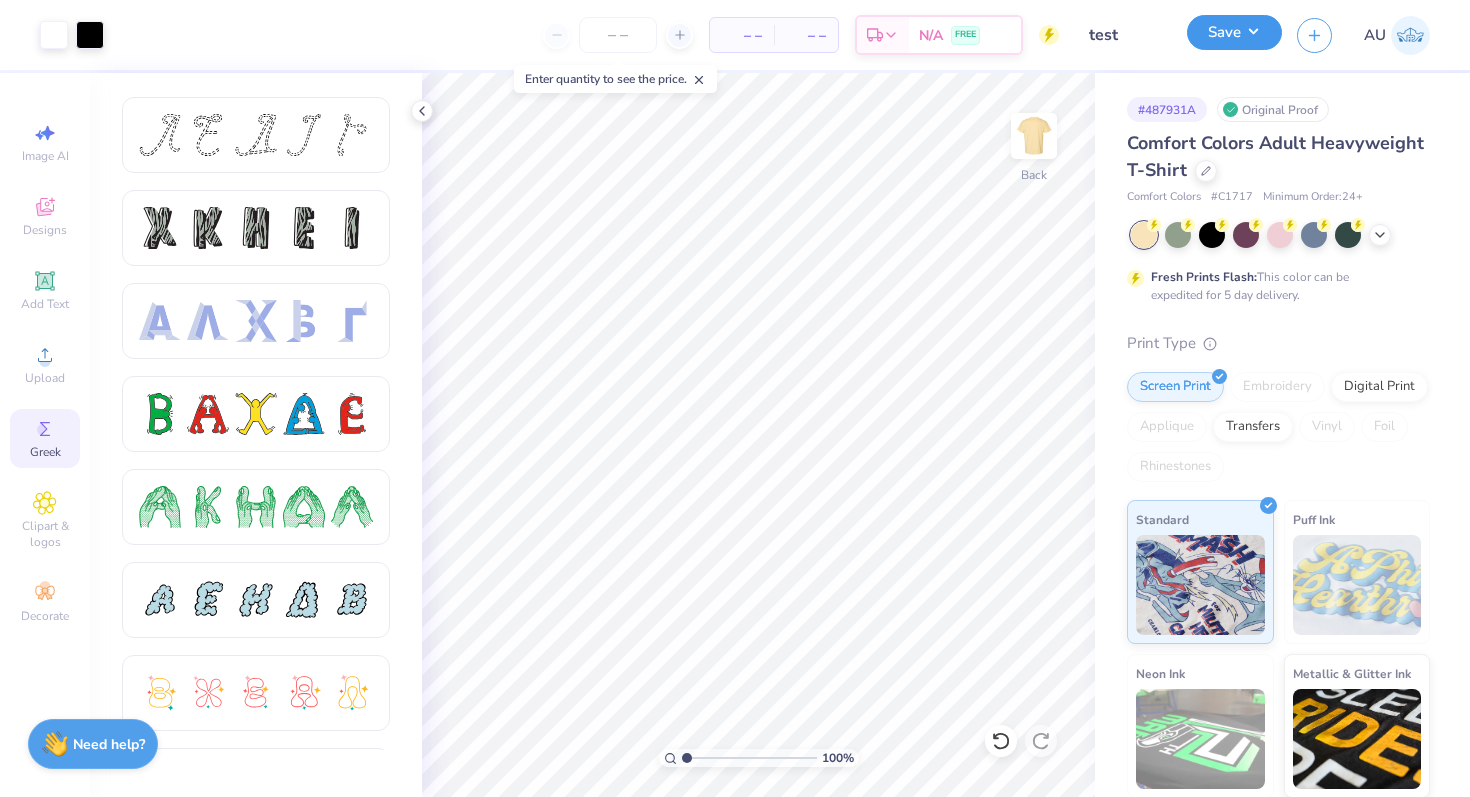 click on "Save" at bounding box center [1234, 32] 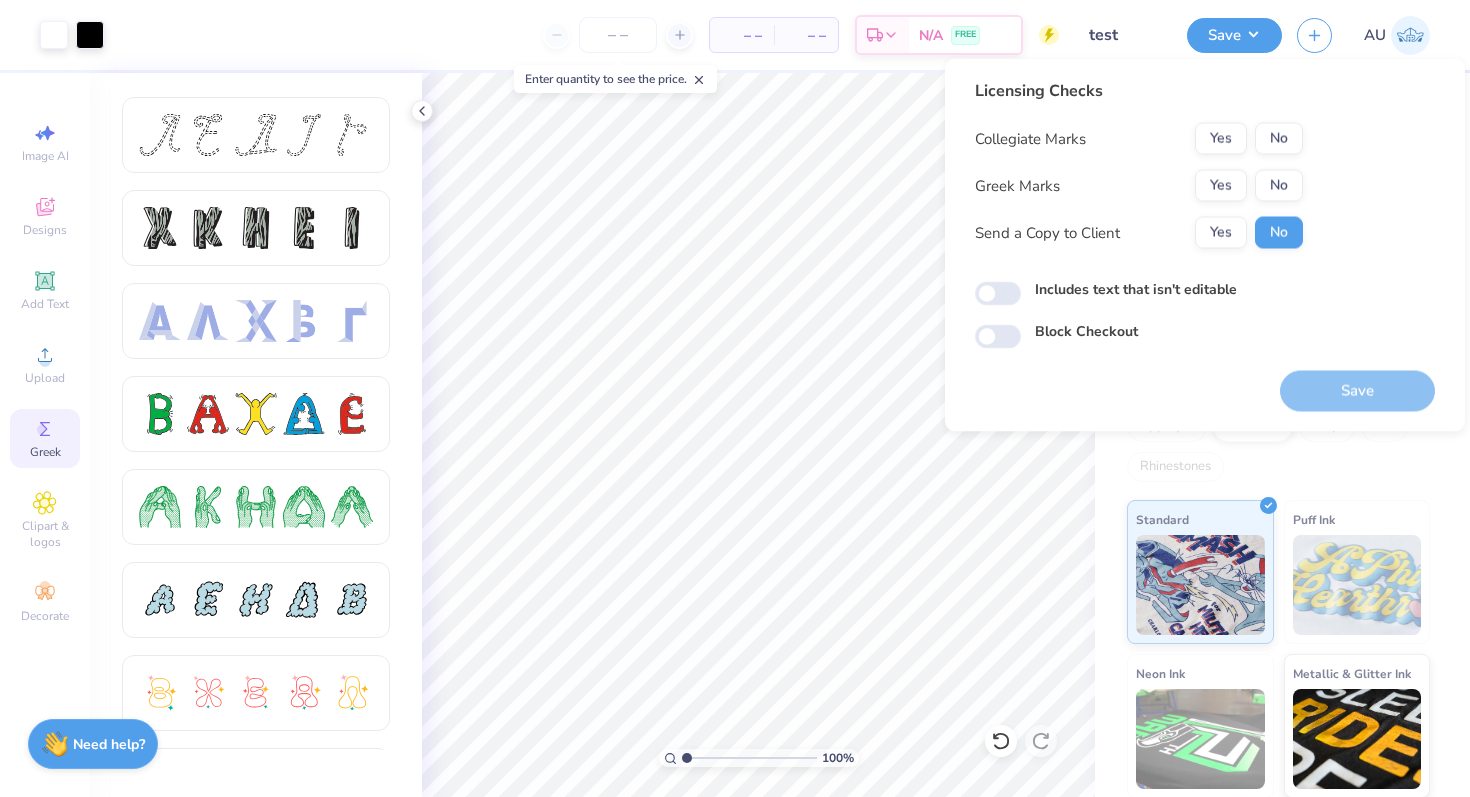 click on "Collegiate Marks Yes No Greek Marks Yes No Send a Copy to Client Yes No" at bounding box center (1139, 186) 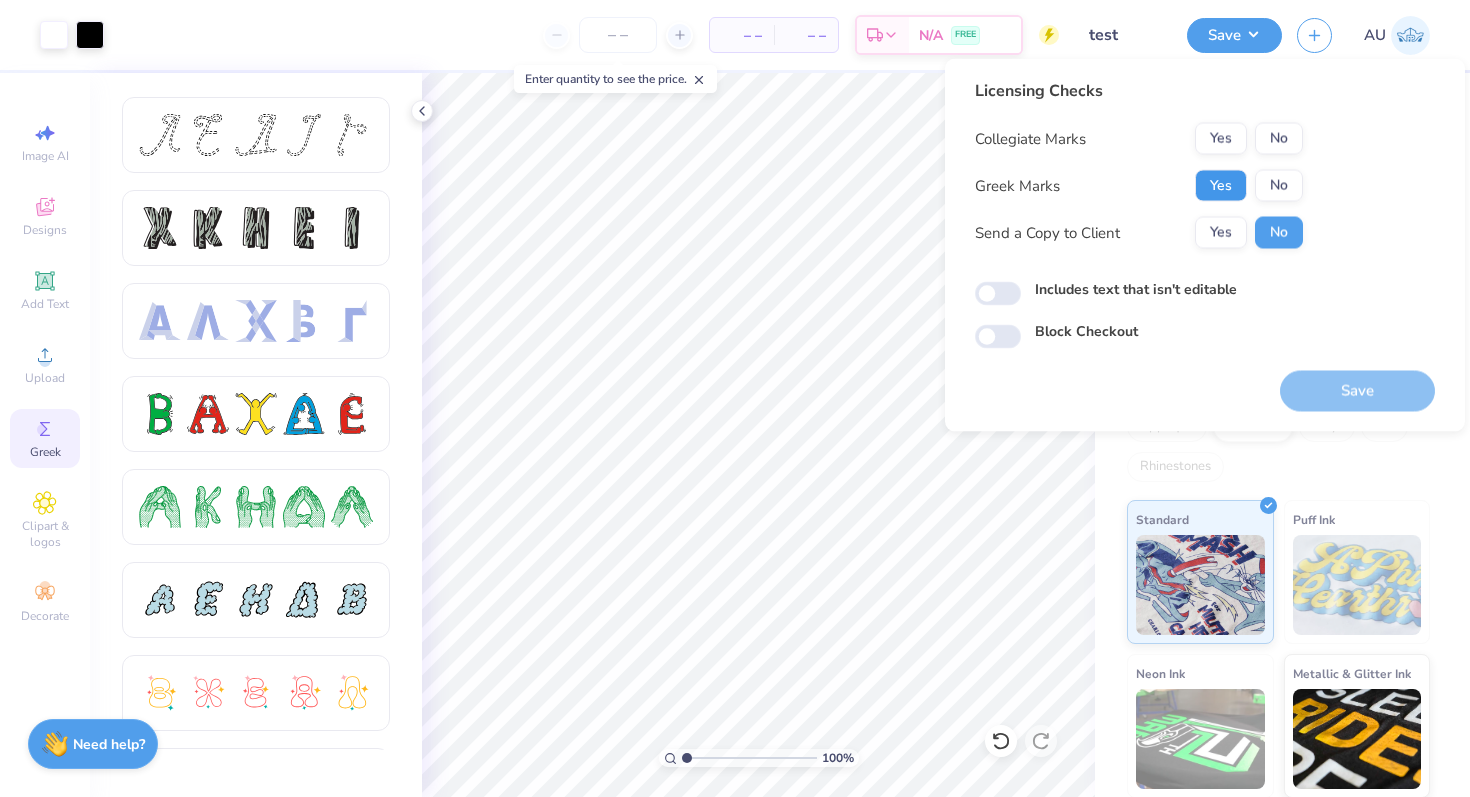 click on "Yes" at bounding box center [1221, 186] 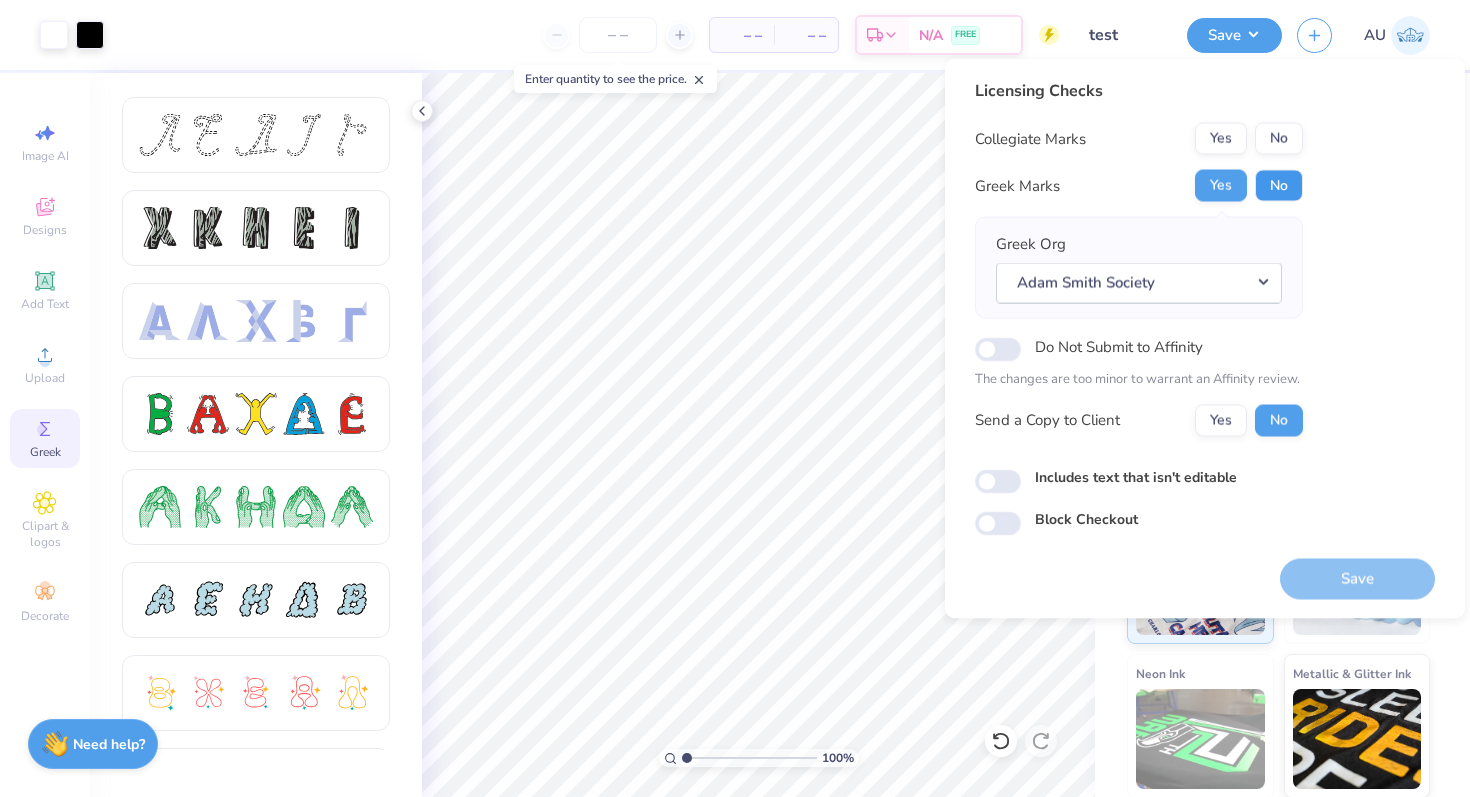 click on "No" at bounding box center [1279, 186] 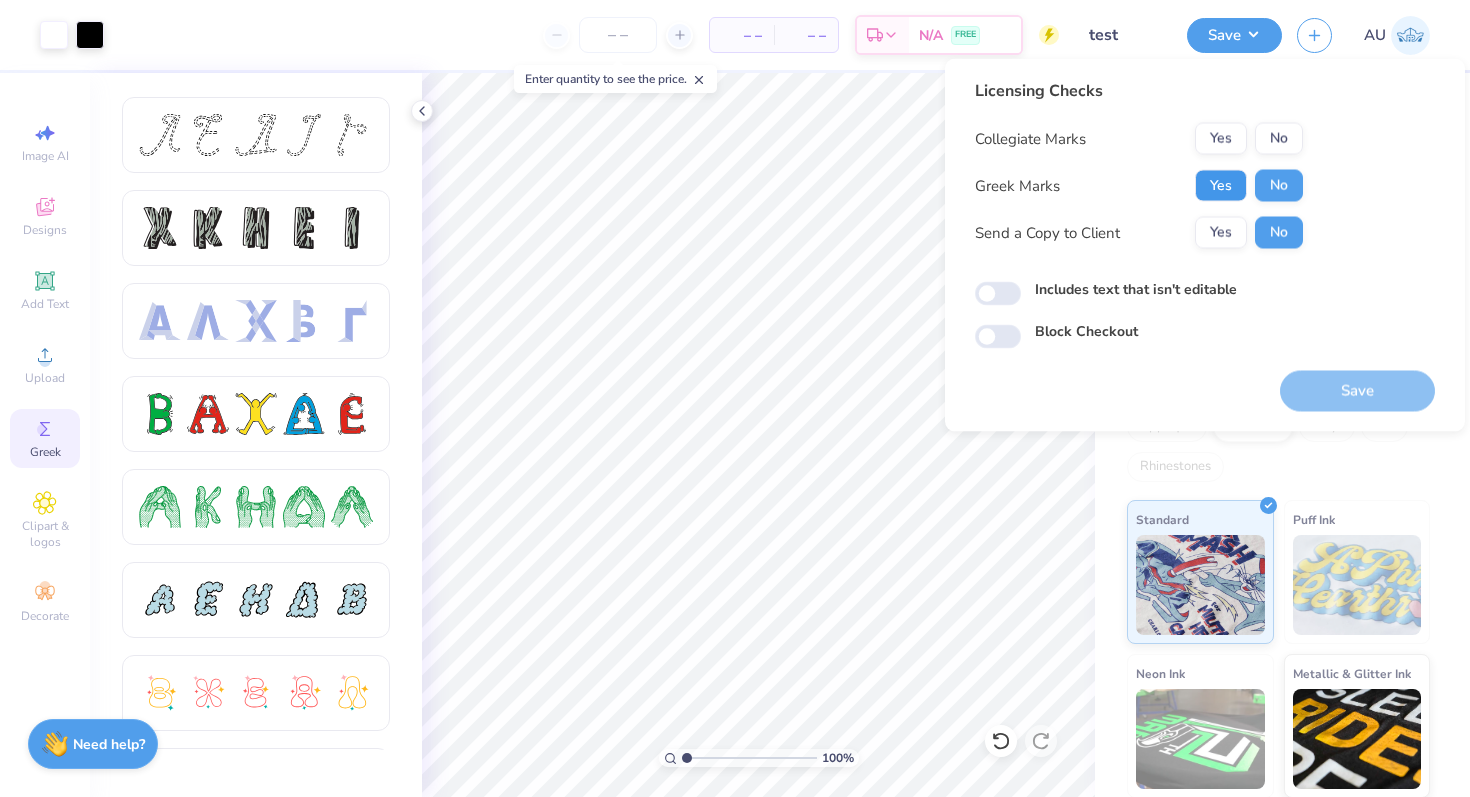 click on "Yes" at bounding box center (1221, 186) 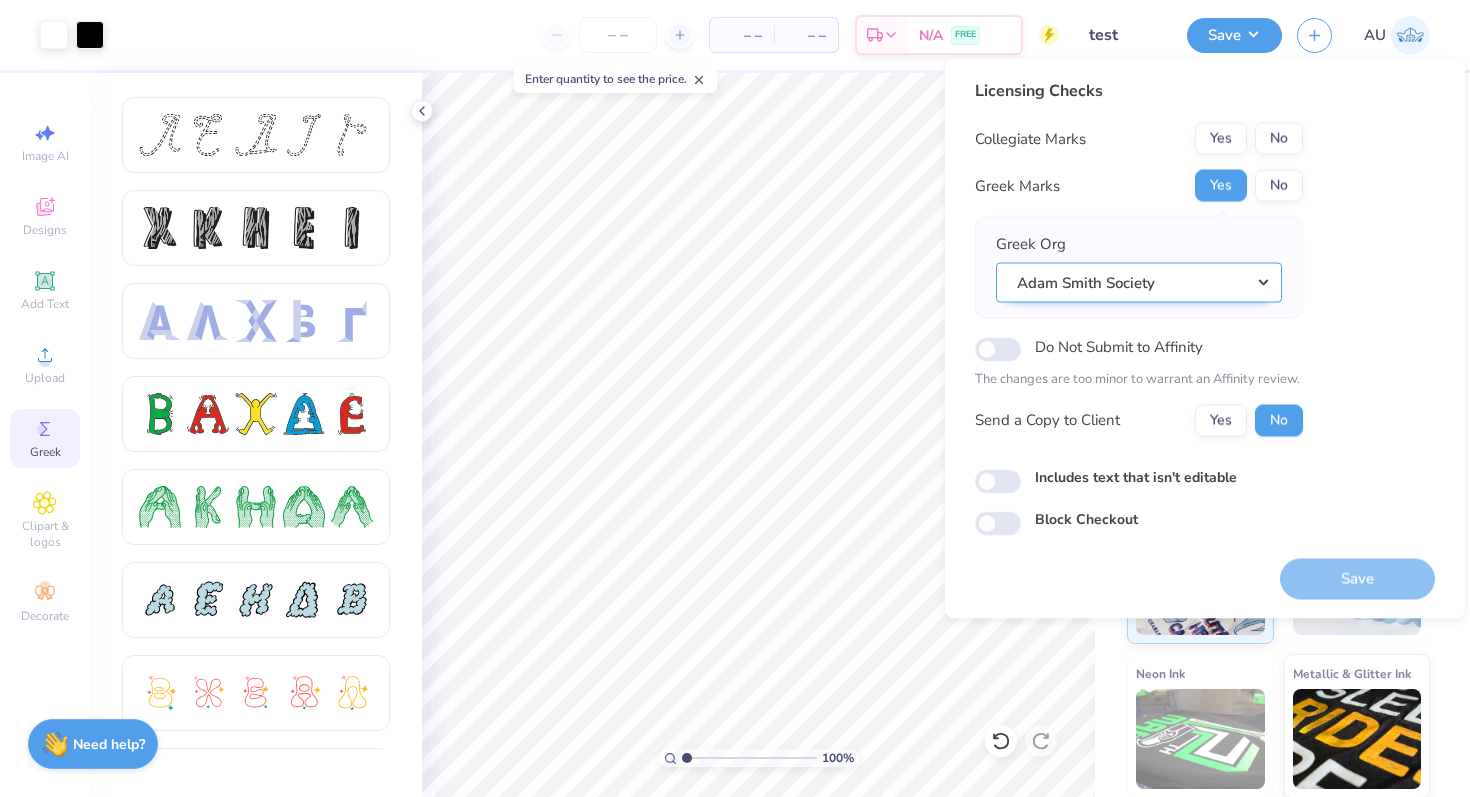 click on "Adam Smith Society" at bounding box center (1139, 282) 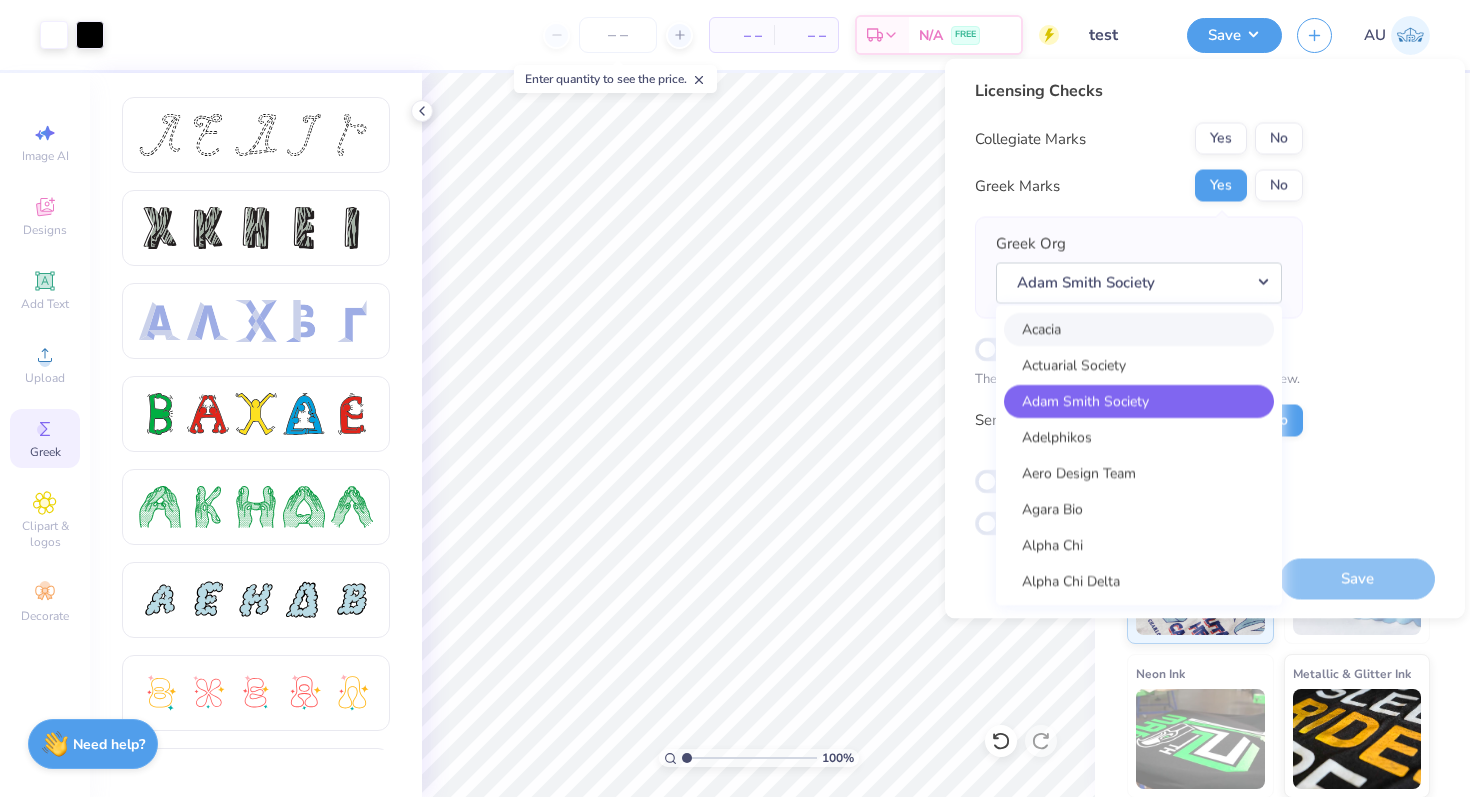 click on "Acacia" at bounding box center [1139, 329] 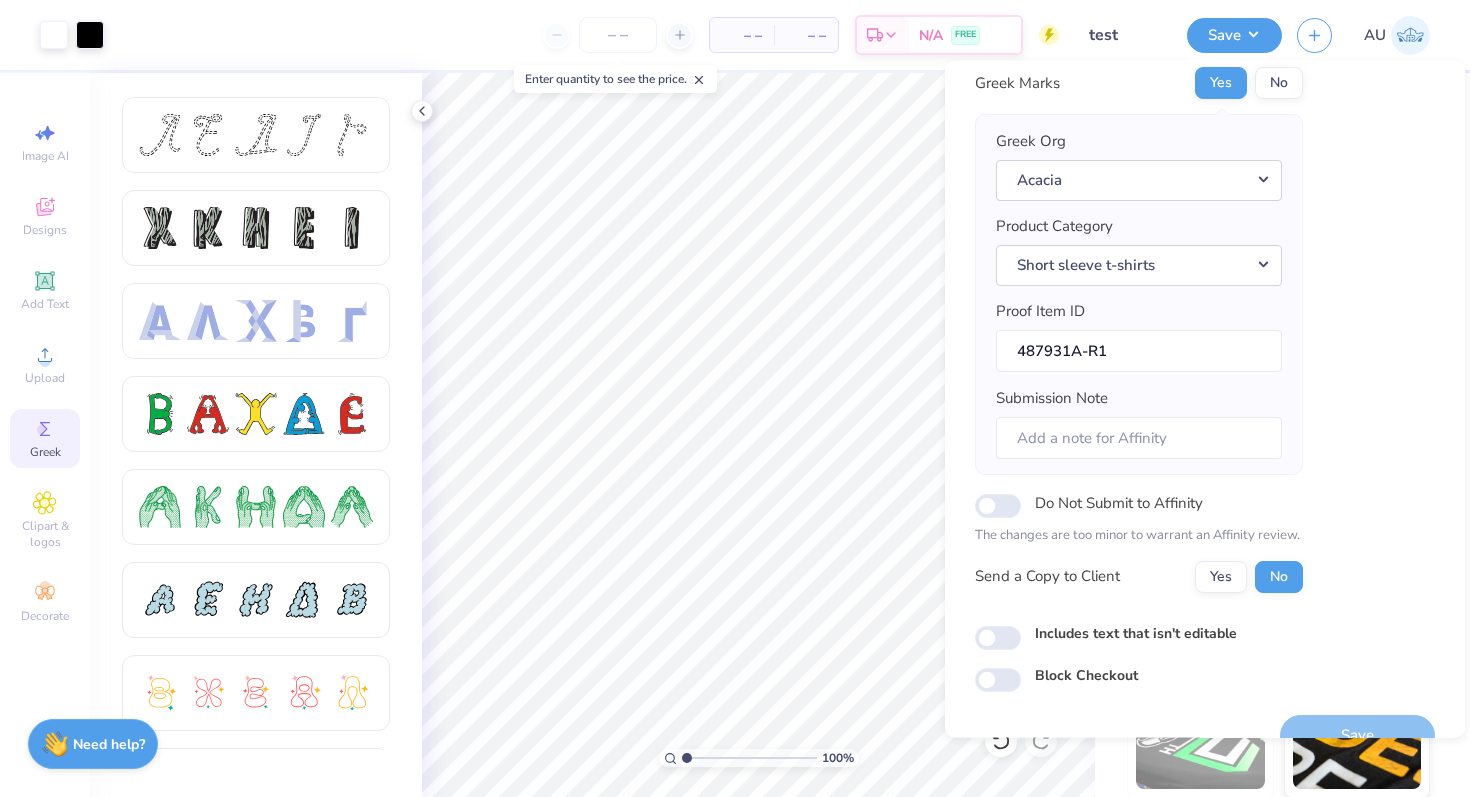 scroll, scrollTop: 105, scrollLeft: 0, axis: vertical 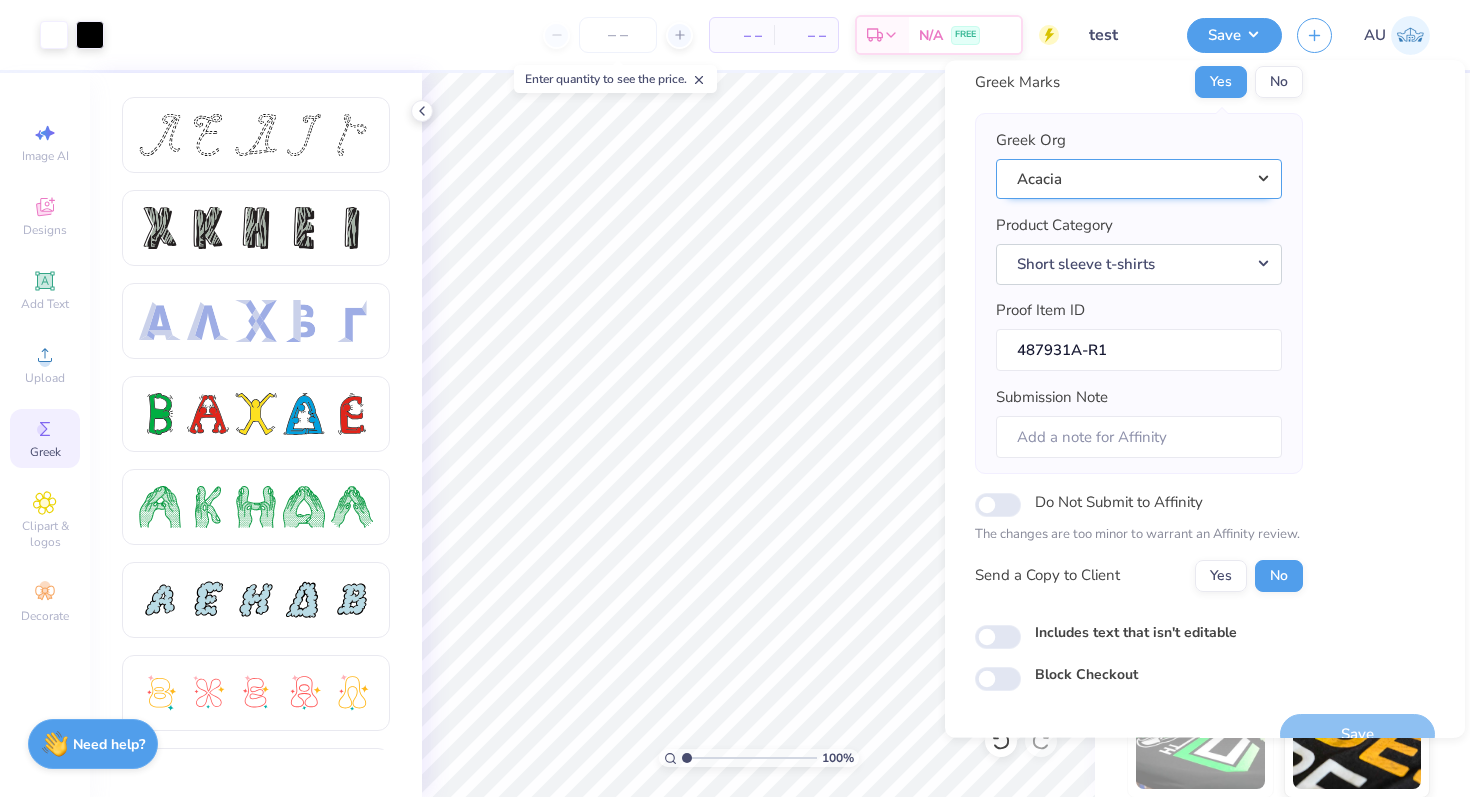 click on "Acacia" at bounding box center (1139, 179) 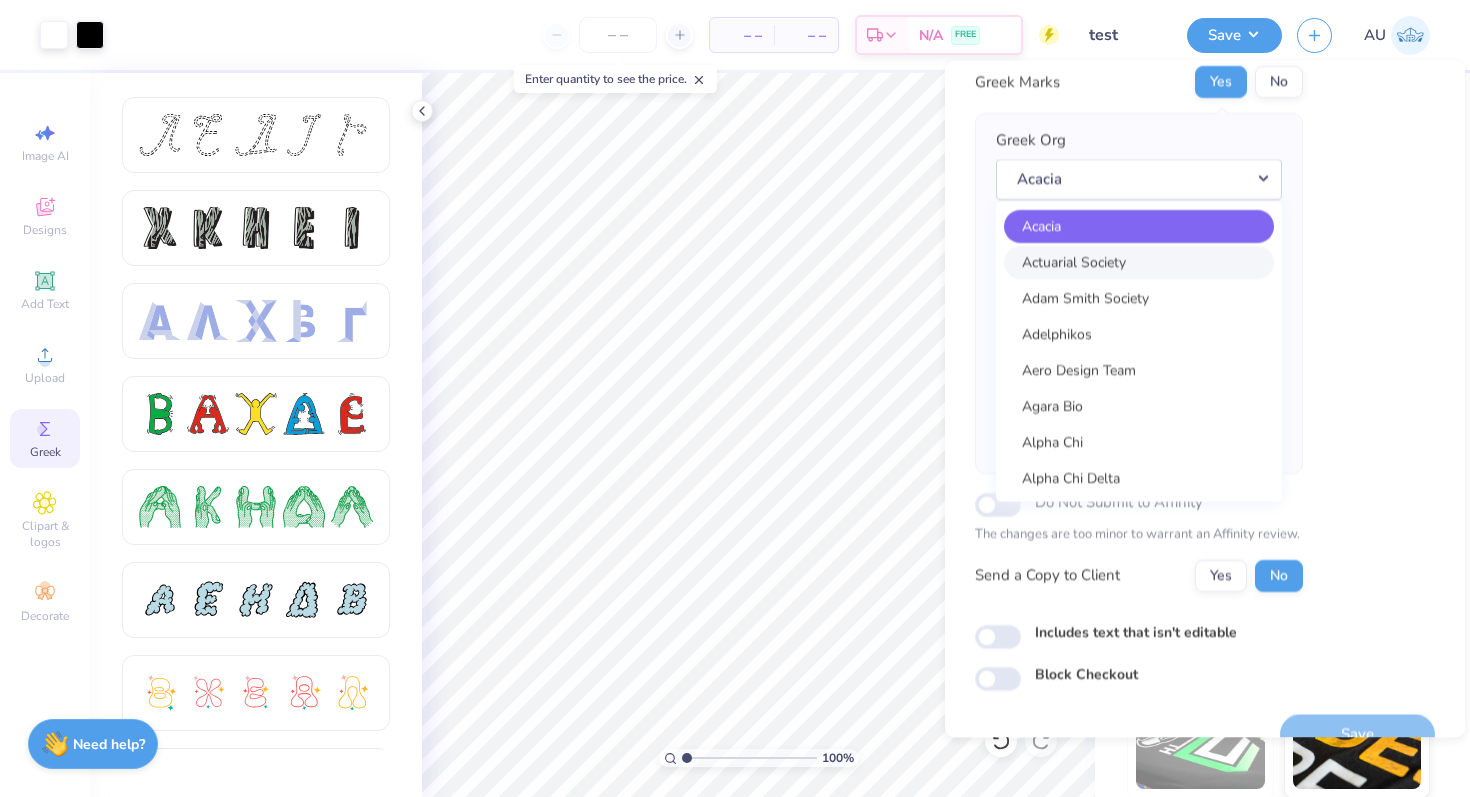 click on "Actuarial Society" at bounding box center [1139, 262] 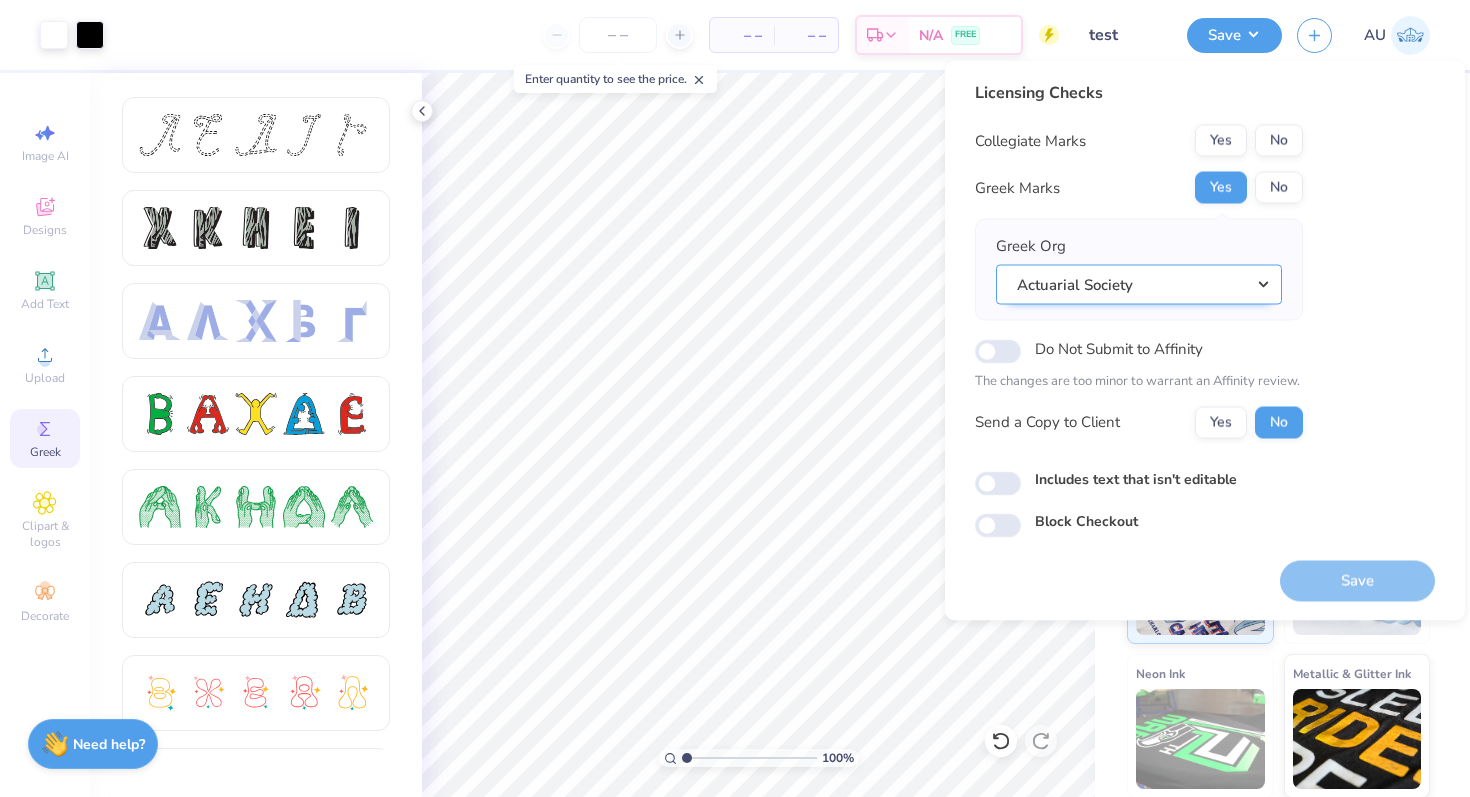 click on "Actuarial Society" at bounding box center (1139, 284) 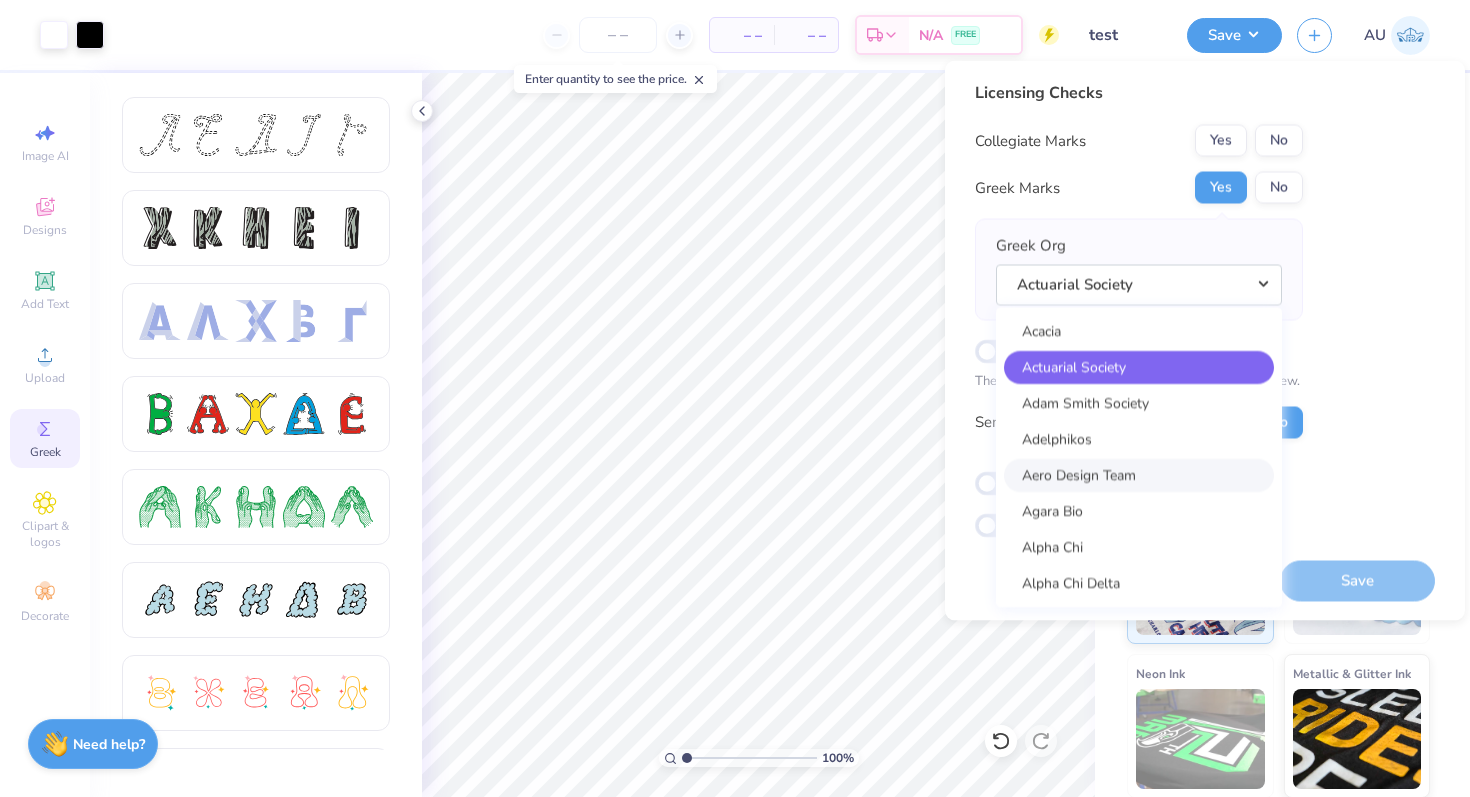 scroll, scrollTop: 111, scrollLeft: 0, axis: vertical 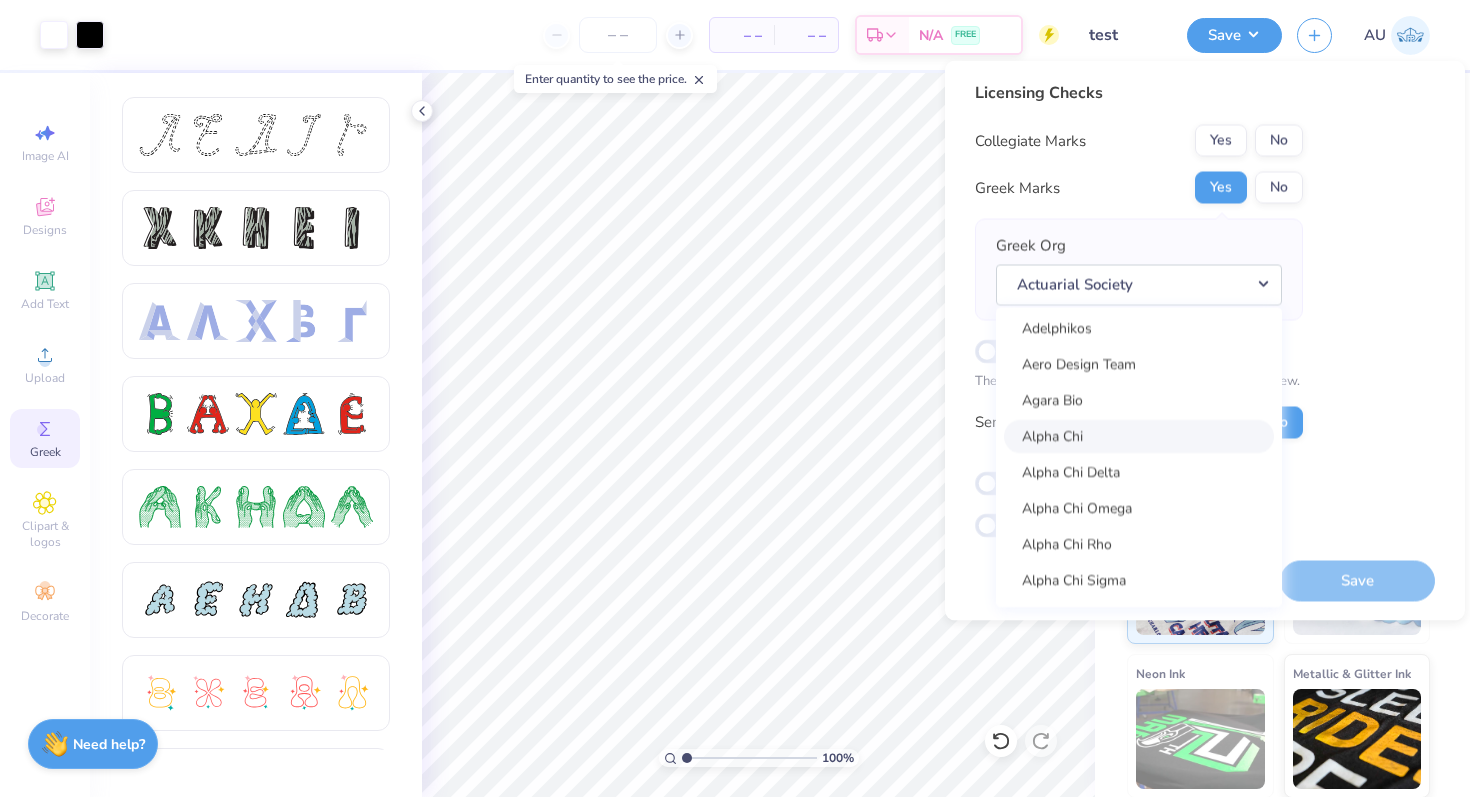 click on "Alpha Chi" at bounding box center (1139, 436) 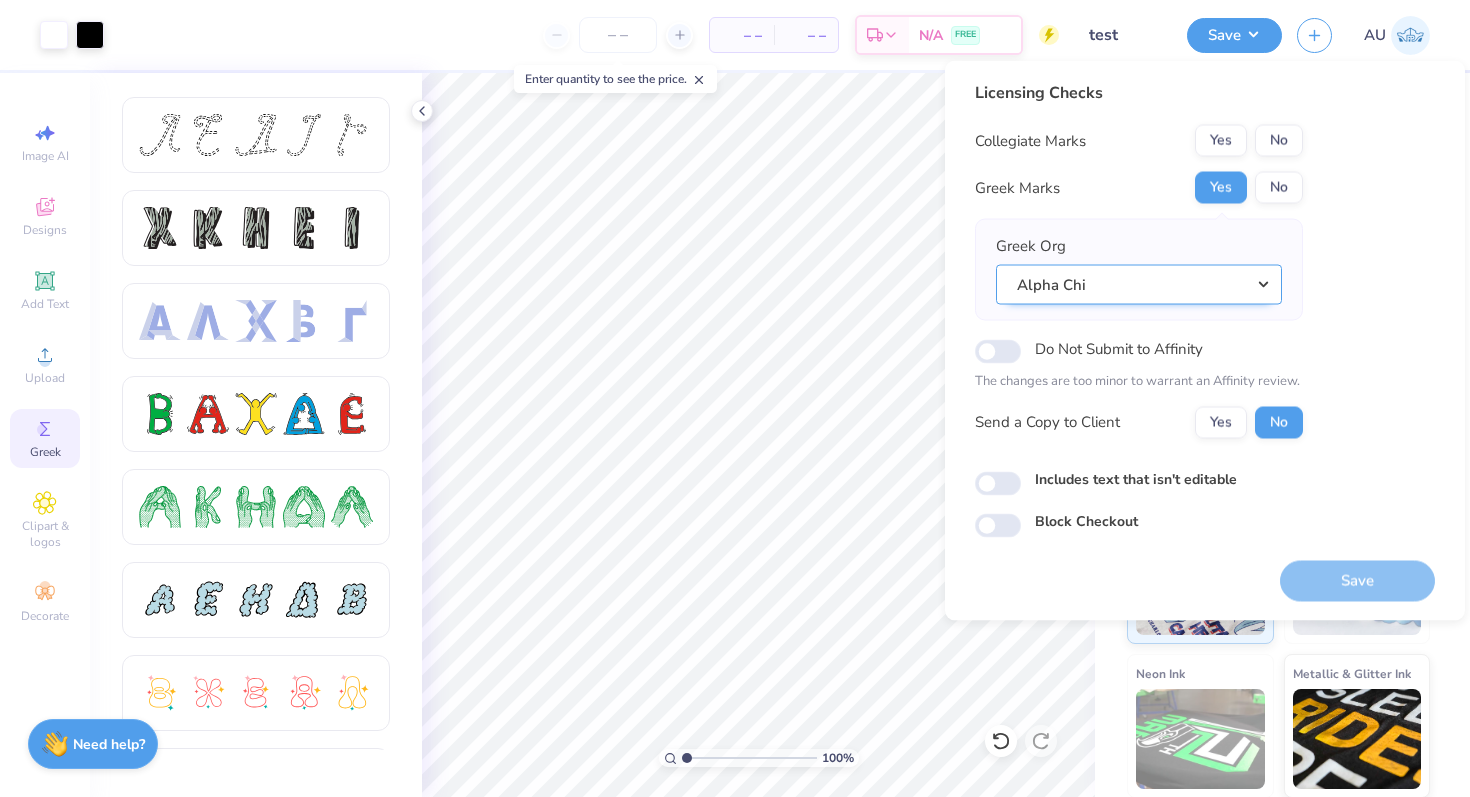 click on "Alpha Chi" at bounding box center (1139, 284) 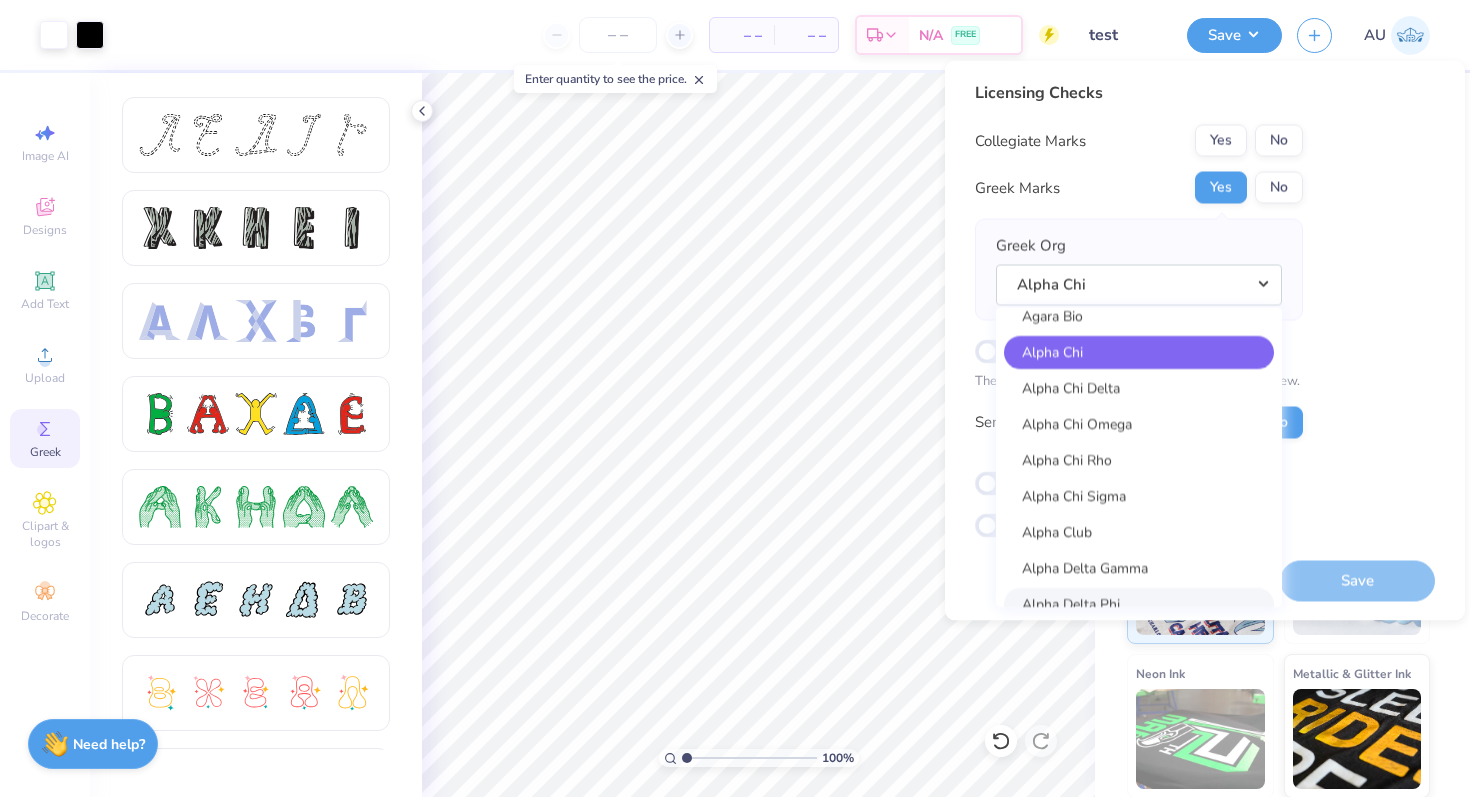 scroll, scrollTop: 273, scrollLeft: 0, axis: vertical 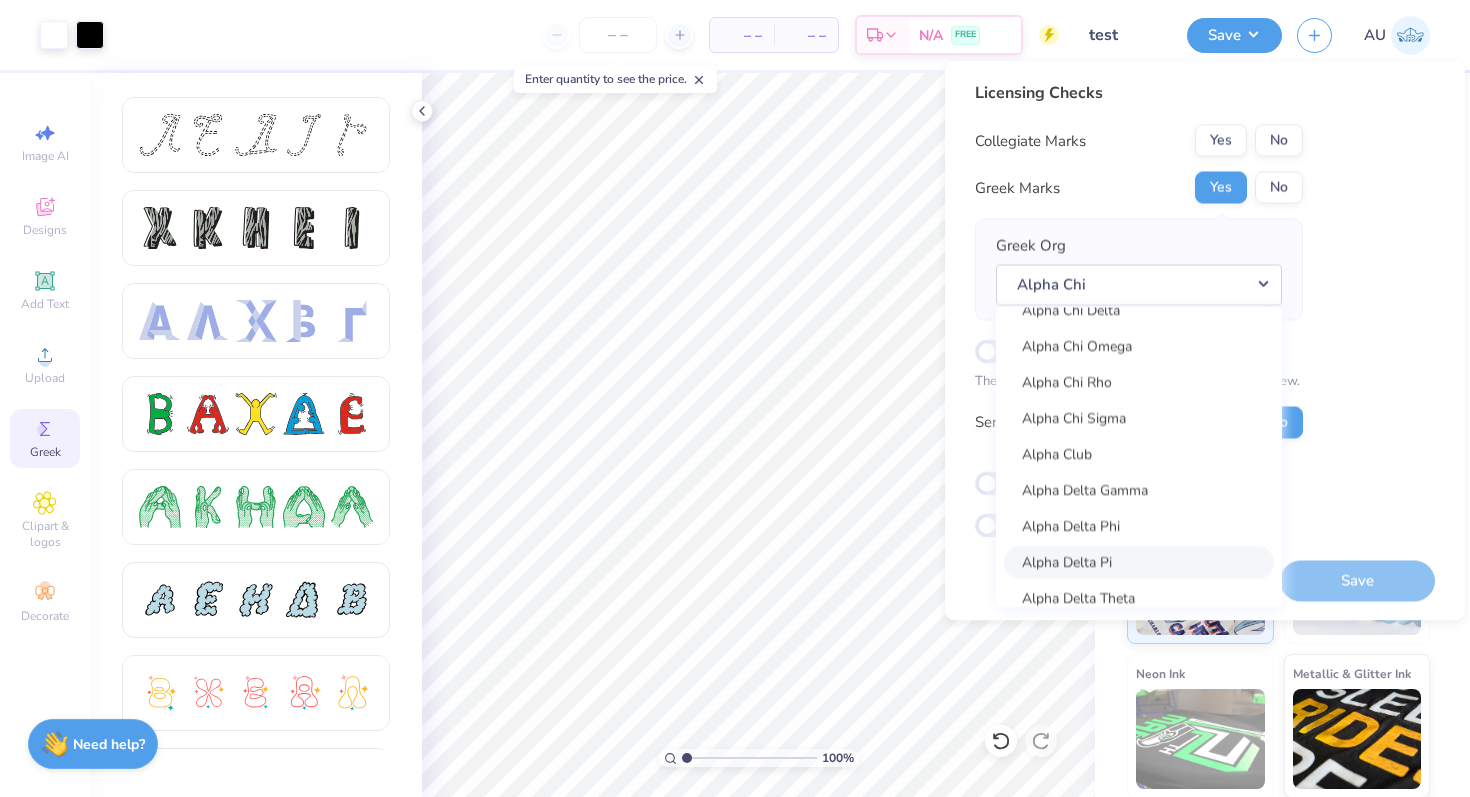 click on "Alpha Delta Pi" at bounding box center (1139, 562) 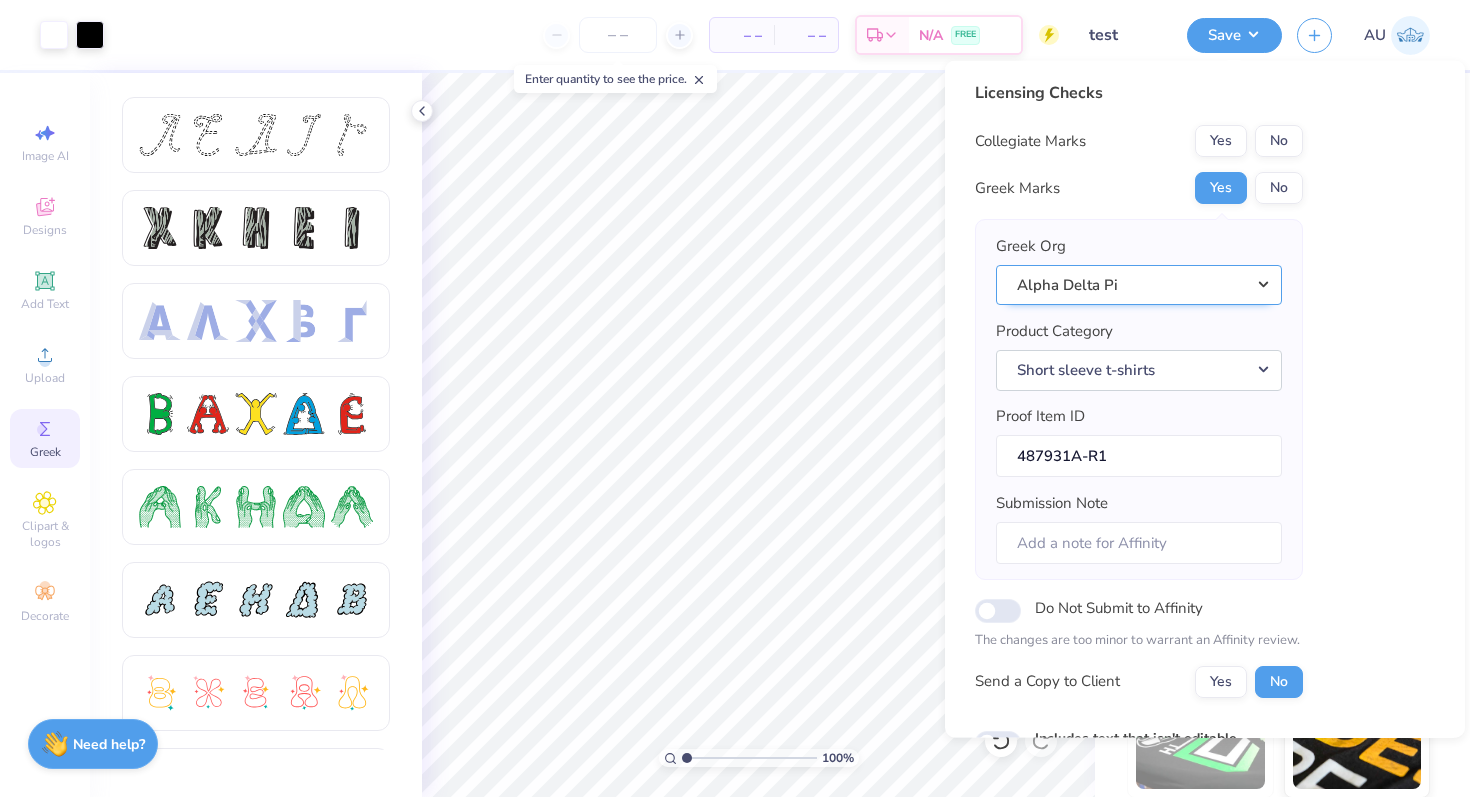 click on "Alpha Delta Pi" at bounding box center [1139, 284] 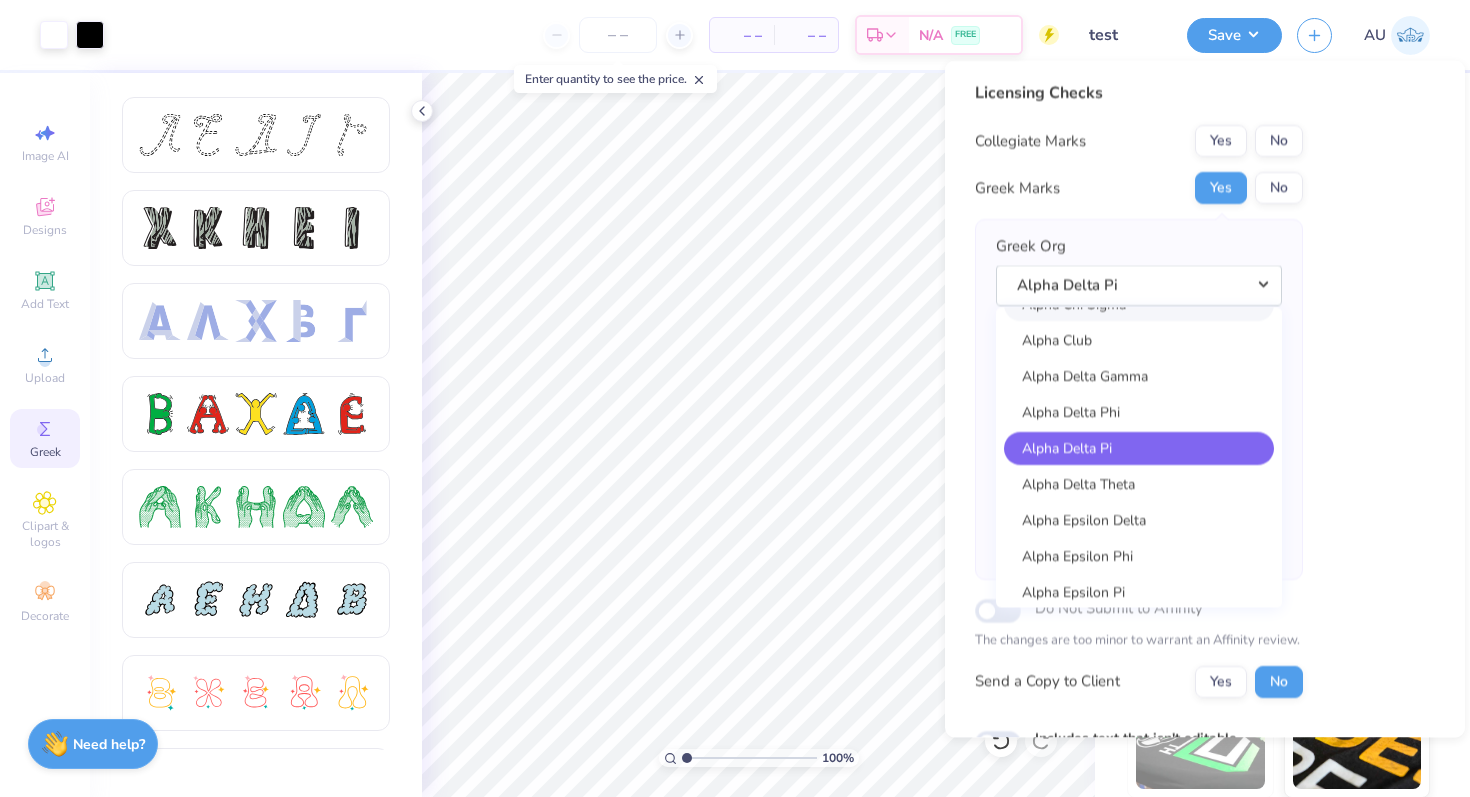 scroll, scrollTop: 417, scrollLeft: 0, axis: vertical 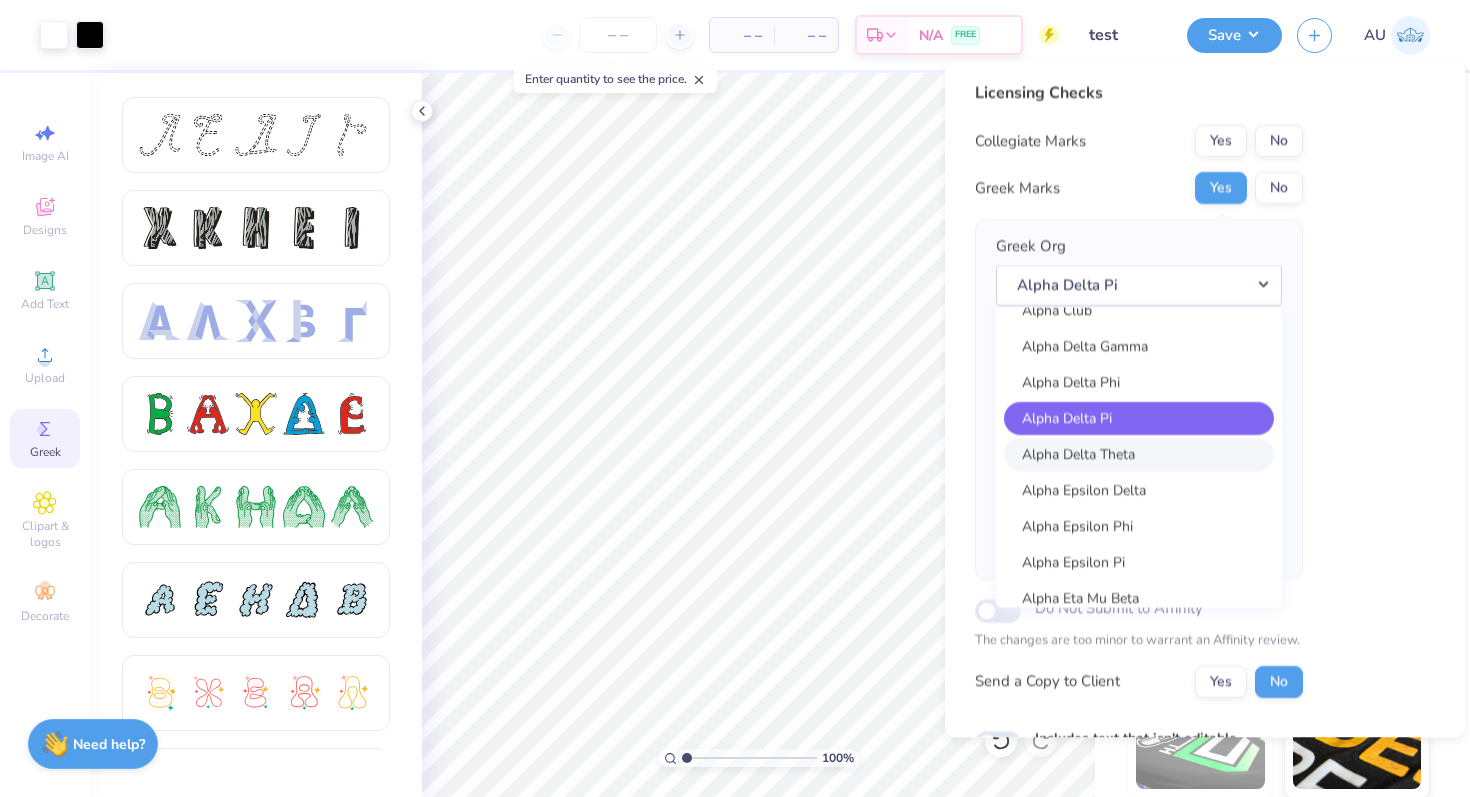 click on "Alpha Delta Theta" at bounding box center (1139, 454) 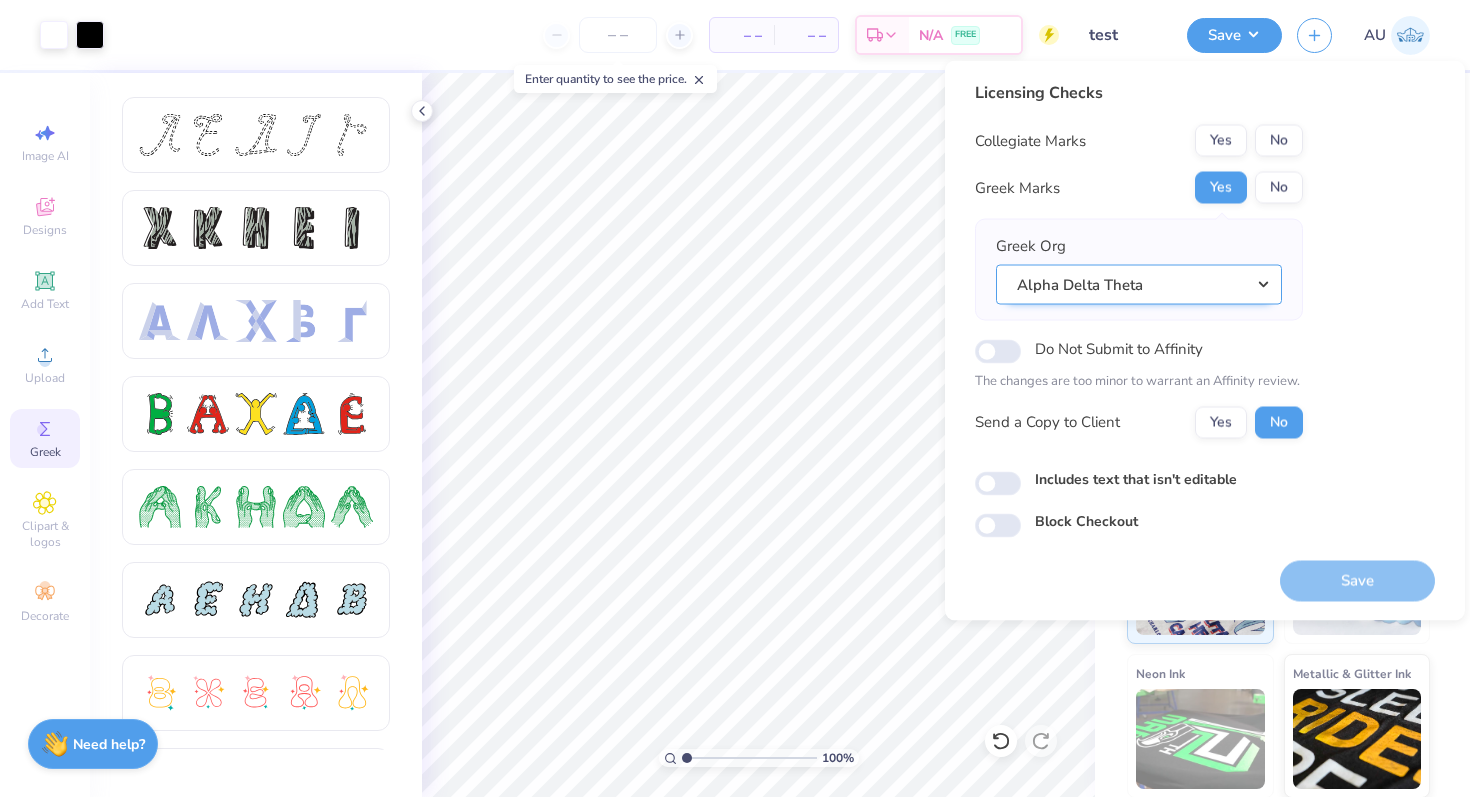 click on "Alpha Delta Theta" at bounding box center (1139, 284) 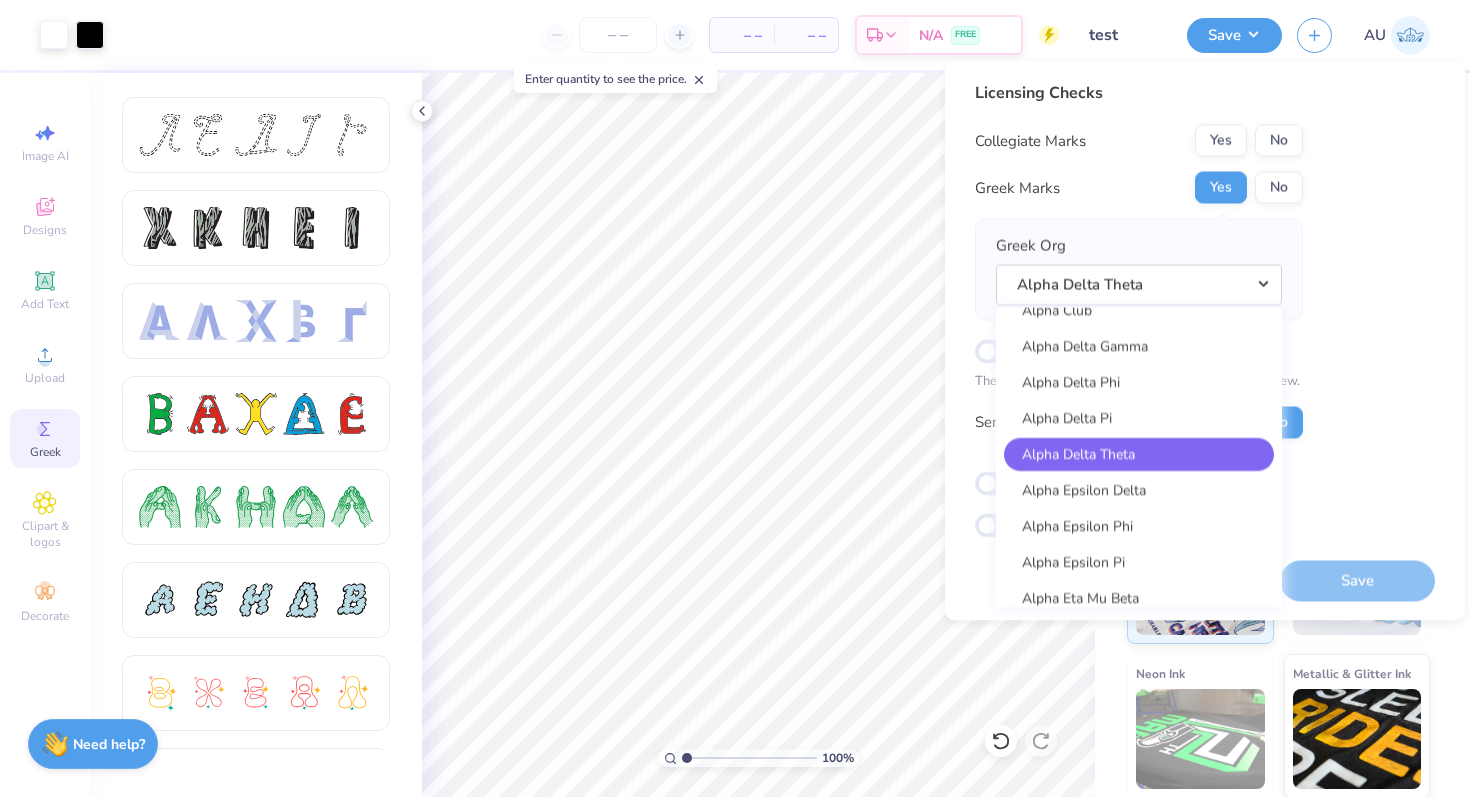 scroll, scrollTop: 501, scrollLeft: 0, axis: vertical 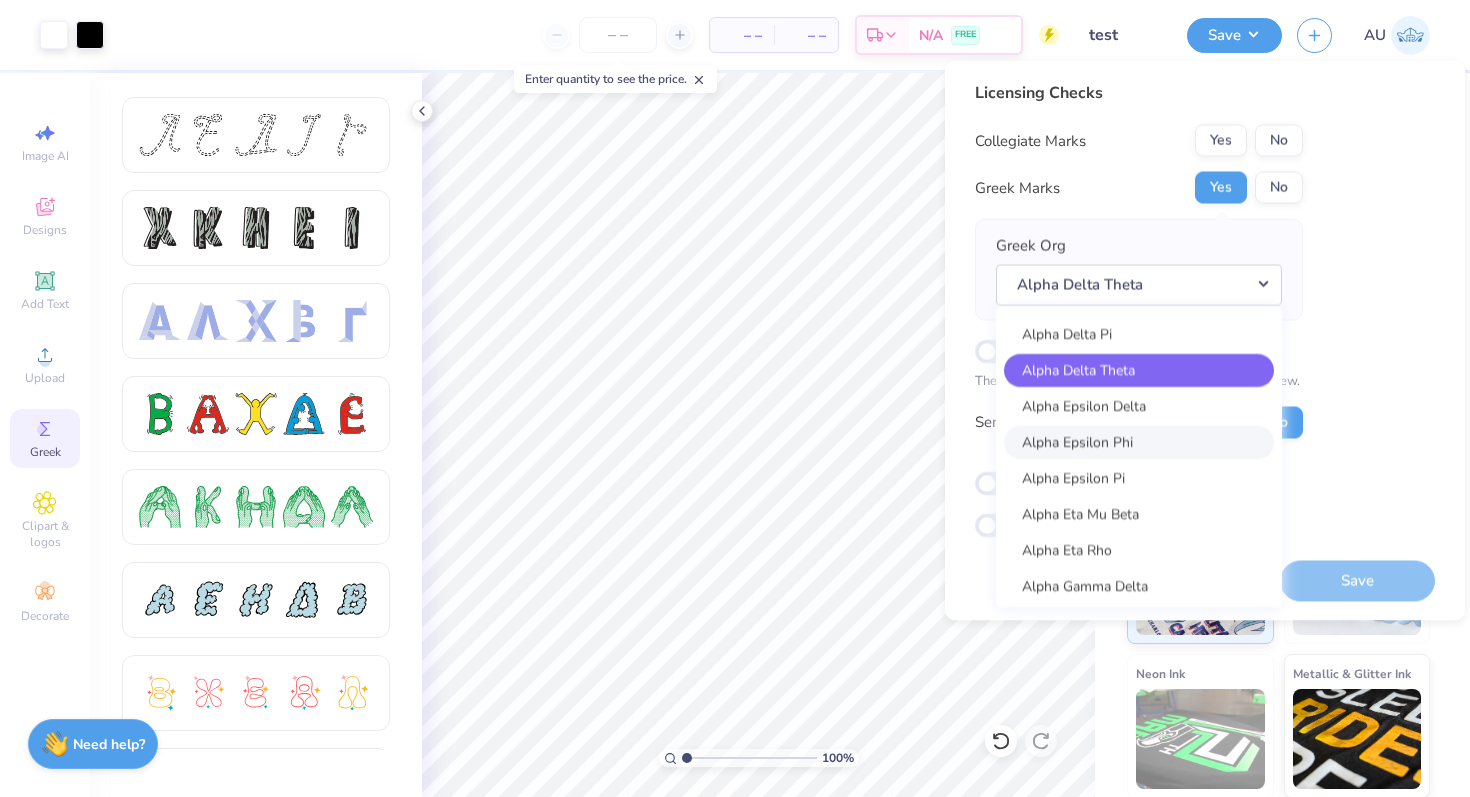 click on "Alpha Epsilon Phi" at bounding box center [1139, 442] 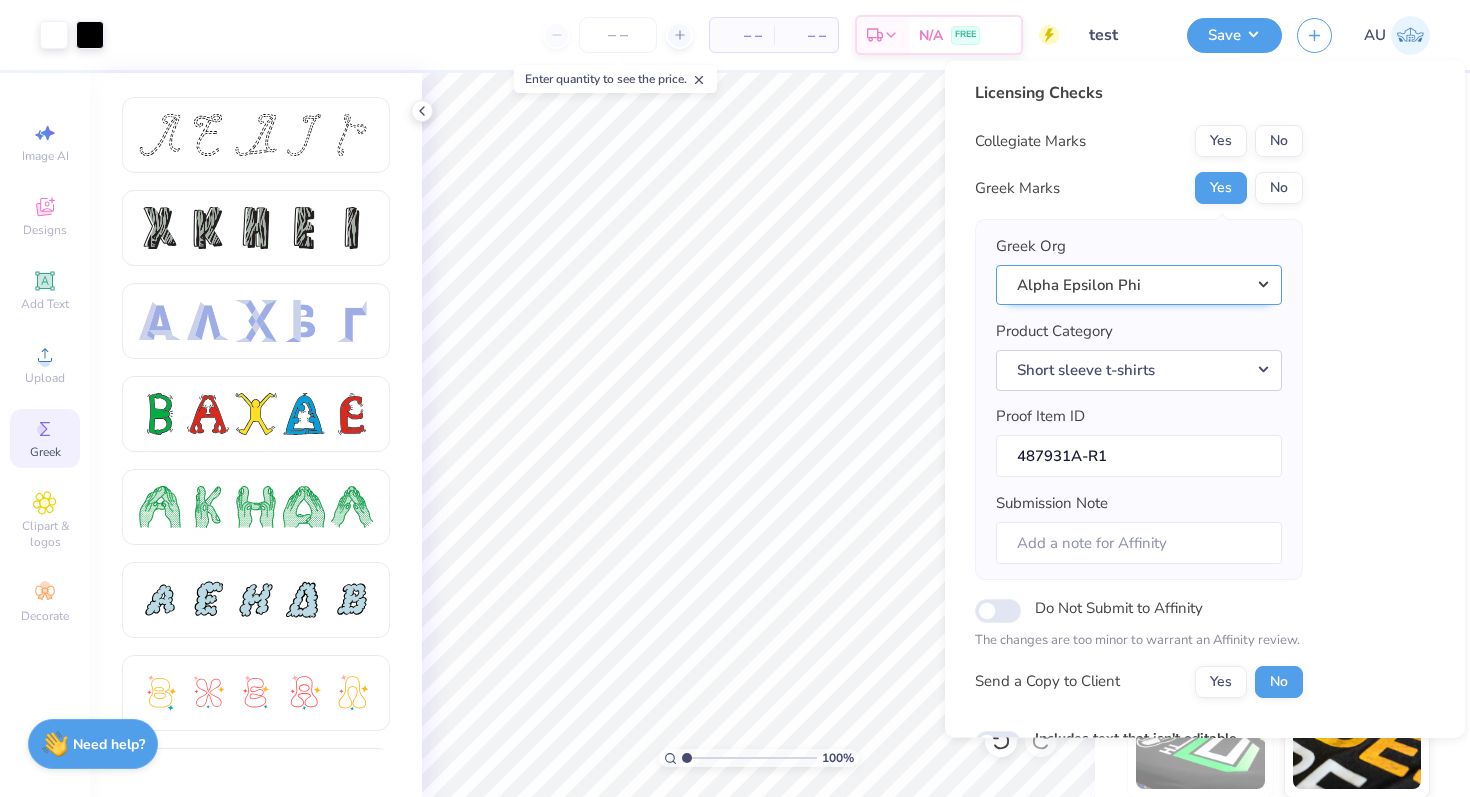 click on "Alpha Epsilon Phi" at bounding box center (1139, 284) 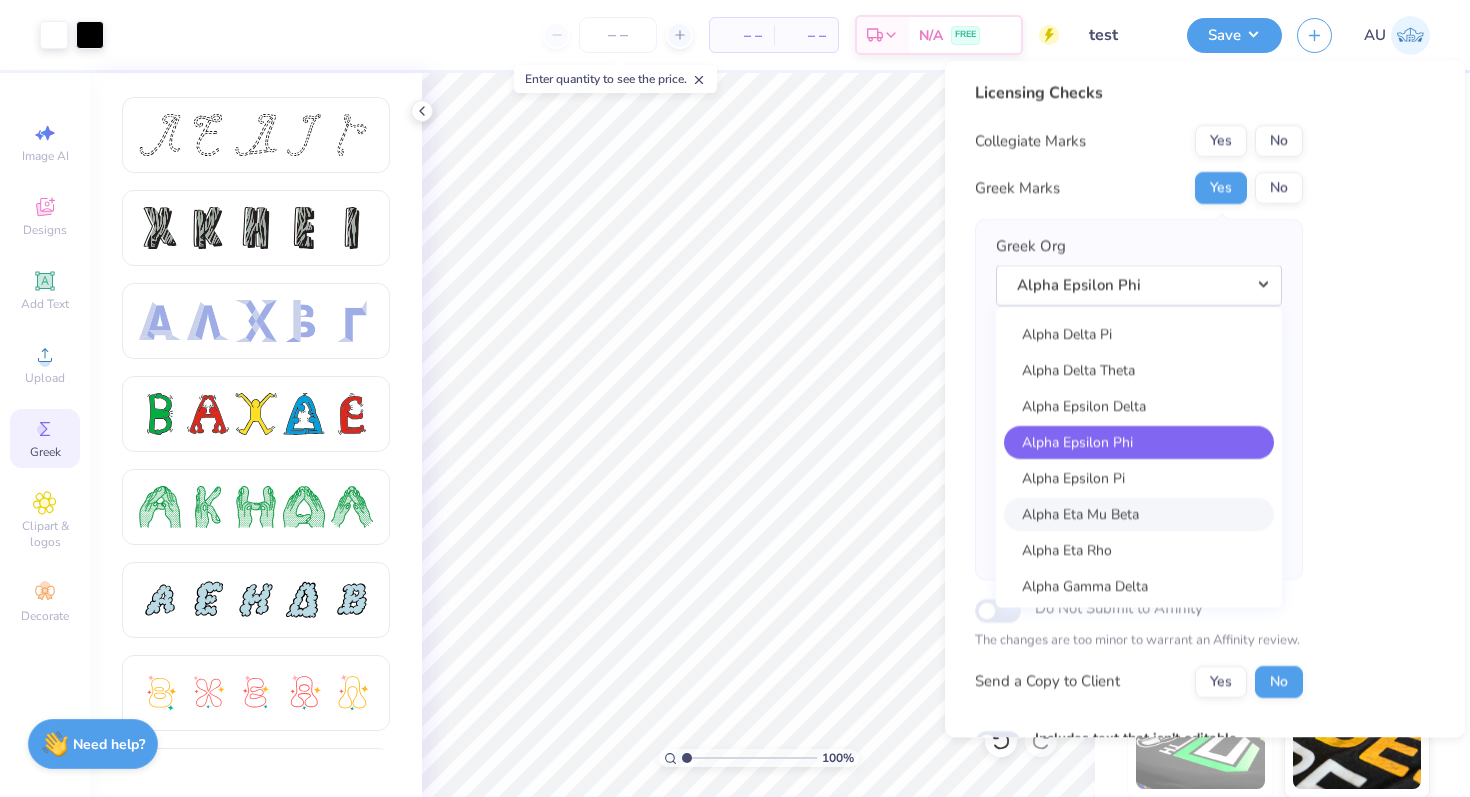 scroll, scrollTop: 540, scrollLeft: 0, axis: vertical 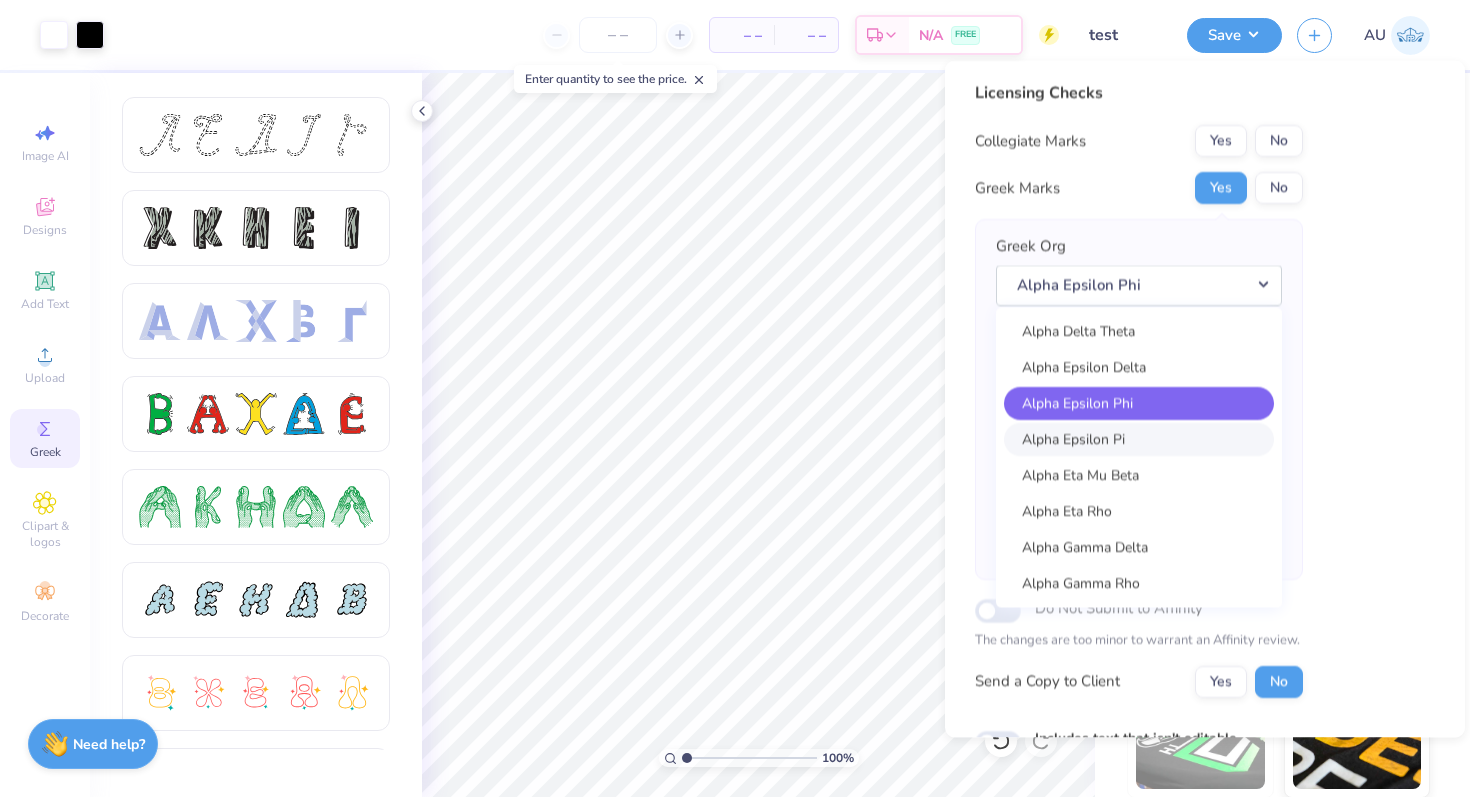 click on "Alpha Epsilon Pi" at bounding box center (1139, 439) 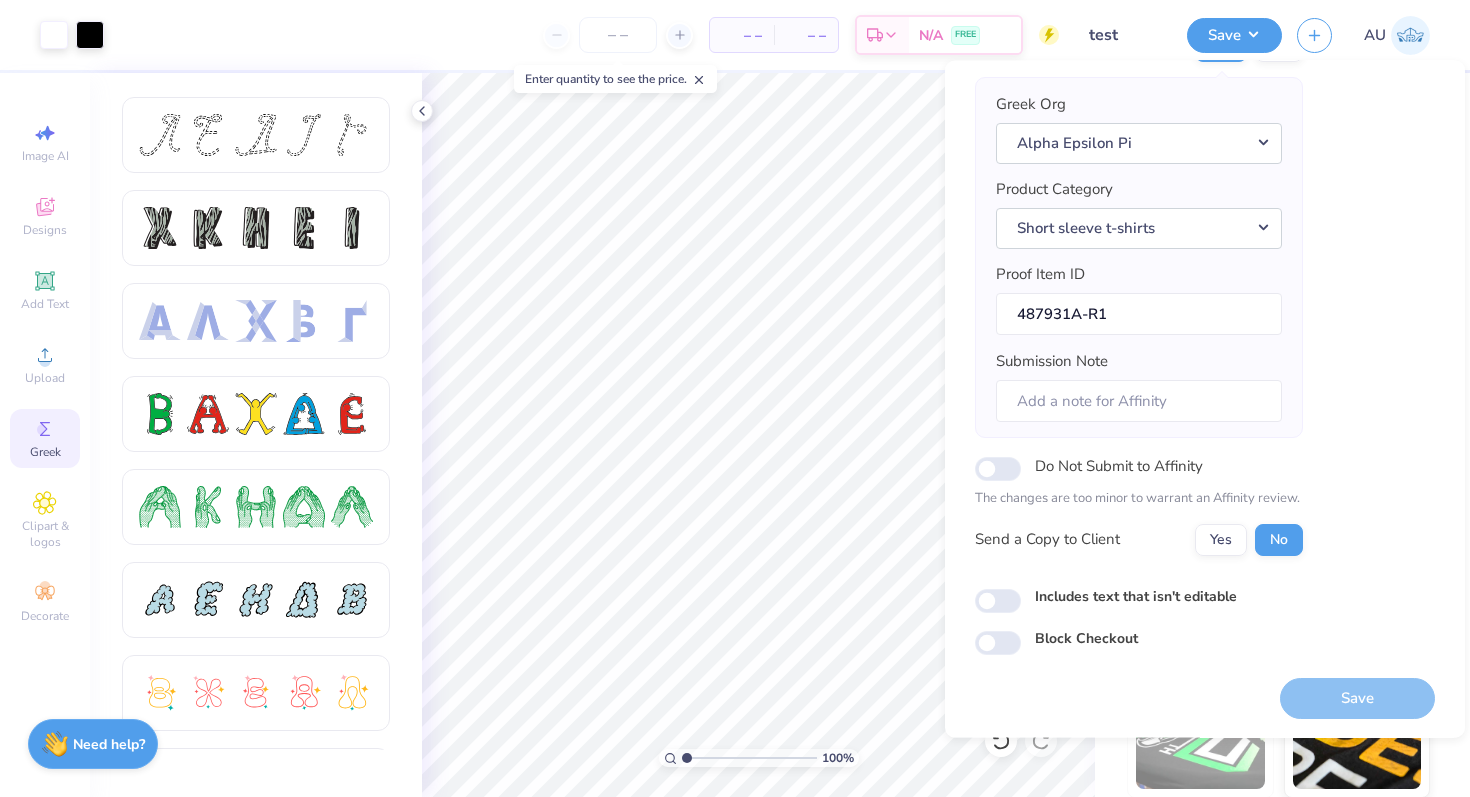 scroll, scrollTop: 0, scrollLeft: 0, axis: both 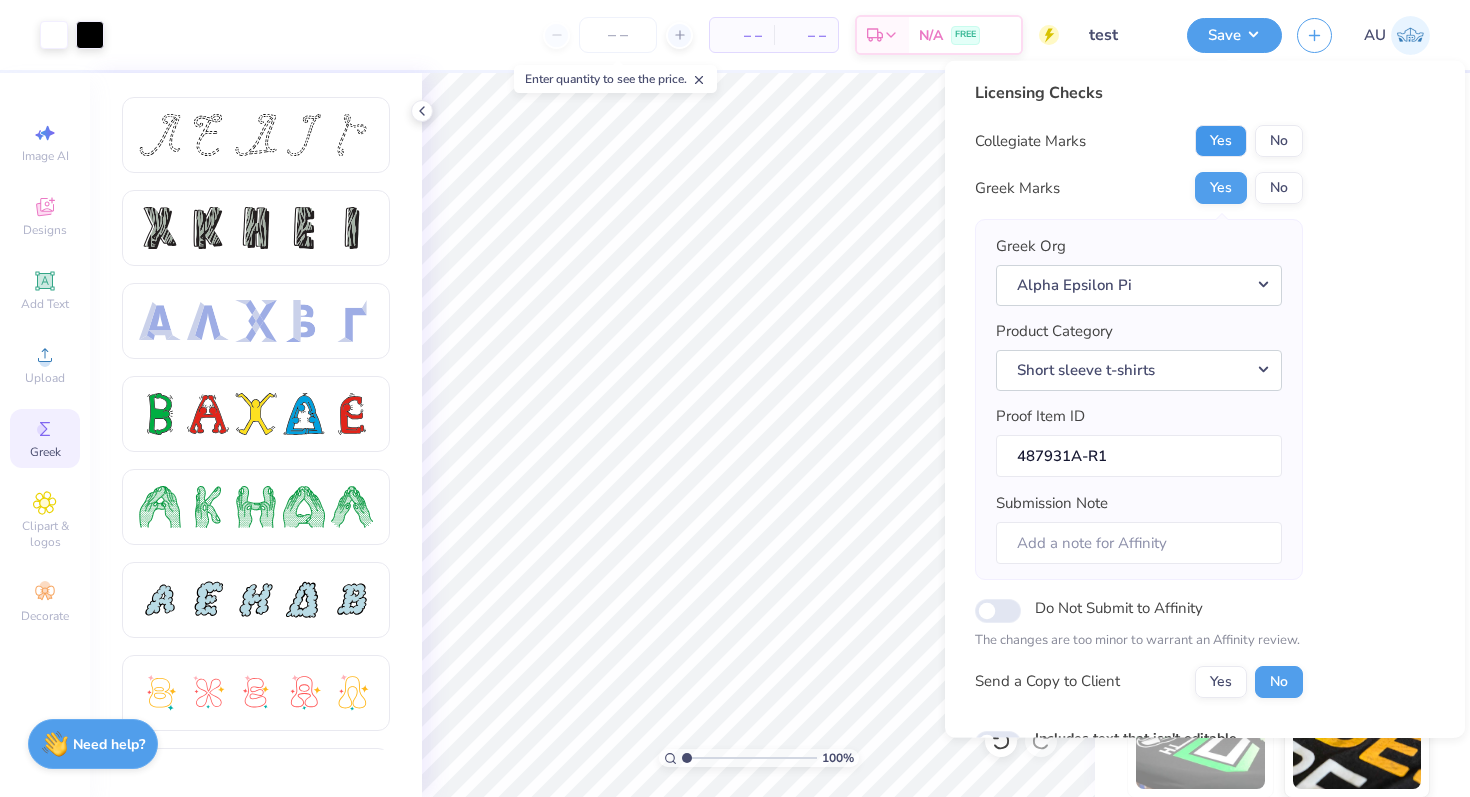 click on "Yes" at bounding box center (1221, 141) 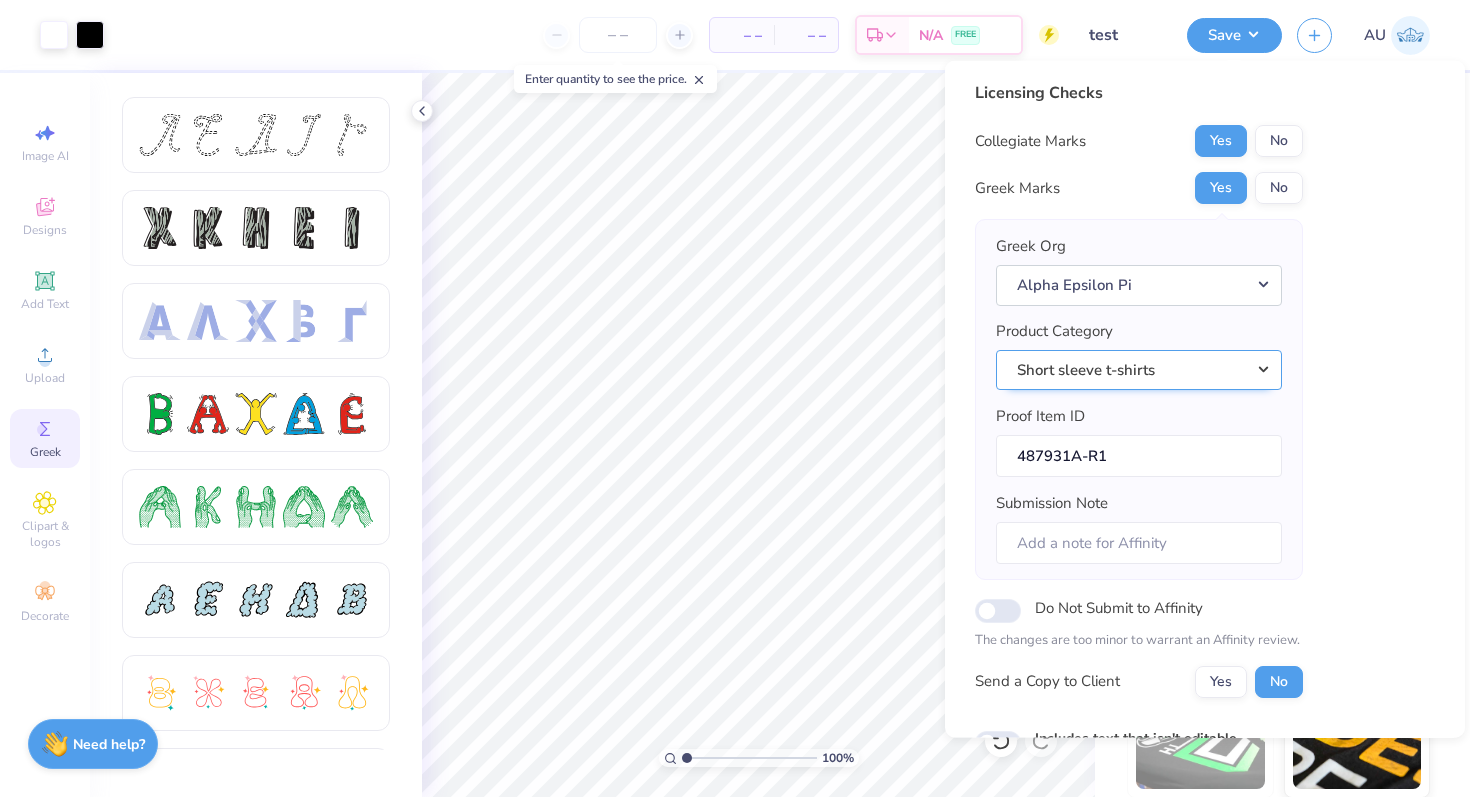 scroll, scrollTop: 141, scrollLeft: 0, axis: vertical 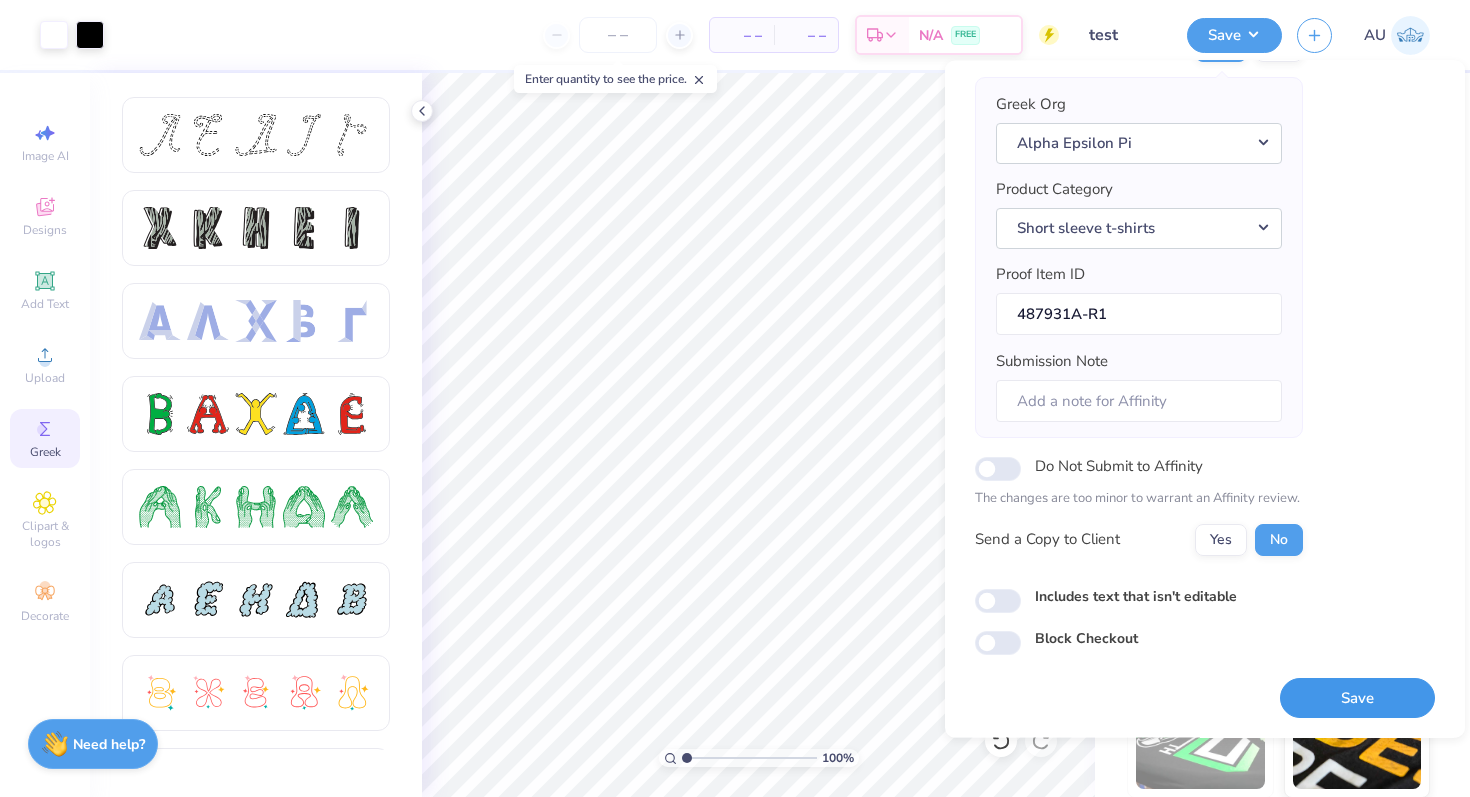 click on "Save" at bounding box center (1357, 698) 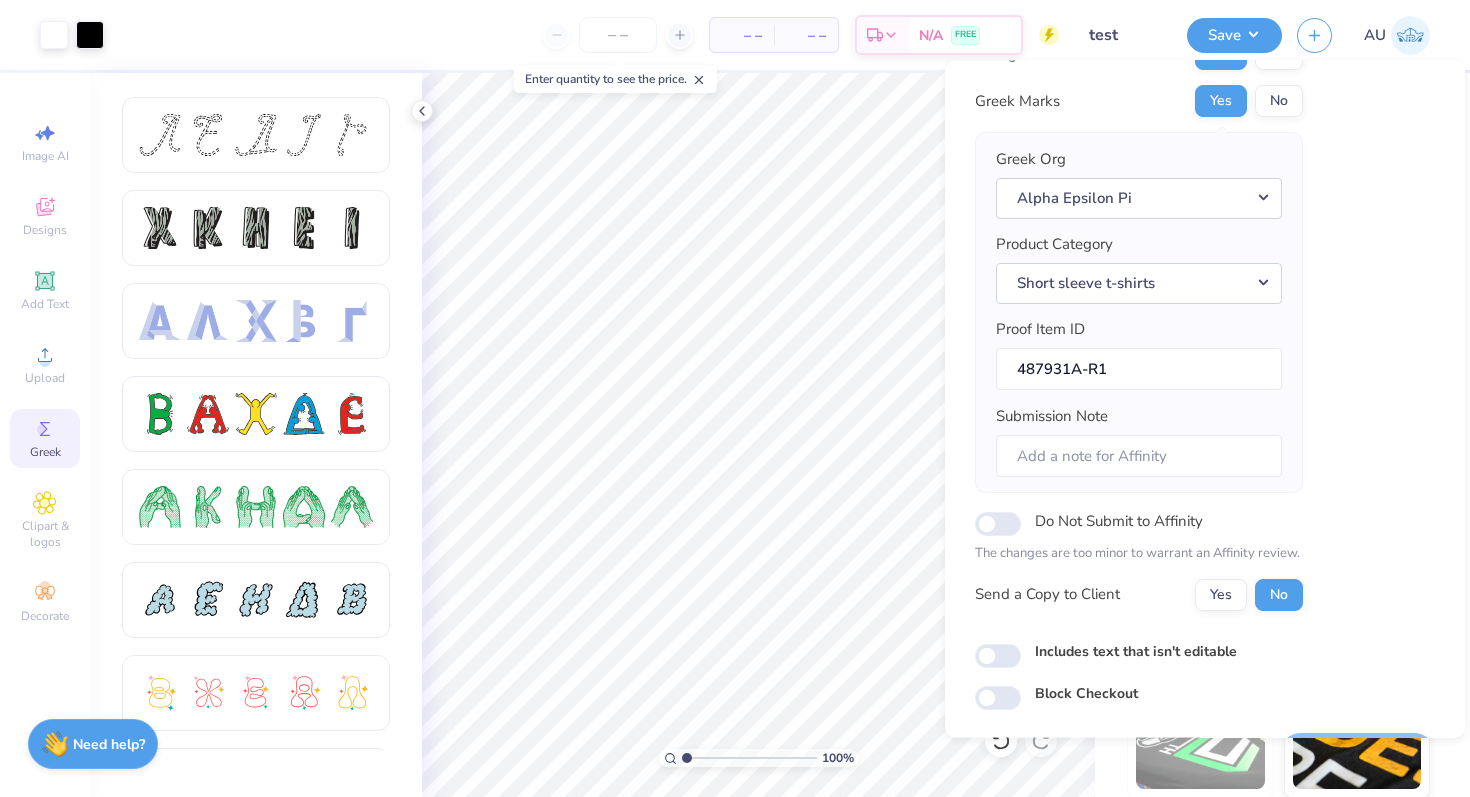 scroll, scrollTop: 141, scrollLeft: 0, axis: vertical 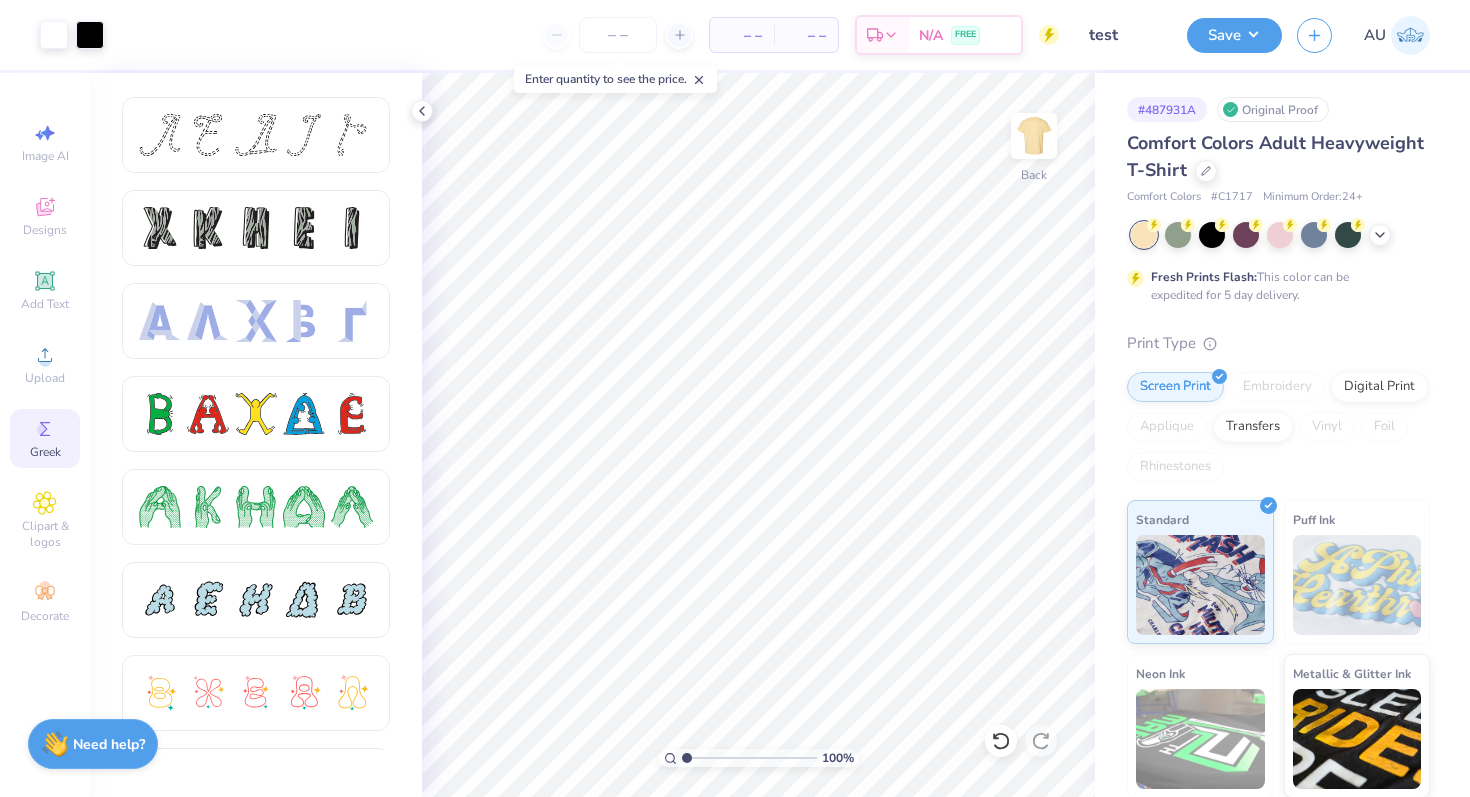 click on "Design Saved" at bounding box center [1276, 20] 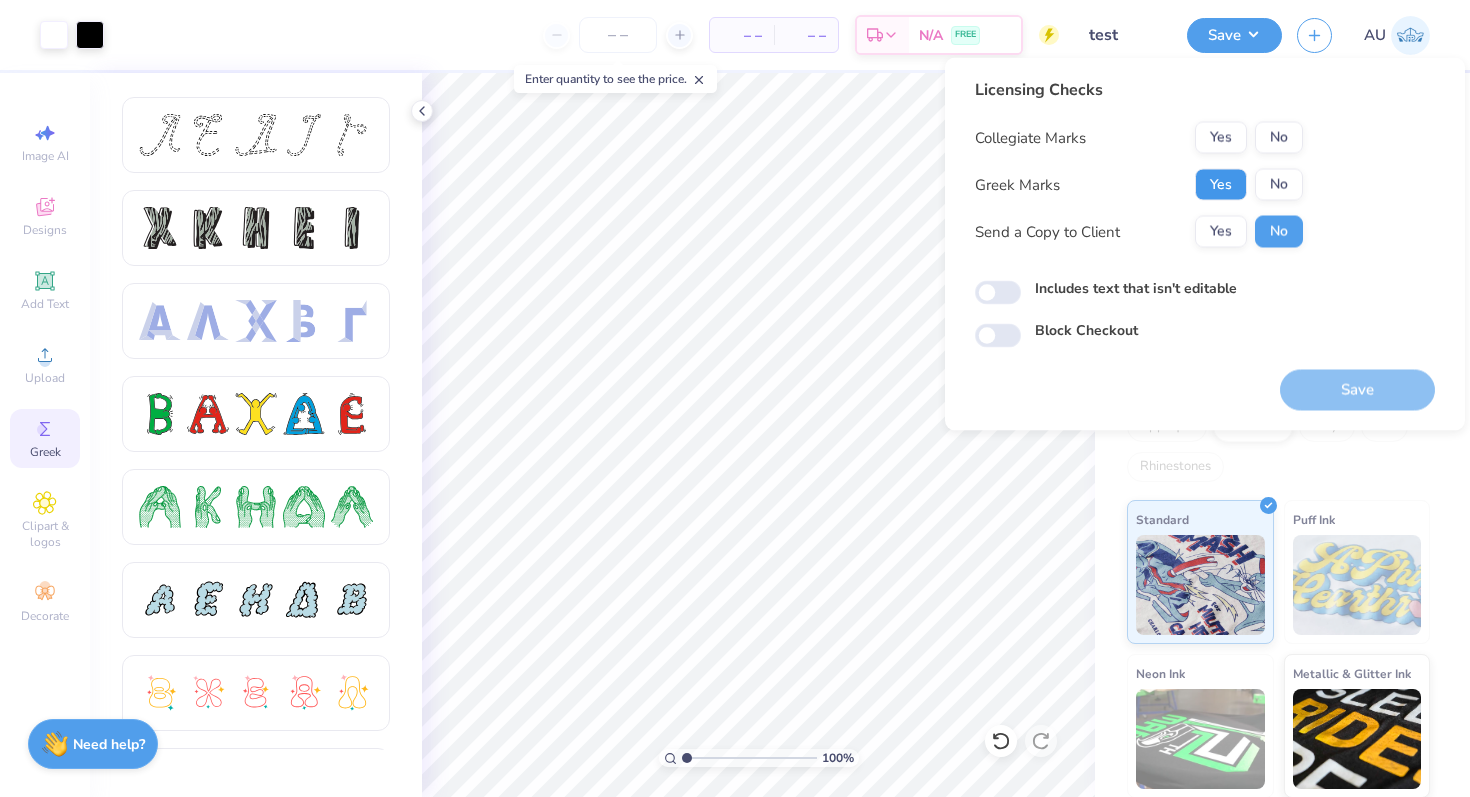 click on "Yes" at bounding box center (1221, 185) 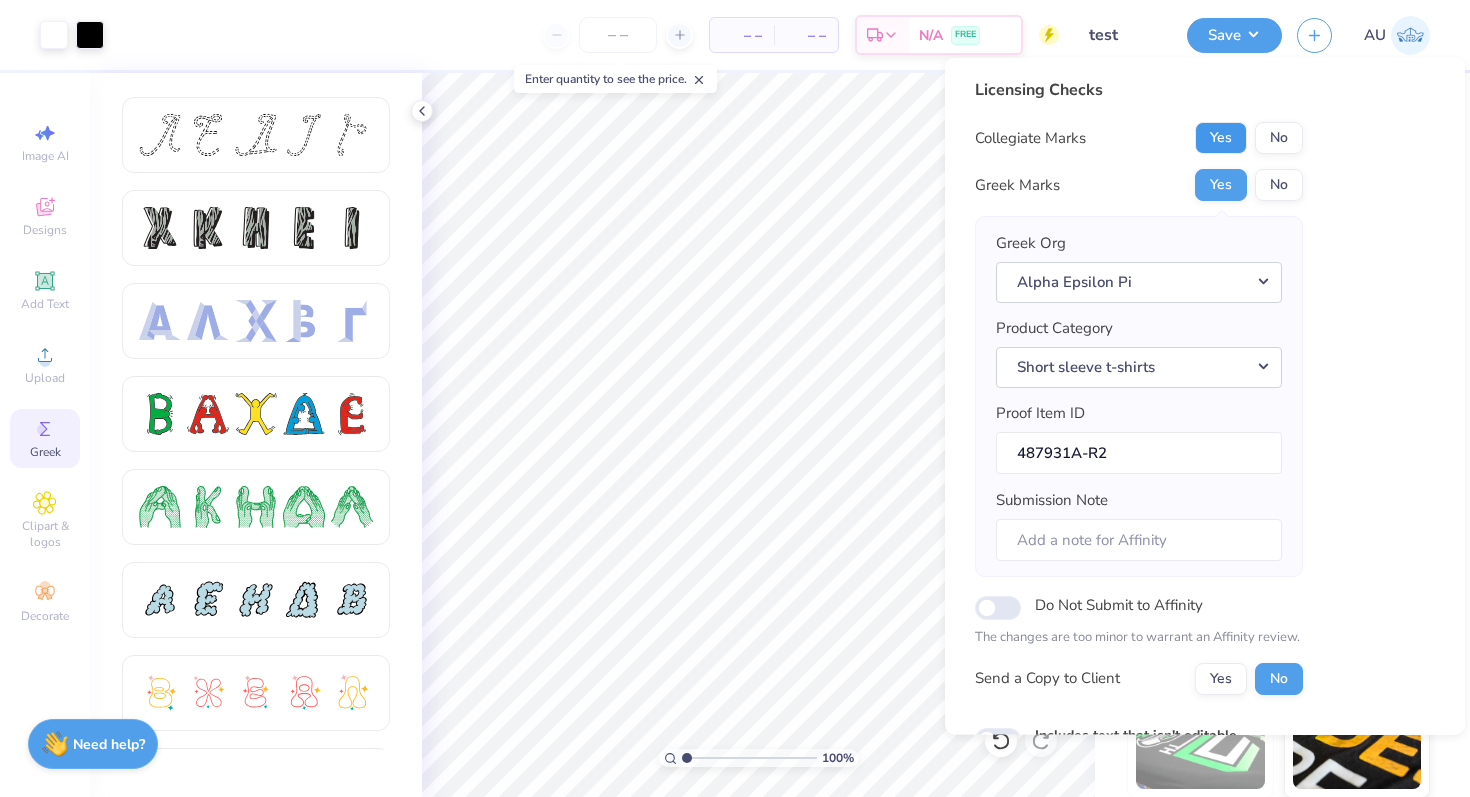 click on "Yes" at bounding box center (1221, 138) 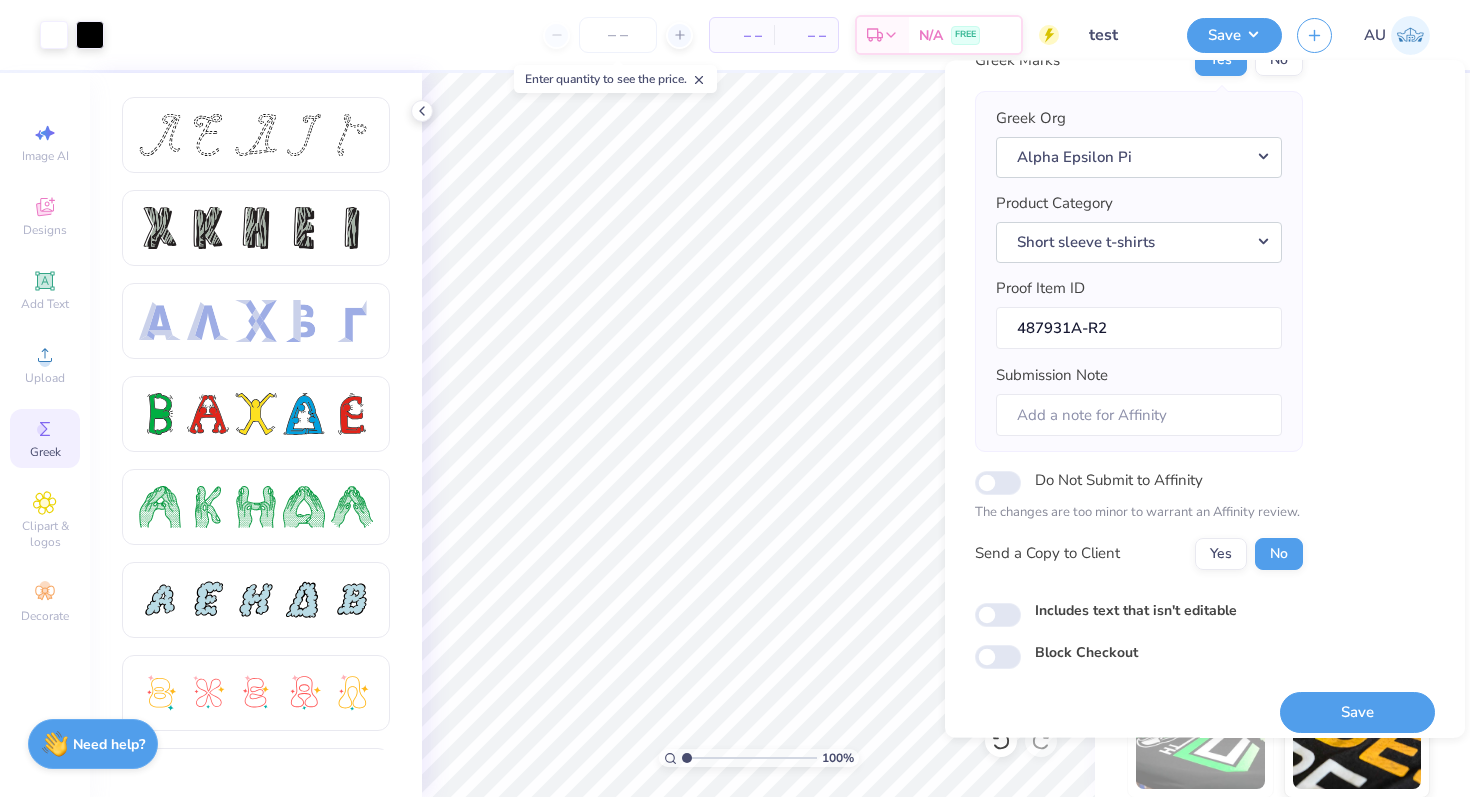 scroll, scrollTop: 133, scrollLeft: 0, axis: vertical 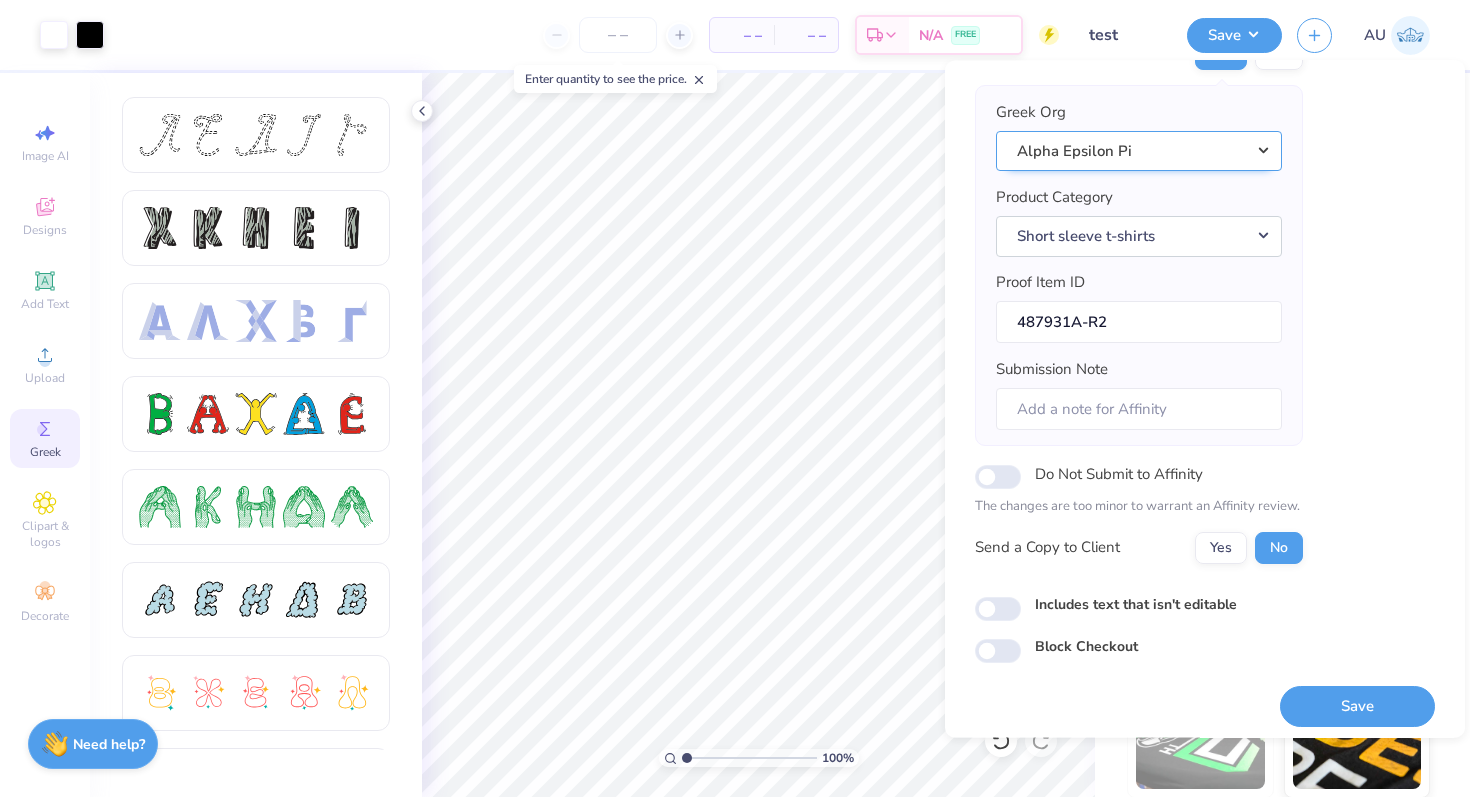 click on "Alpha Epsilon Pi" at bounding box center [1139, 151] 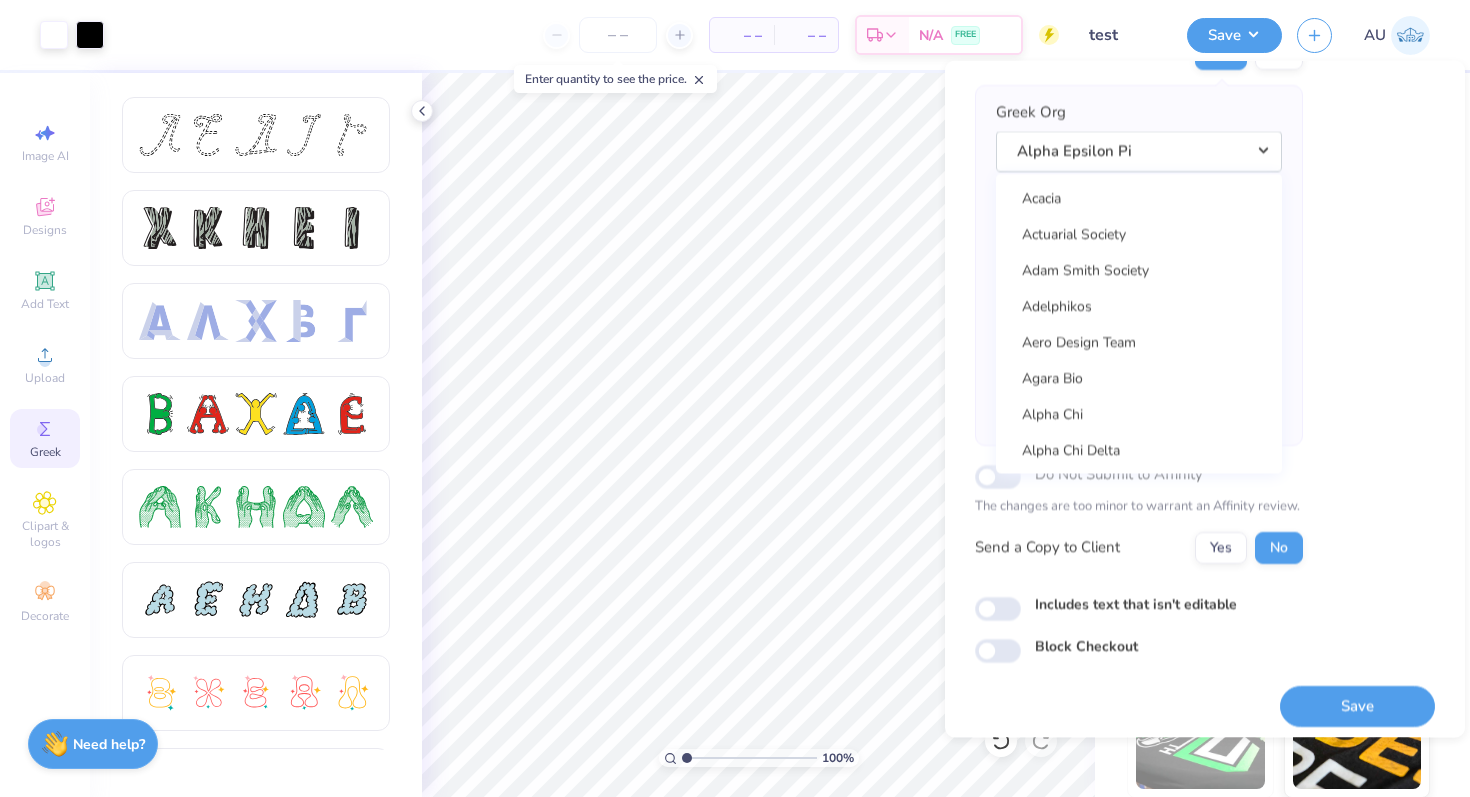scroll, scrollTop: 0, scrollLeft: 0, axis: both 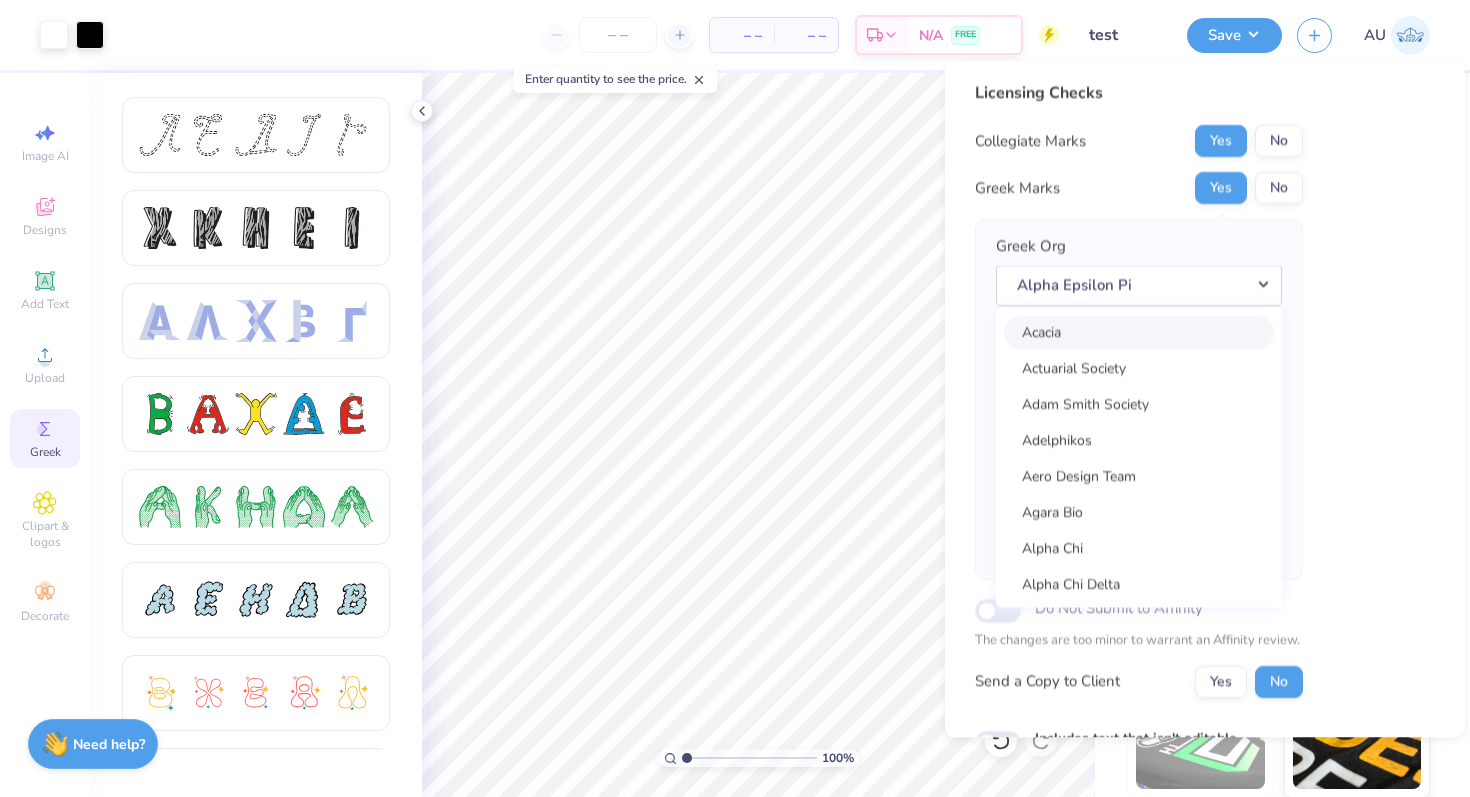 click on "Acacia" at bounding box center (1139, 331) 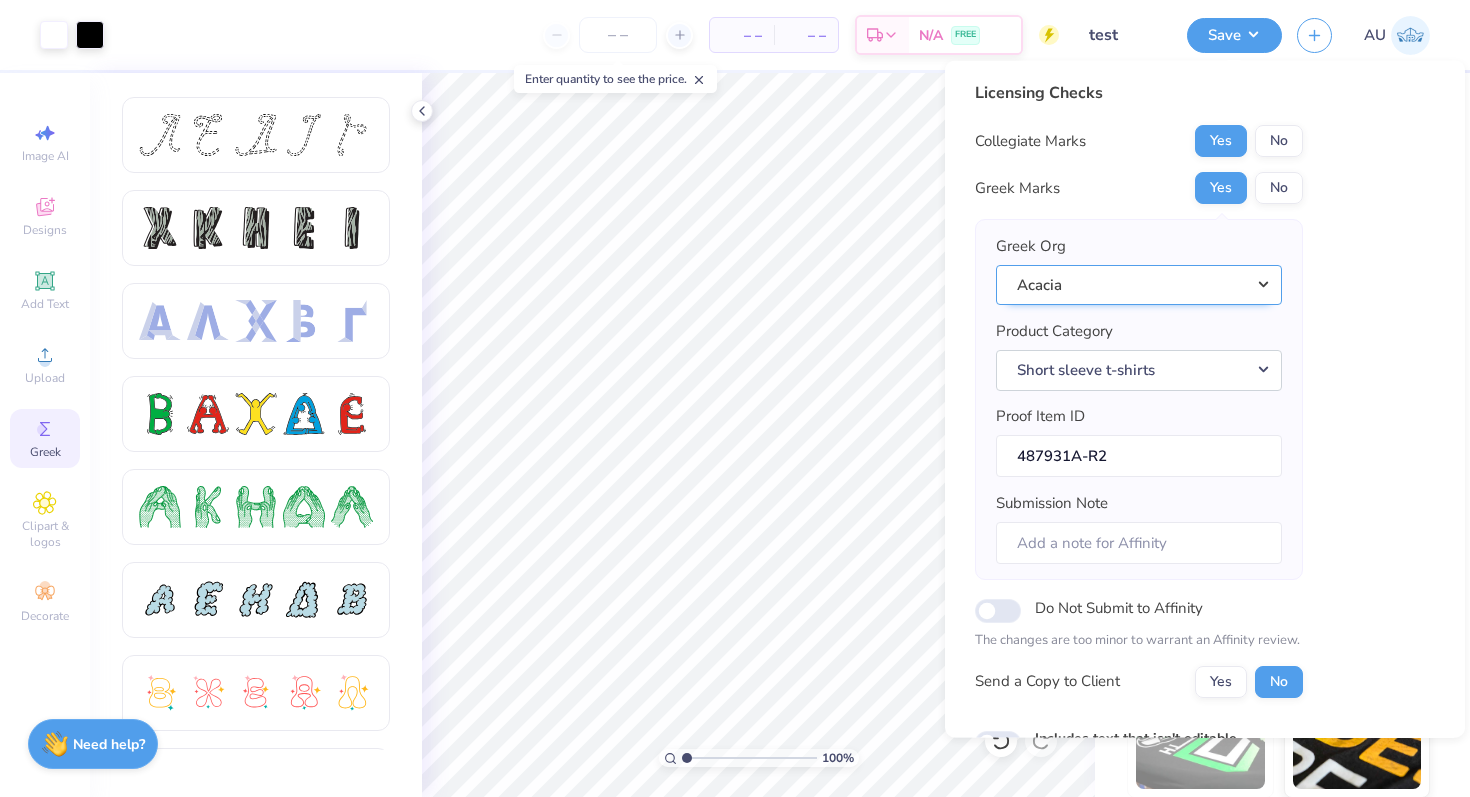 click on "Acacia" at bounding box center [1139, 284] 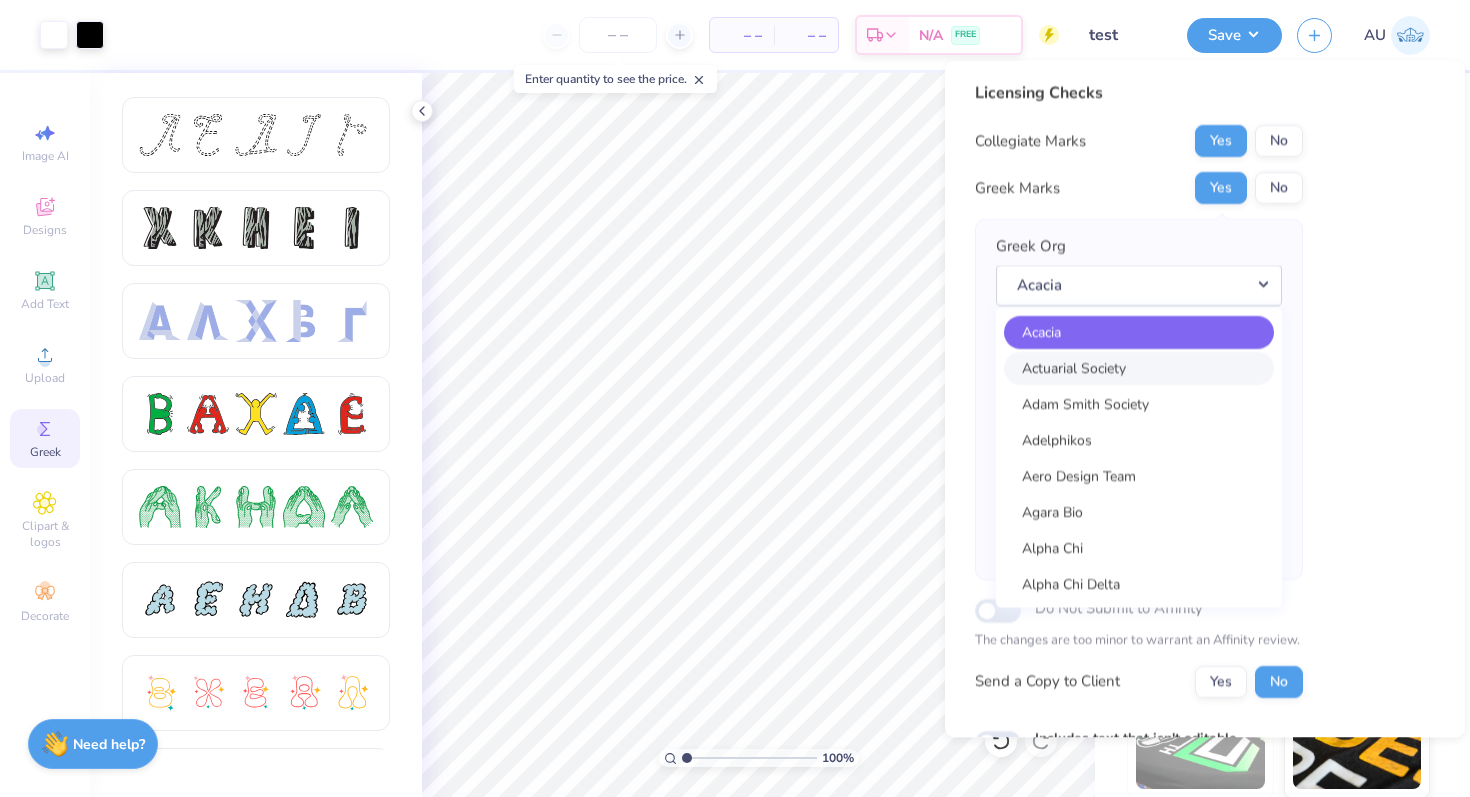 click on "Actuarial Society" at bounding box center [1139, 367] 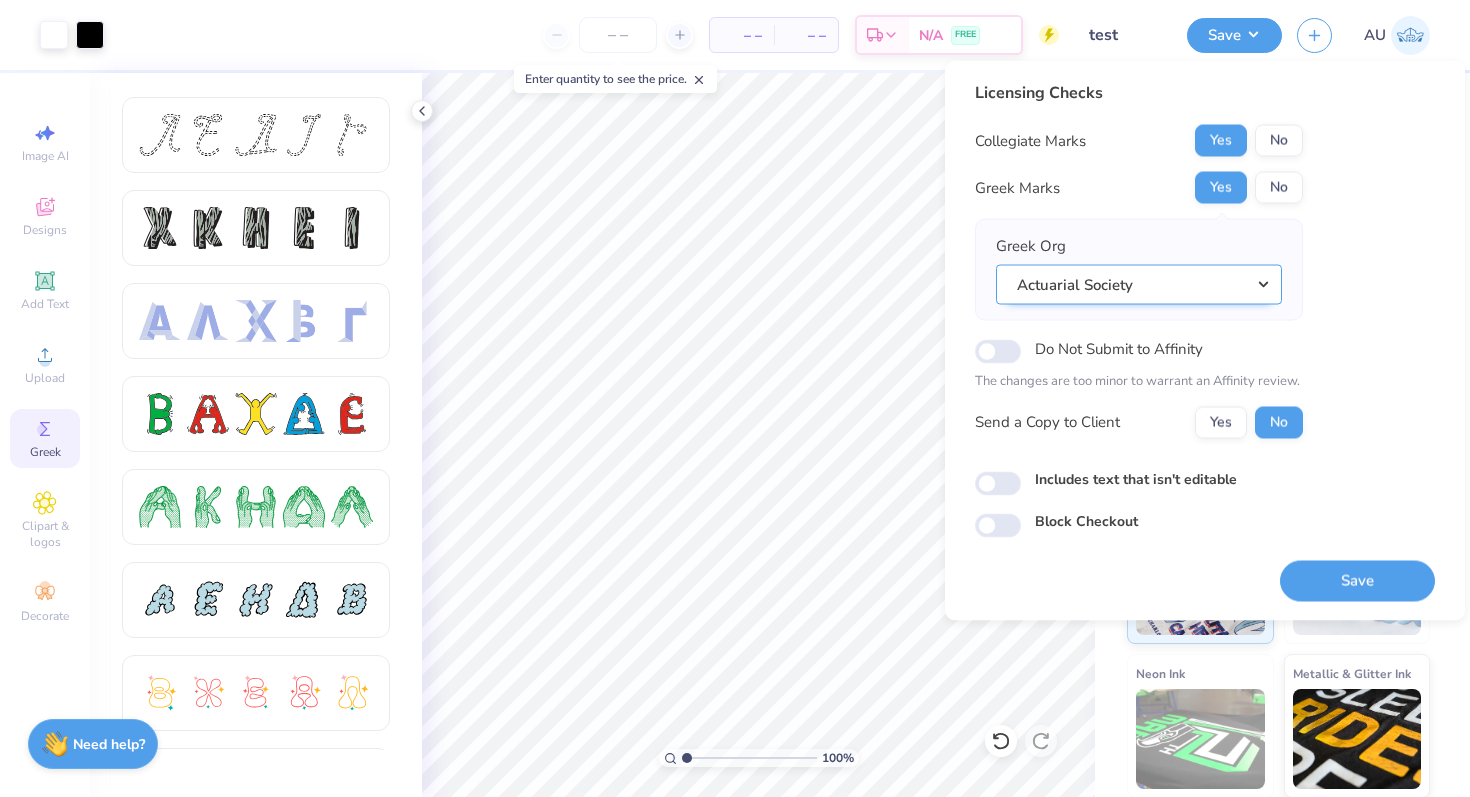 click on "Actuarial Society" at bounding box center (1139, 284) 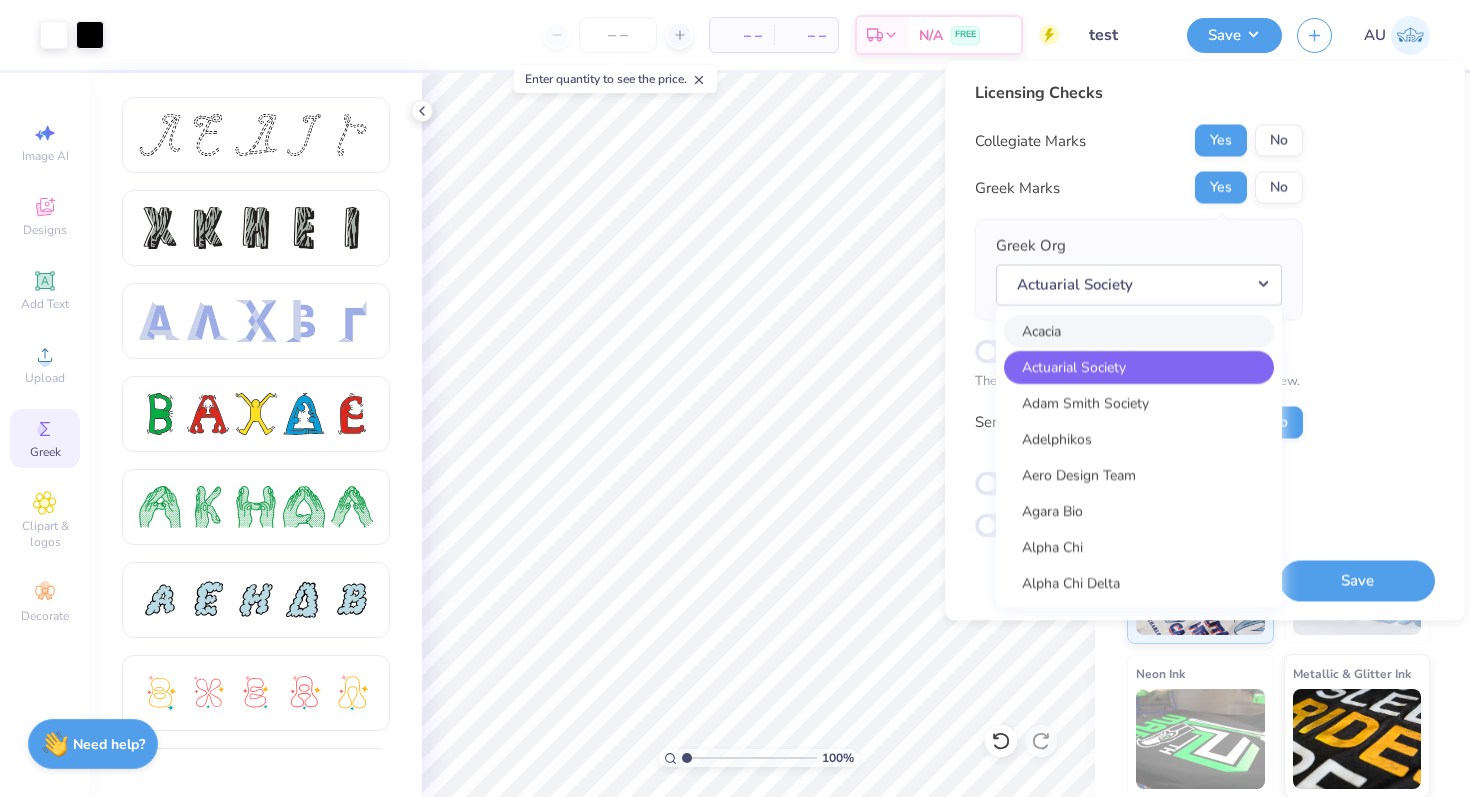 click on "Acacia" at bounding box center (1139, 331) 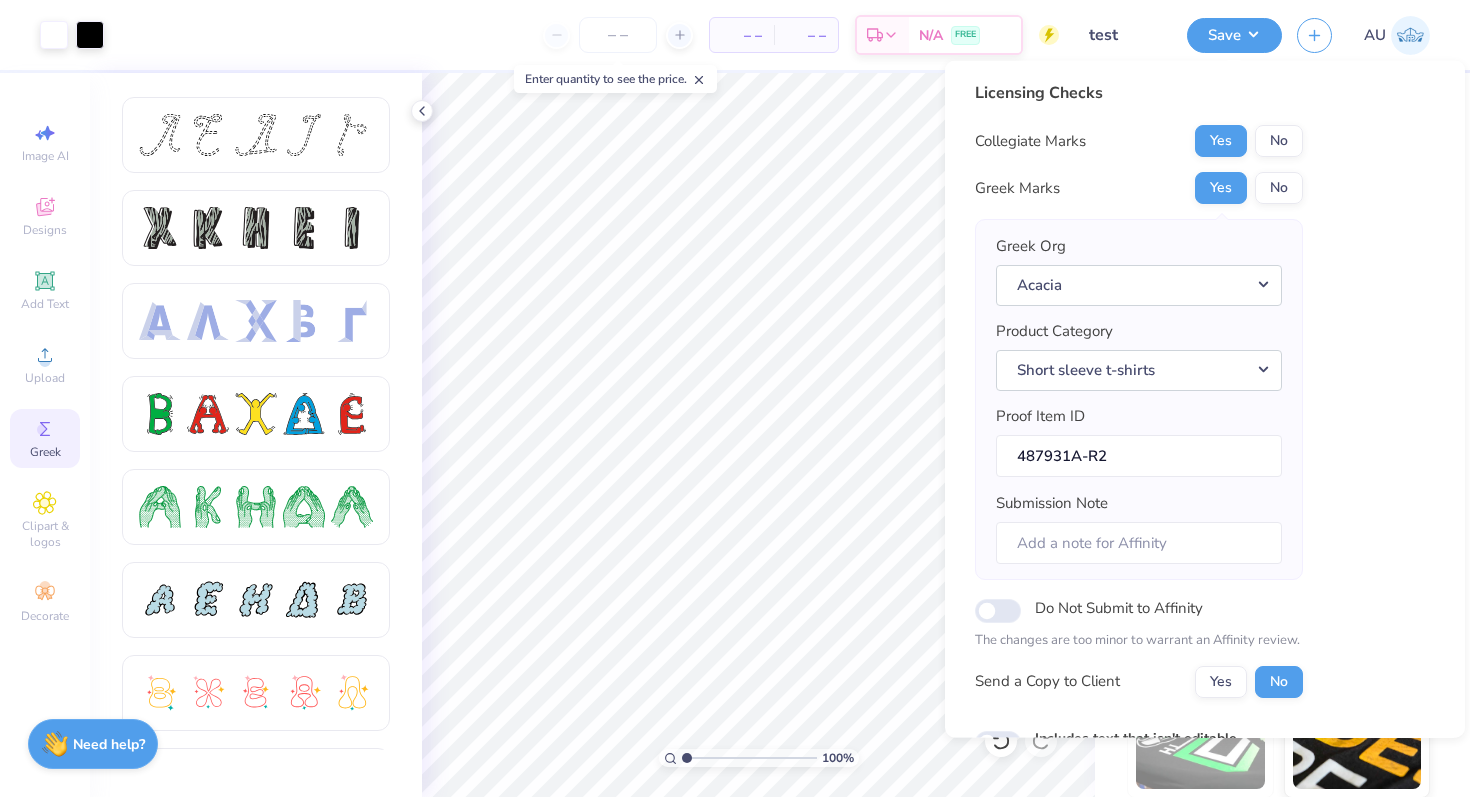 scroll, scrollTop: 141, scrollLeft: 0, axis: vertical 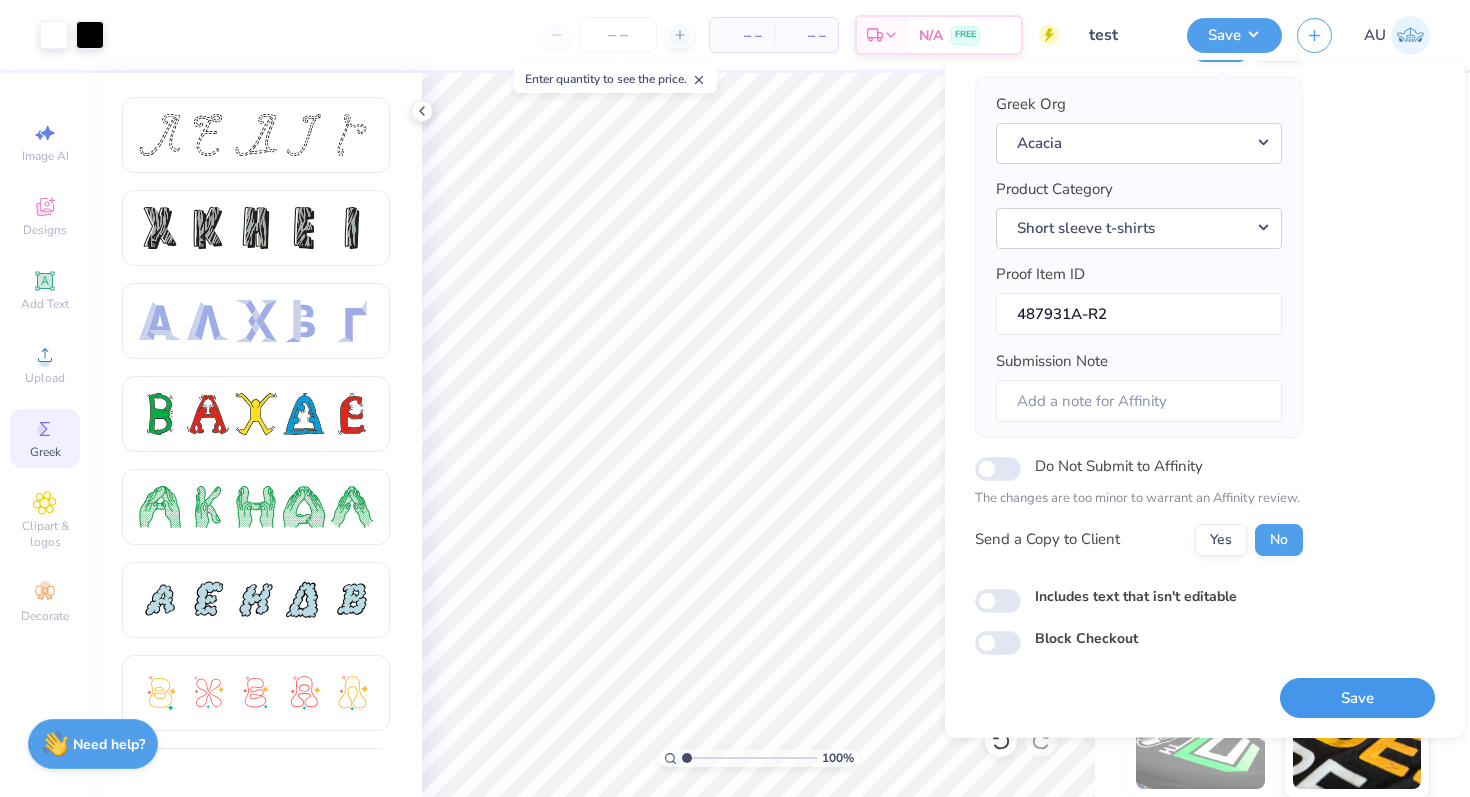 click on "Save" at bounding box center [1357, 698] 